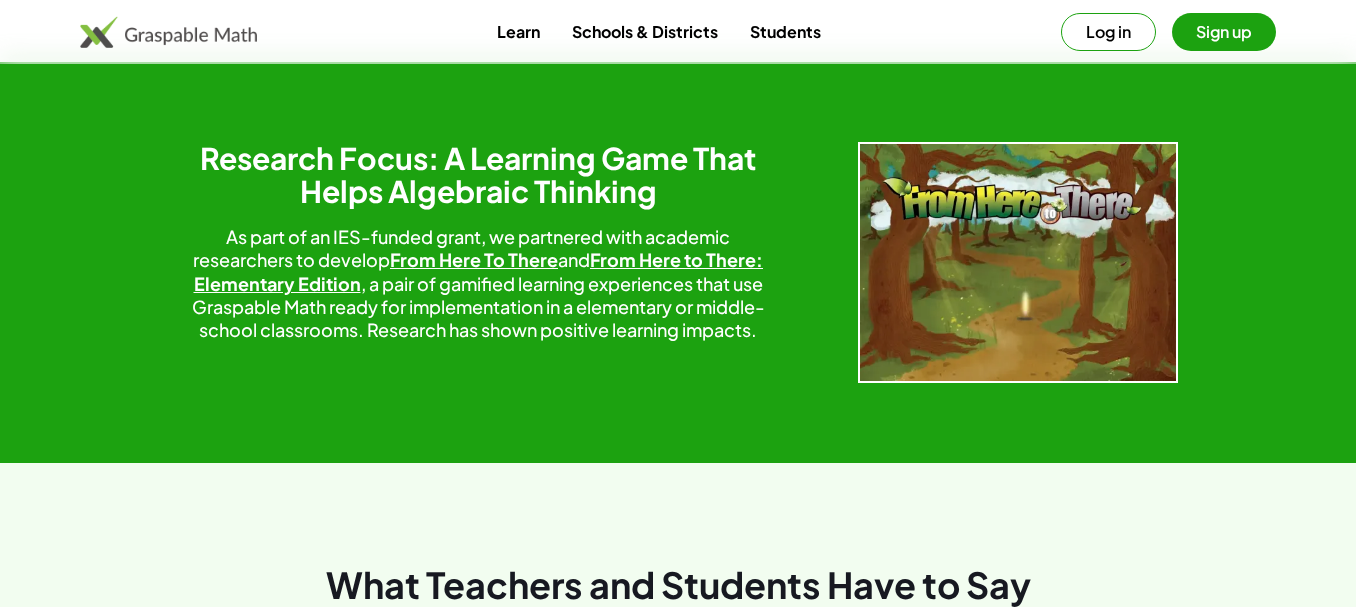 scroll, scrollTop: 3143, scrollLeft: 0, axis: vertical 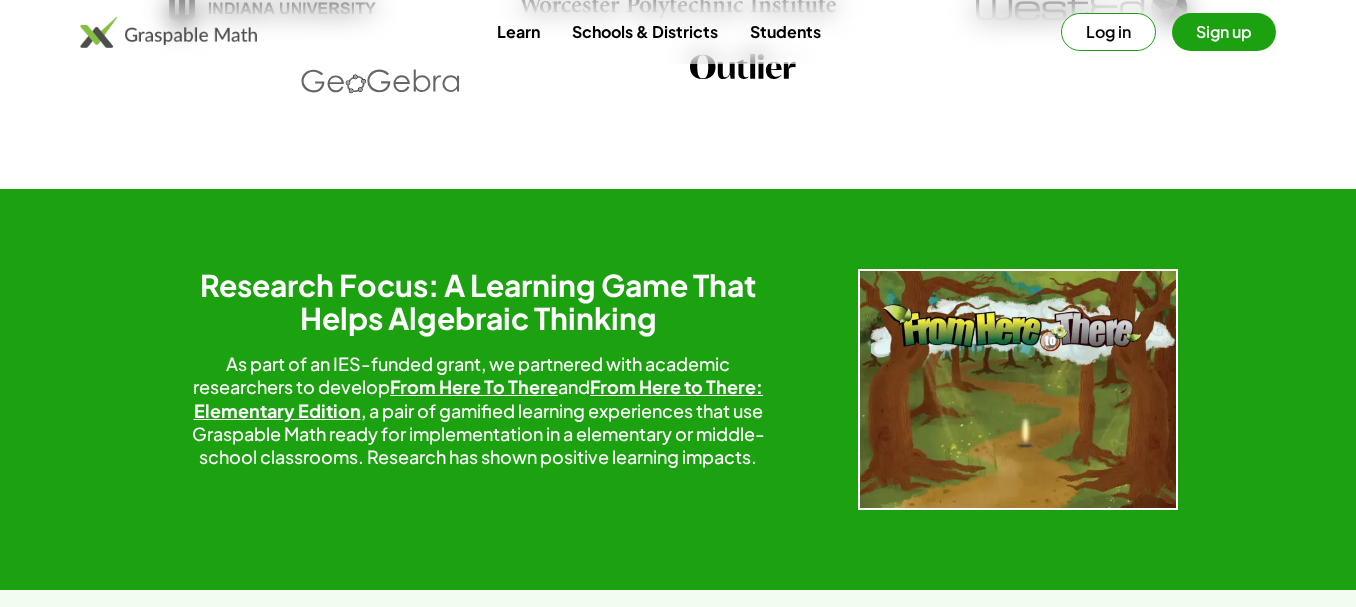 click on "Log in" at bounding box center [1108, 32] 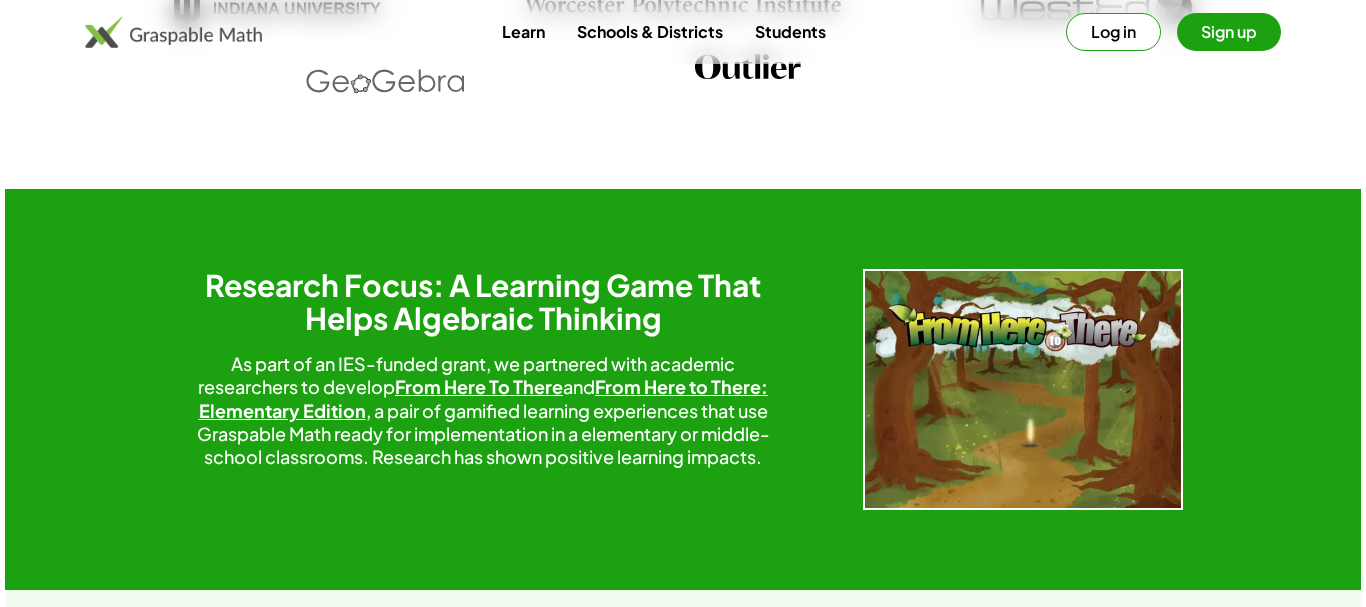 scroll, scrollTop: 0, scrollLeft: 0, axis: both 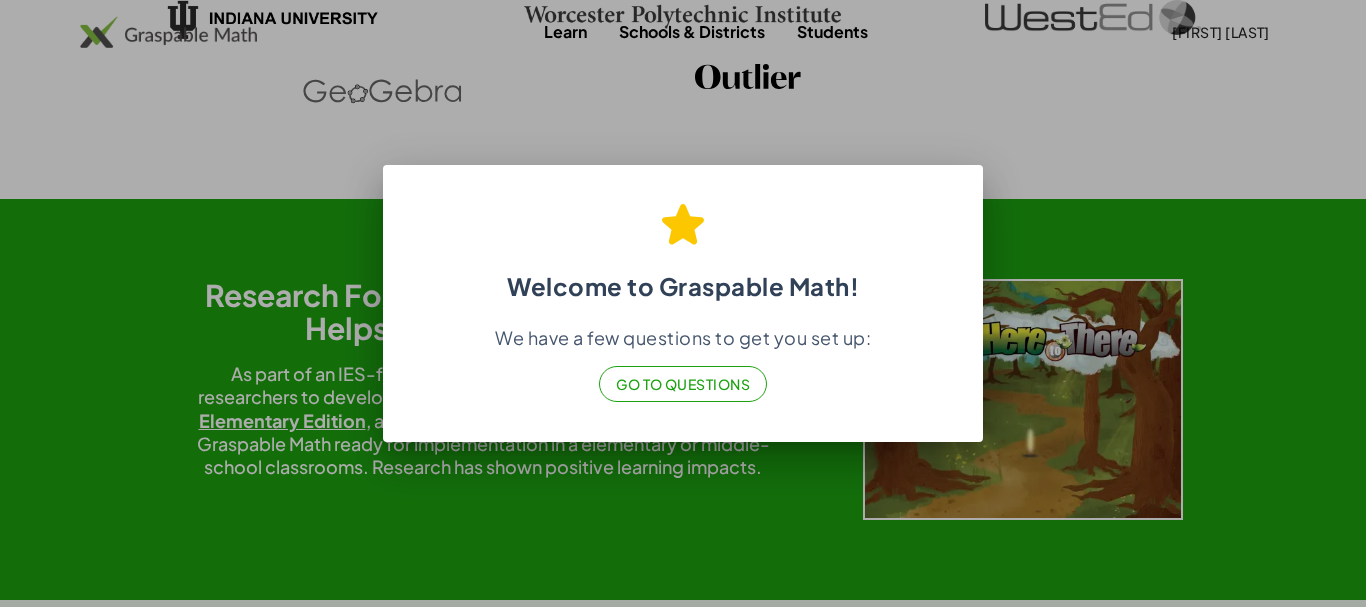 click at bounding box center (683, 303) 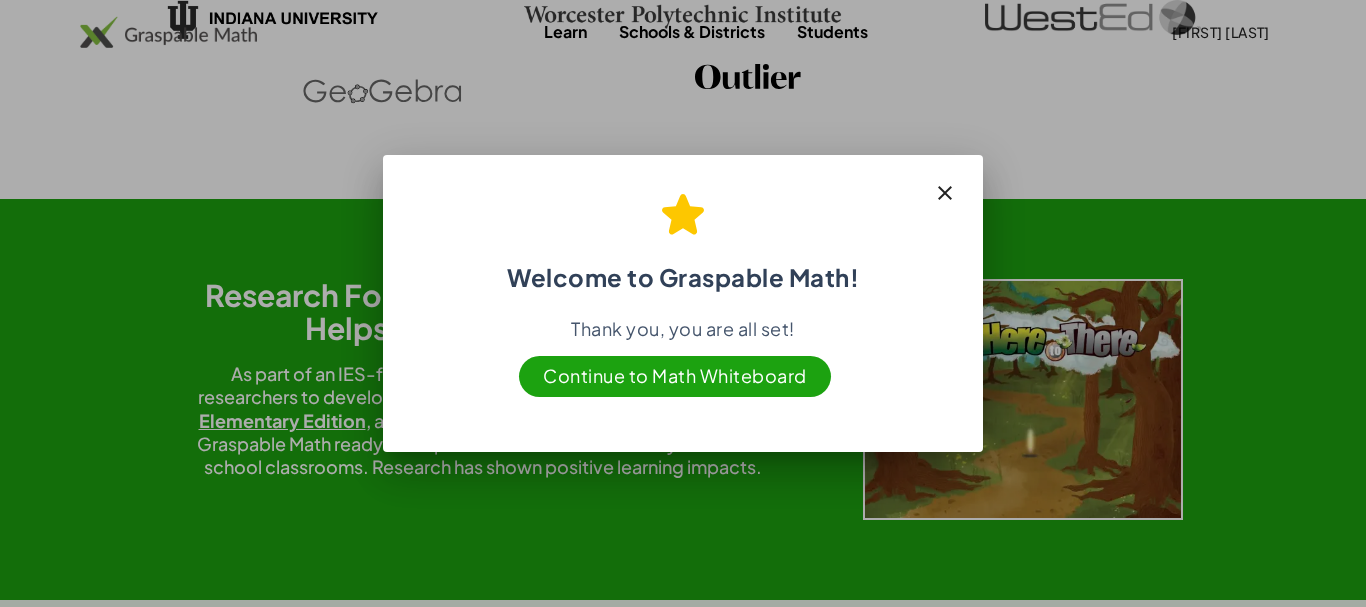 click 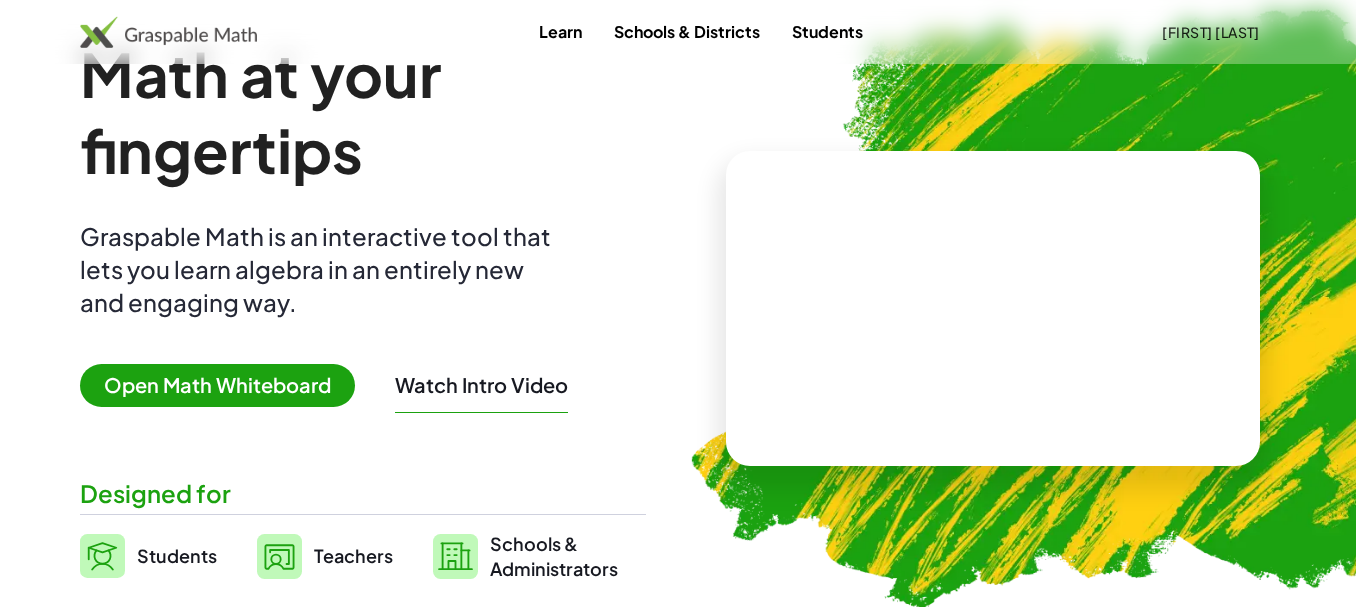 scroll, scrollTop: 200, scrollLeft: 0, axis: vertical 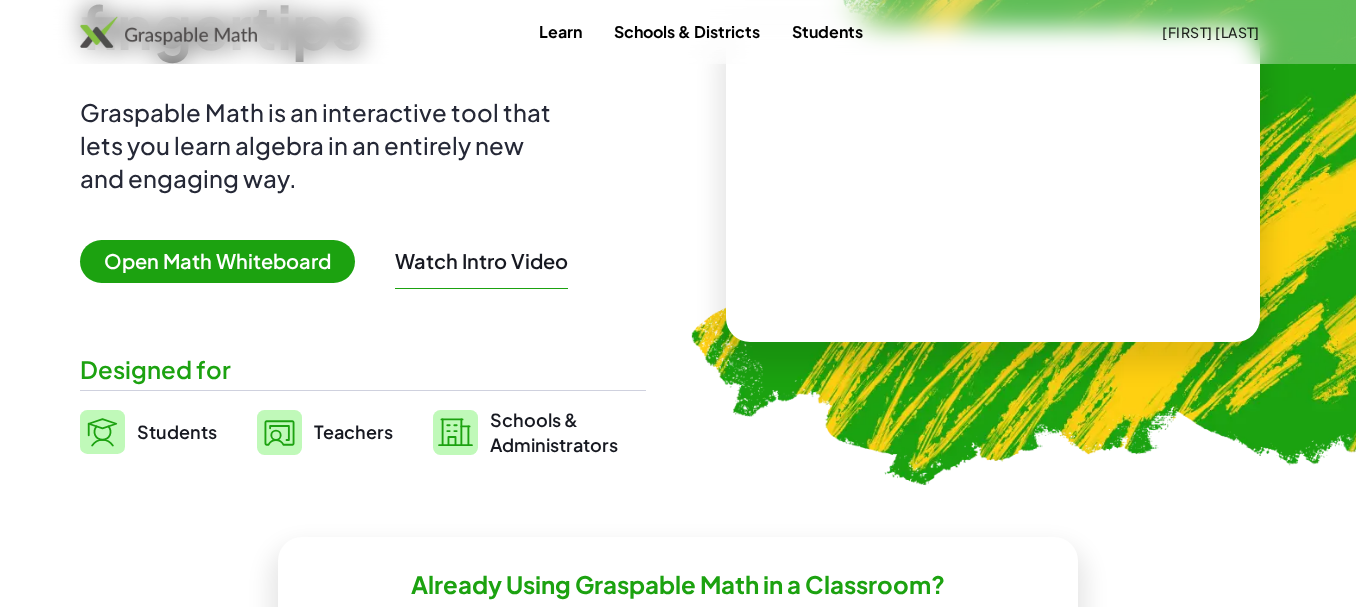 click on "Open Math Whiteboard" at bounding box center [217, 261] 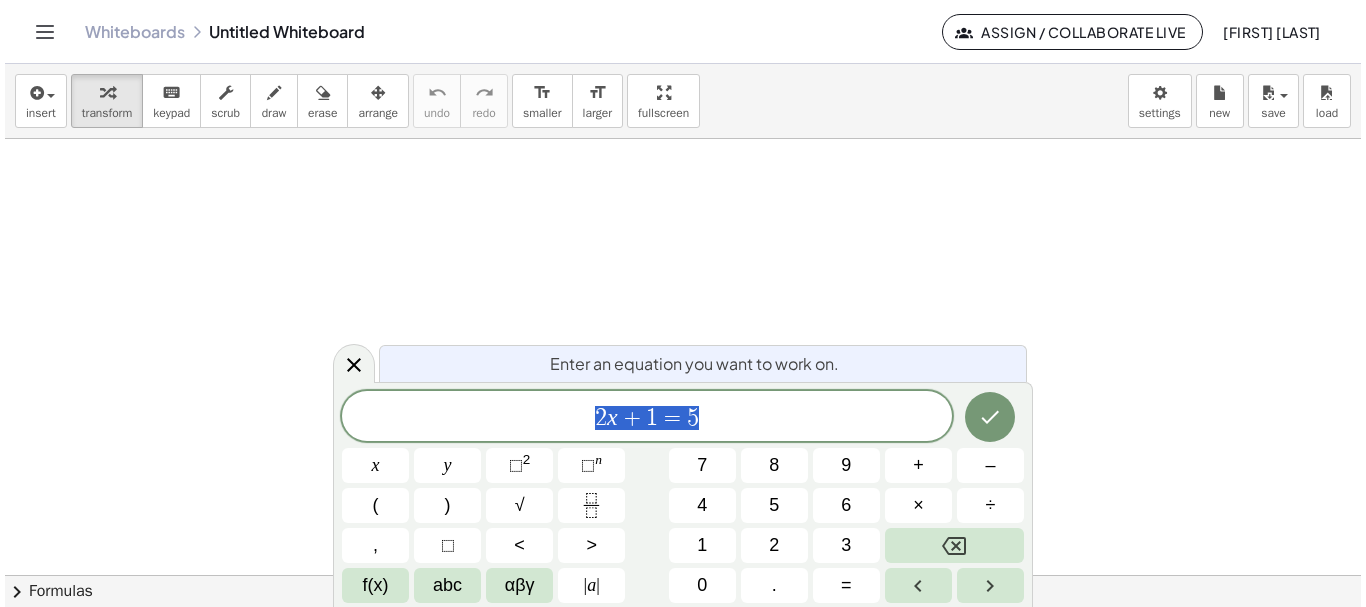 scroll, scrollTop: 0, scrollLeft: 0, axis: both 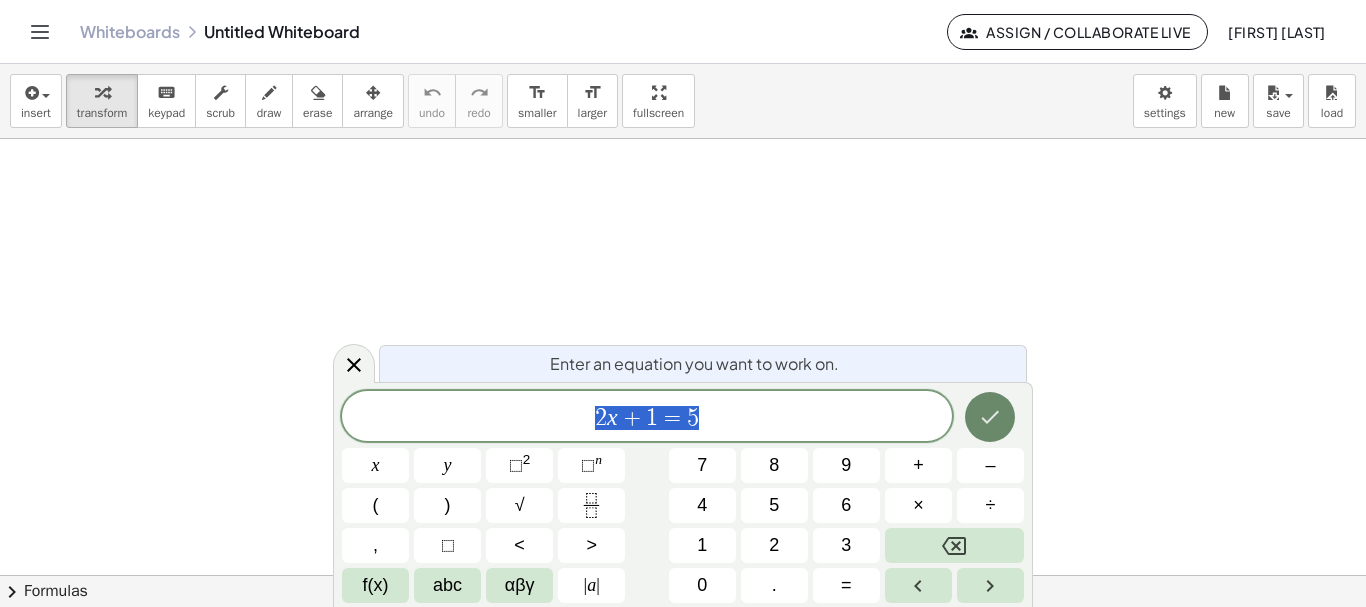 click at bounding box center (990, 417) 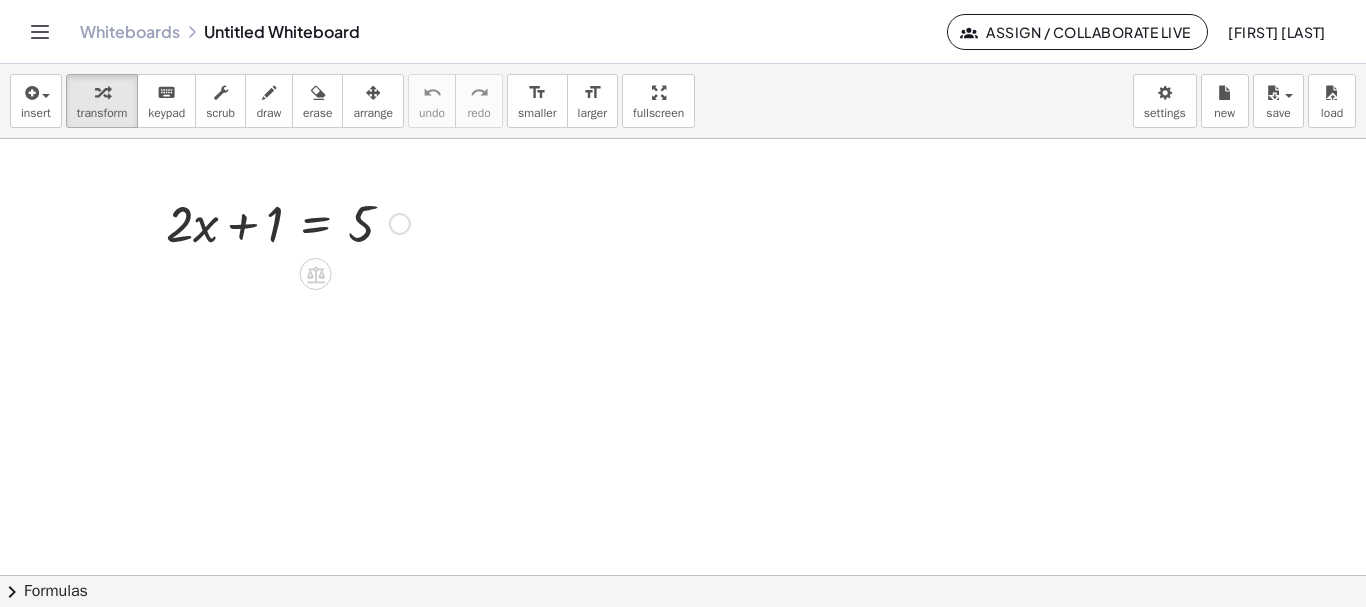 click at bounding box center [288, 222] 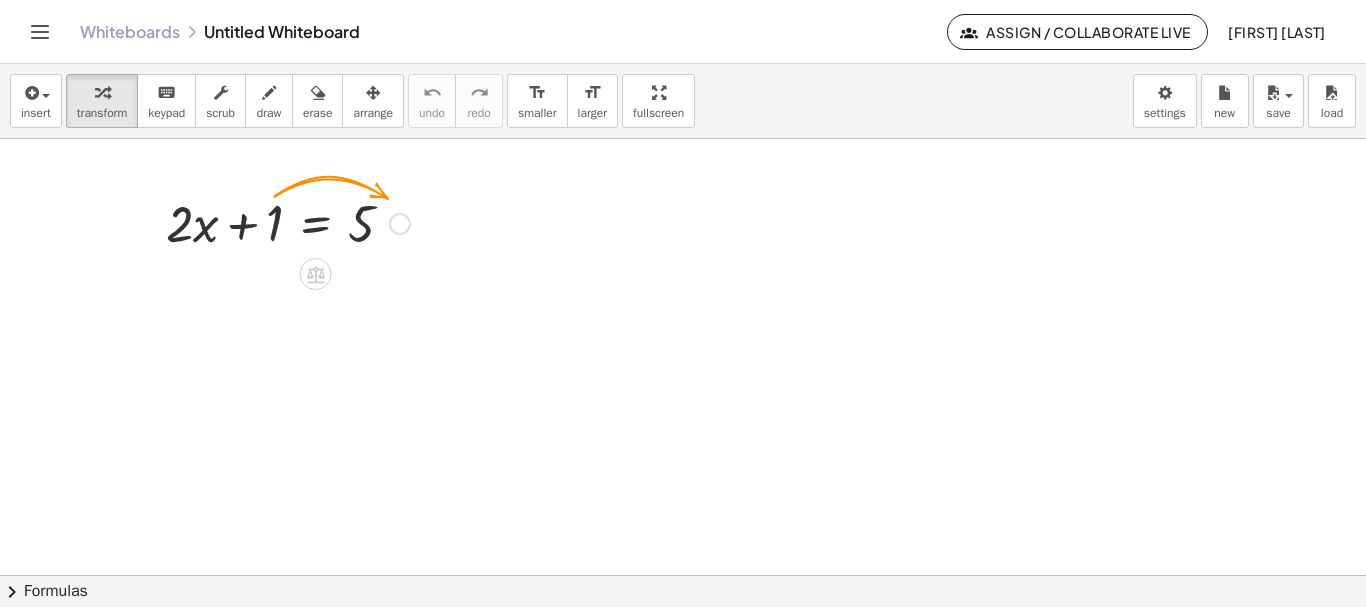 click at bounding box center [400, 224] 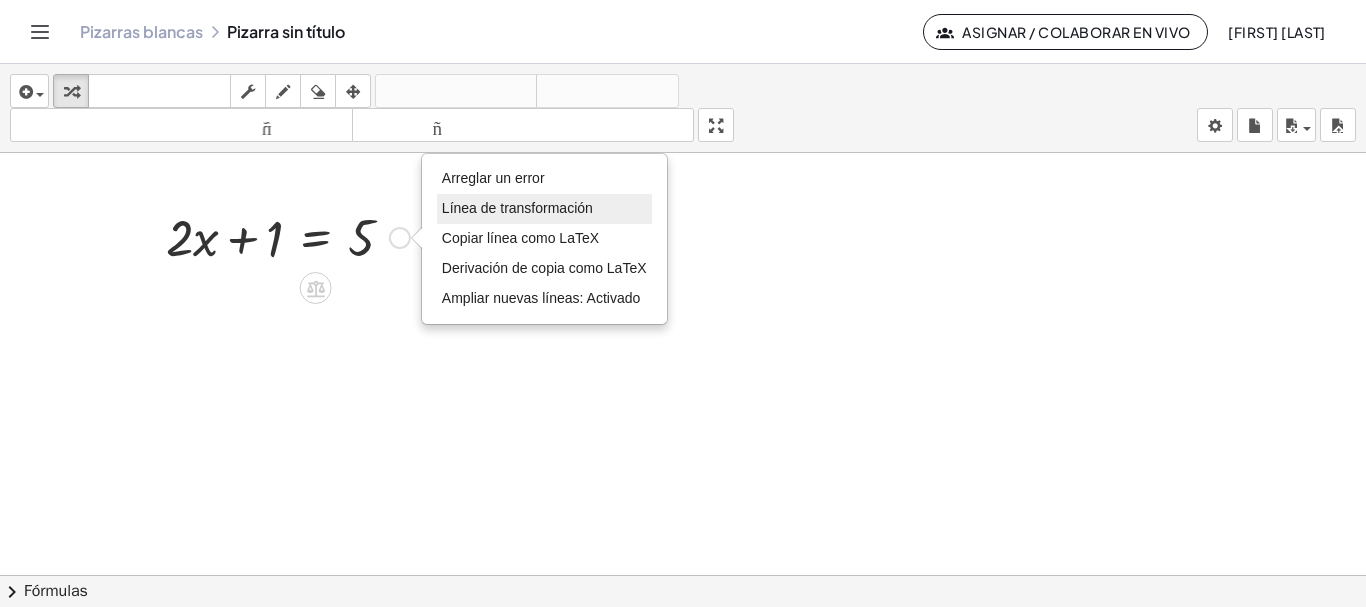 click on "Línea de transformación" at bounding box center (517, 208) 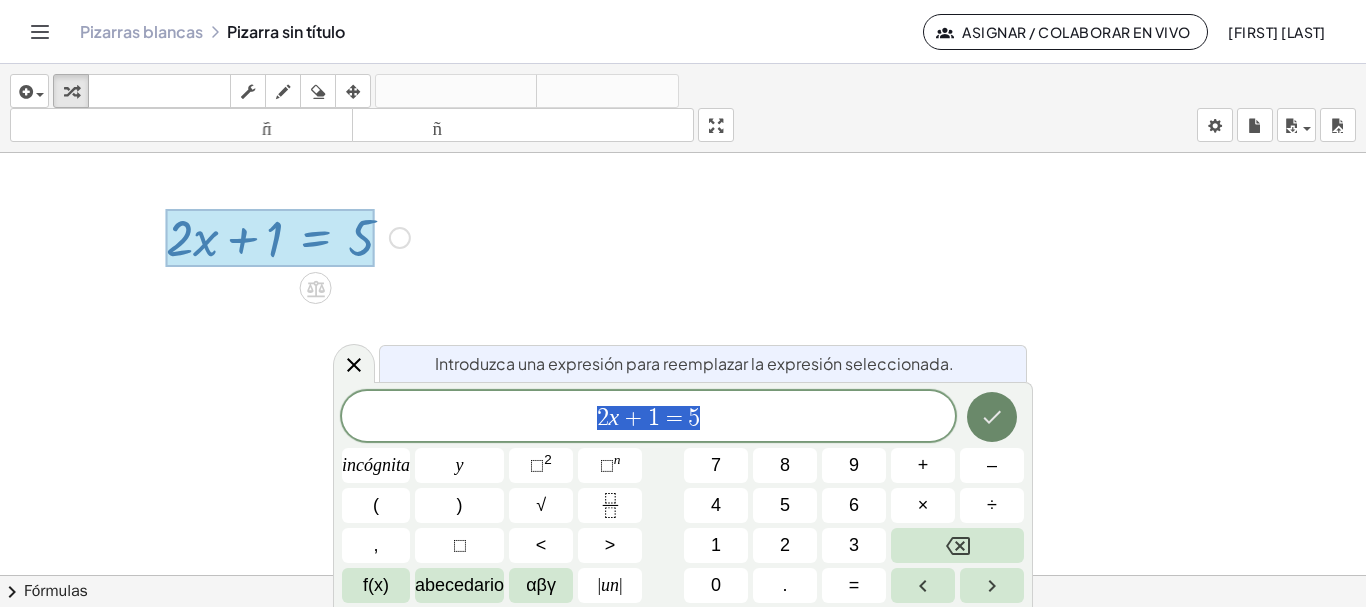 click 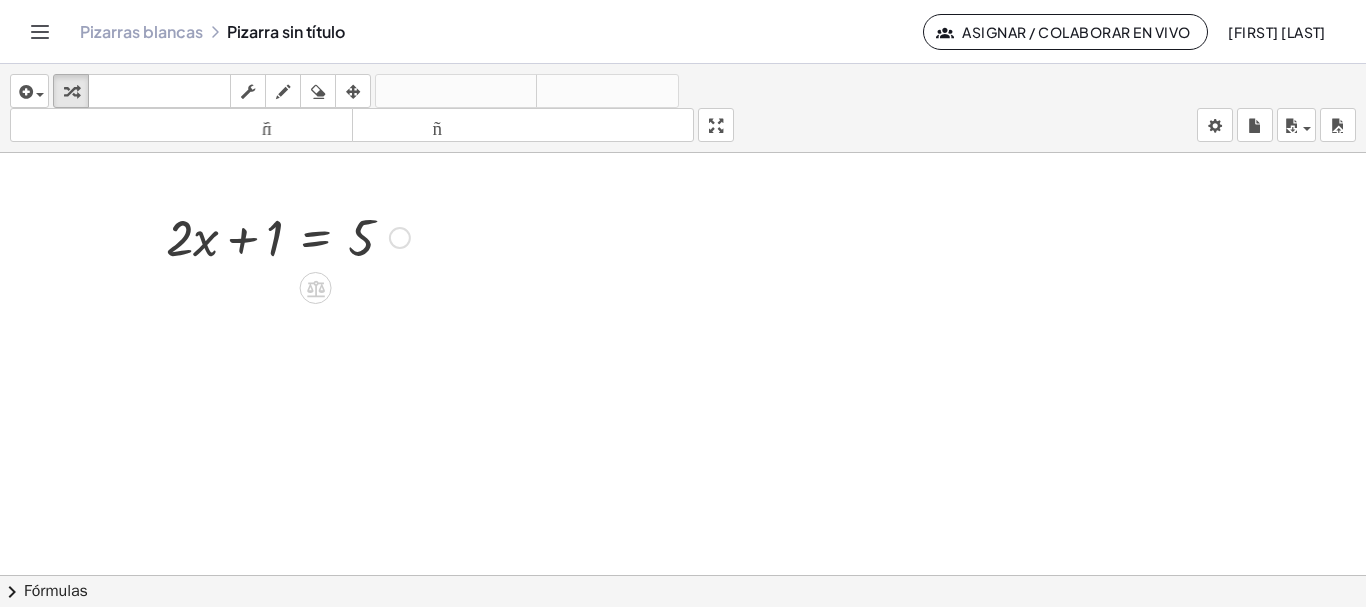 click at bounding box center [288, 236] 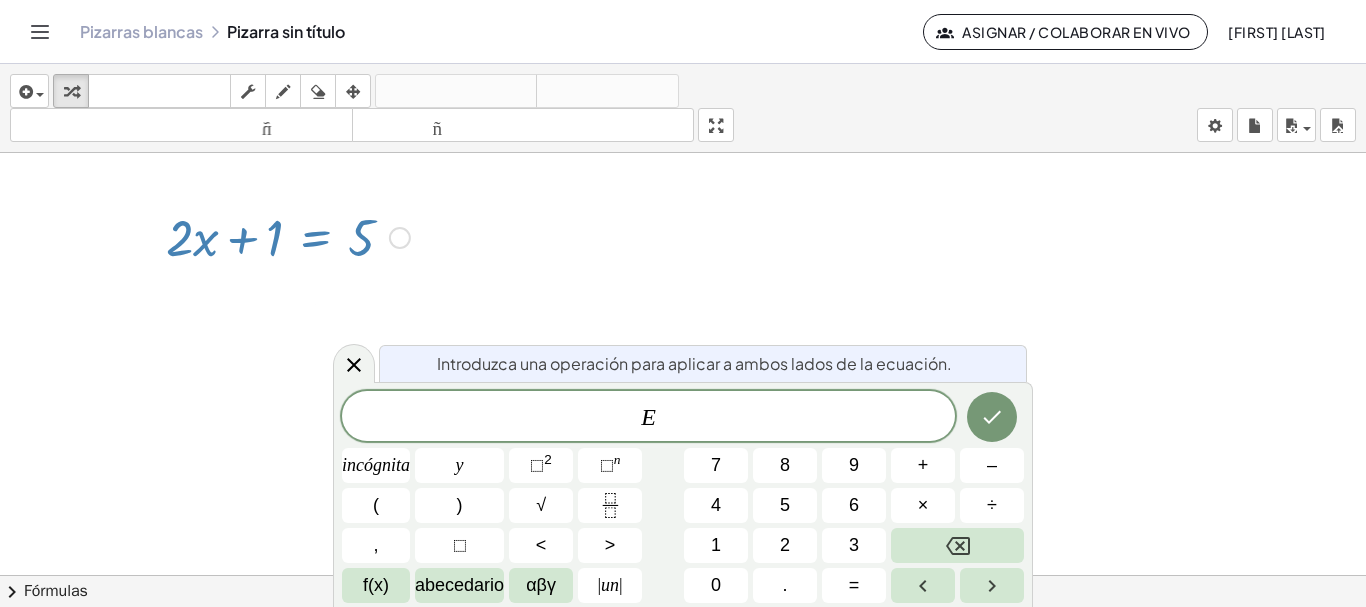 click at bounding box center (400, 238) 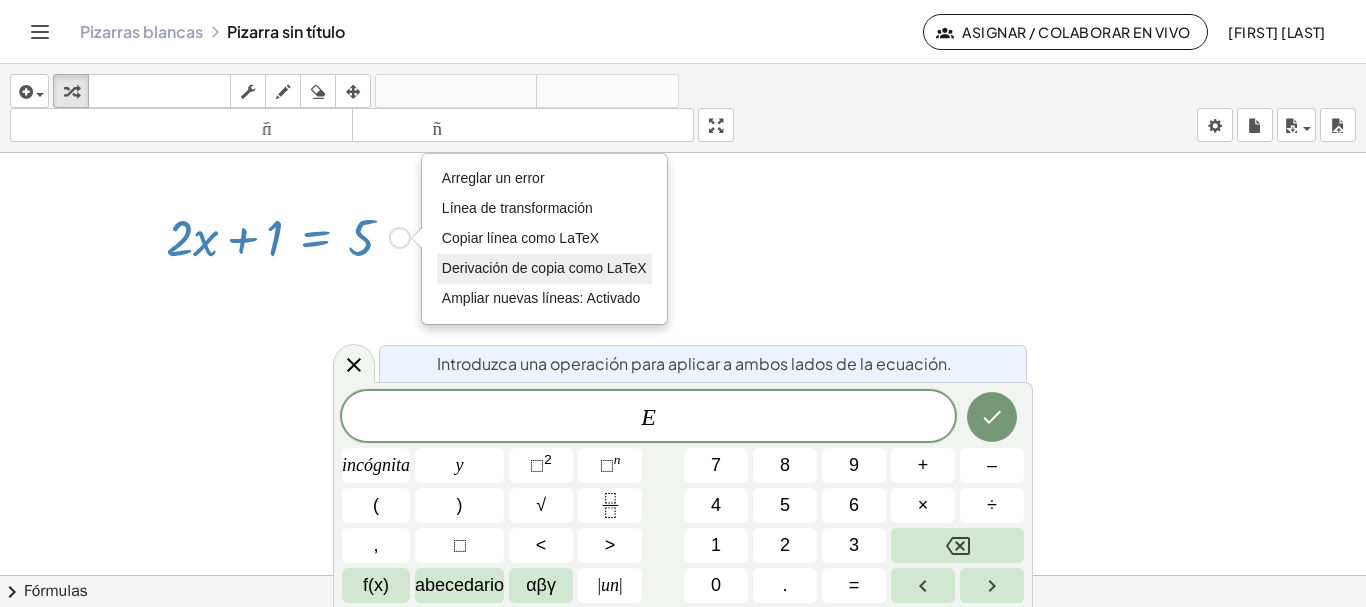 click on "Derivación de copia como LaTeX" at bounding box center (544, 268) 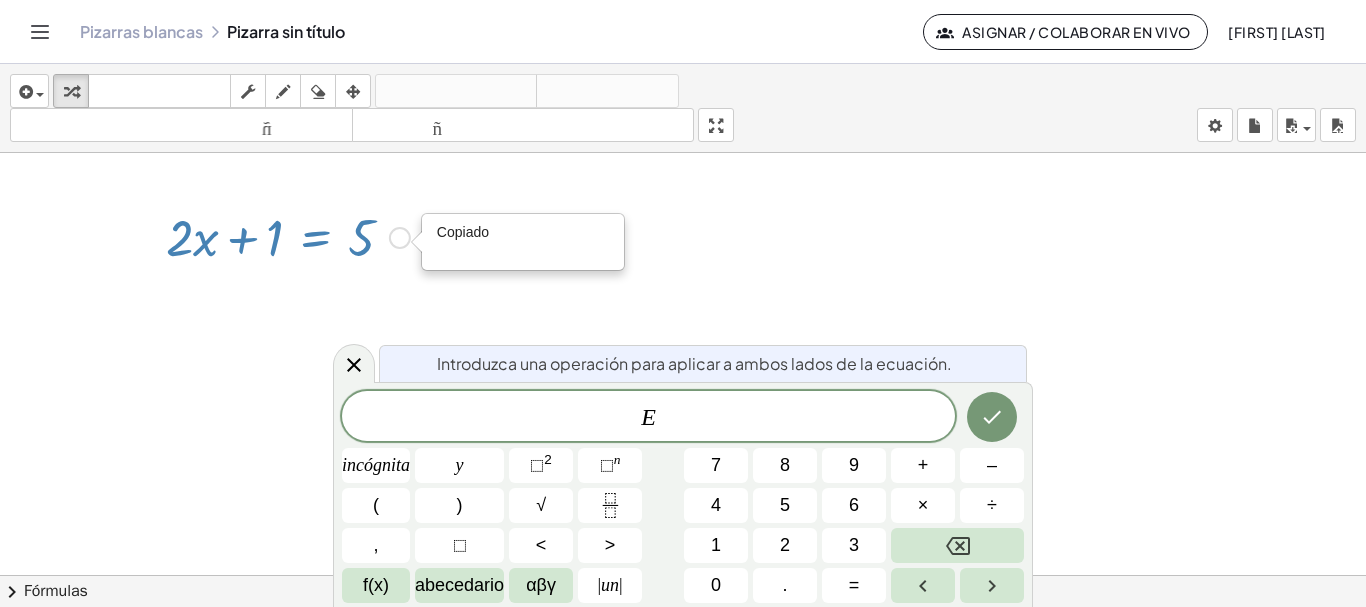 click on "Copiado done" at bounding box center [400, 238] 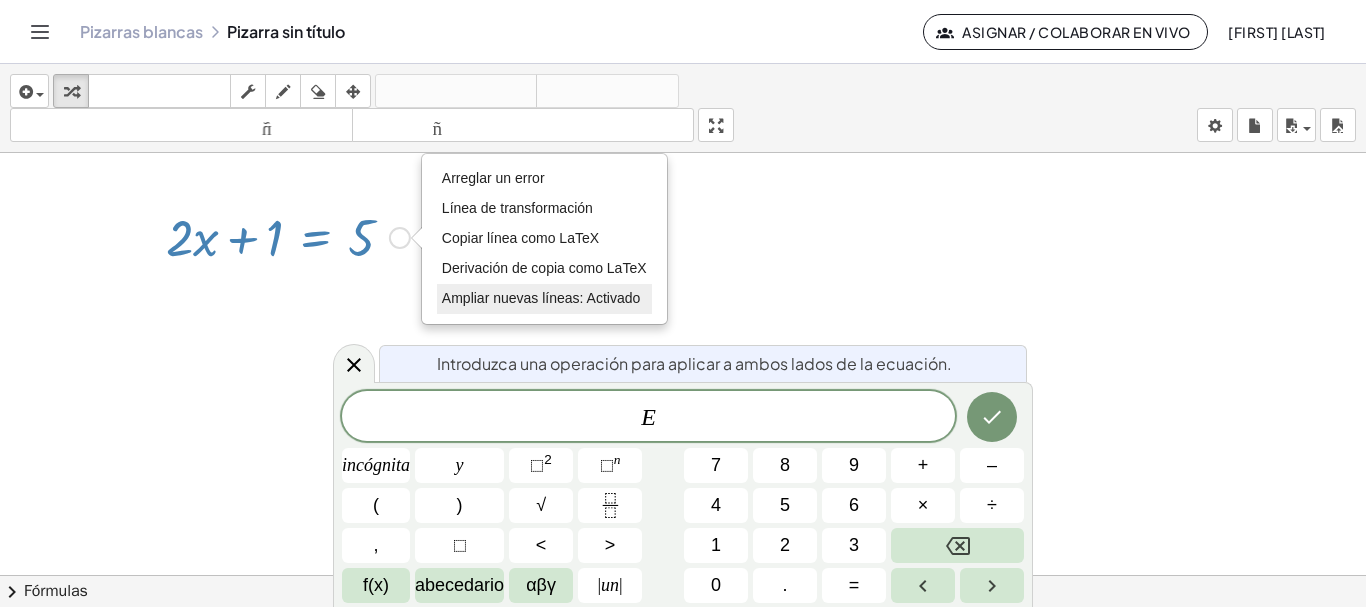 click on "Ampliar nuevas líneas: Activado" at bounding box center [541, 298] 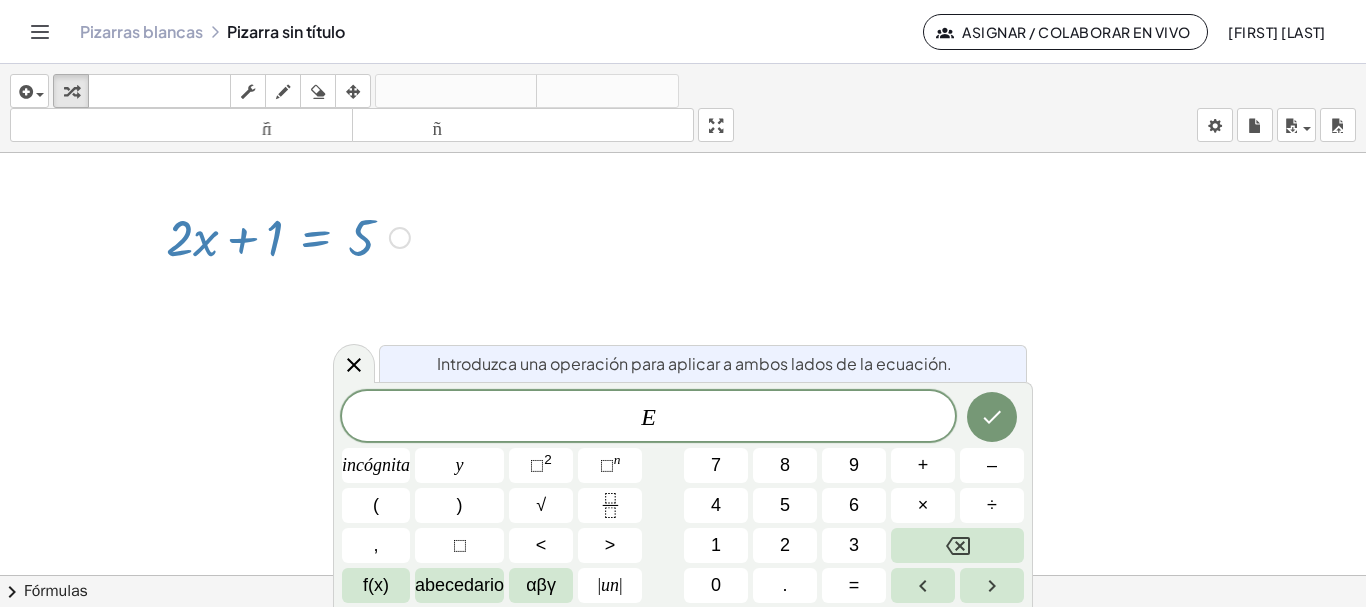 click at bounding box center (288, 236) 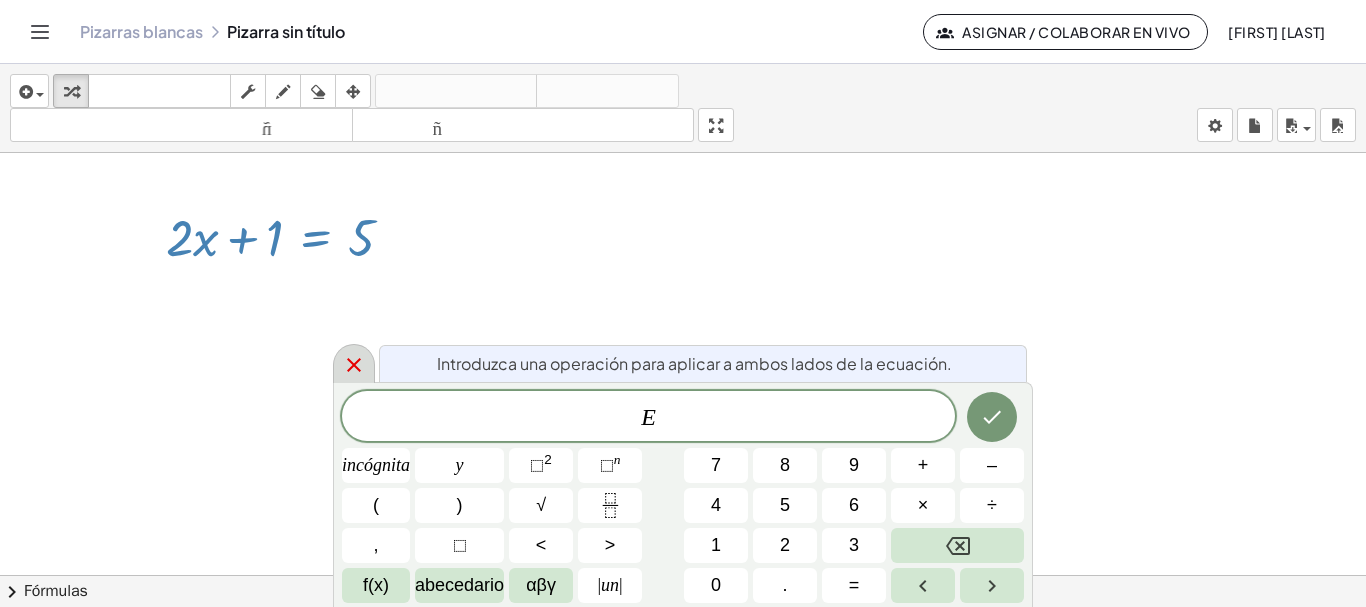 click 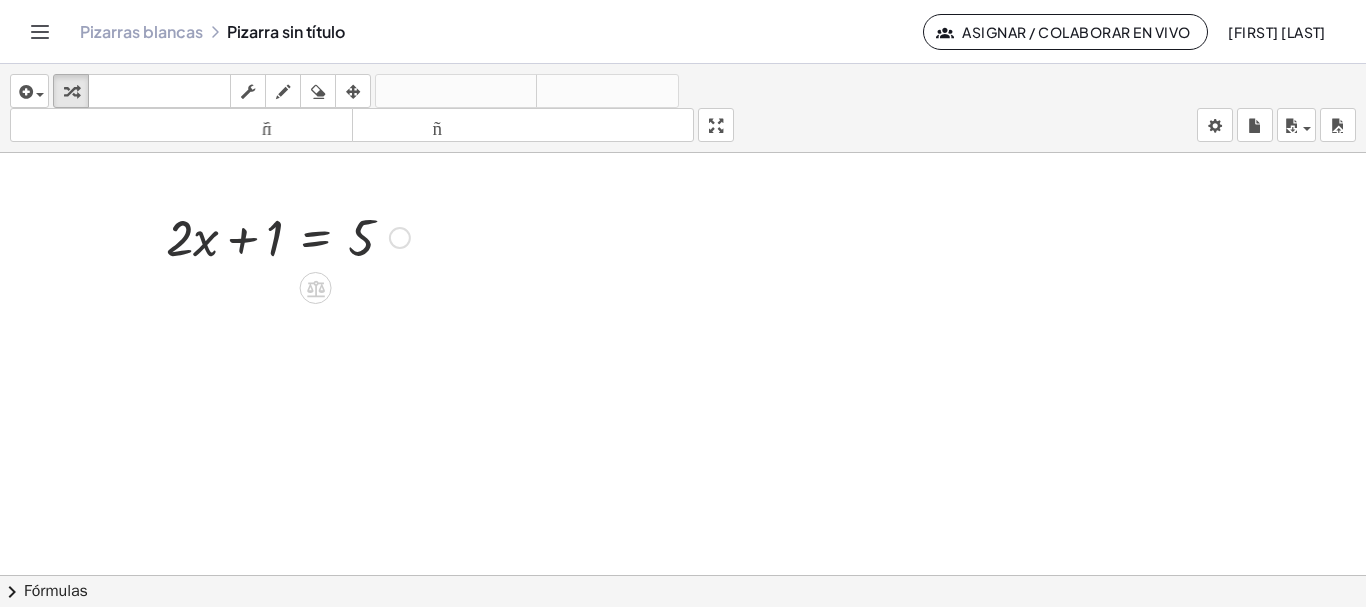 click at bounding box center (288, 236) 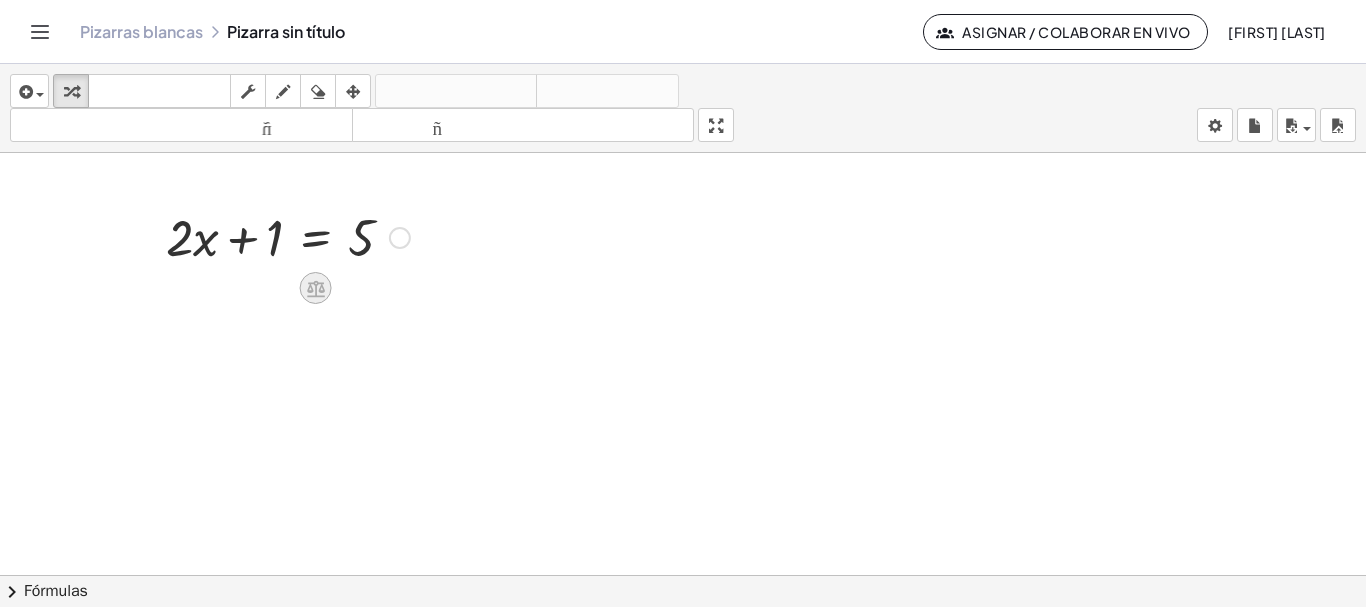click 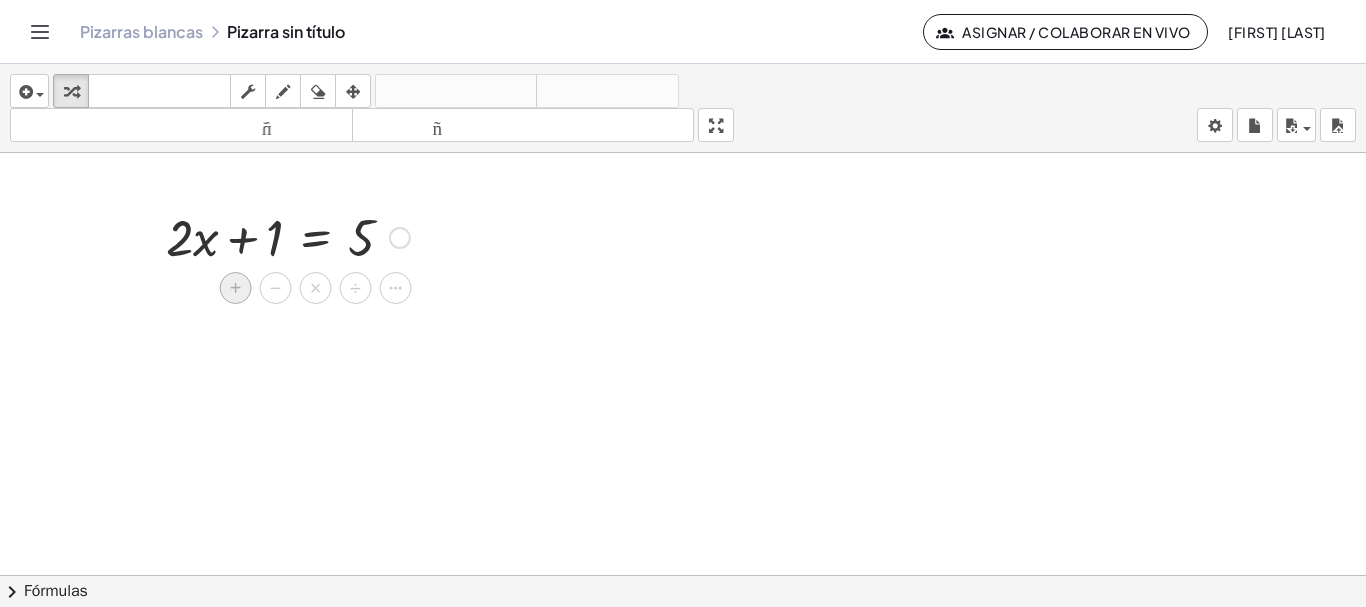 click on "+" at bounding box center [236, 288] 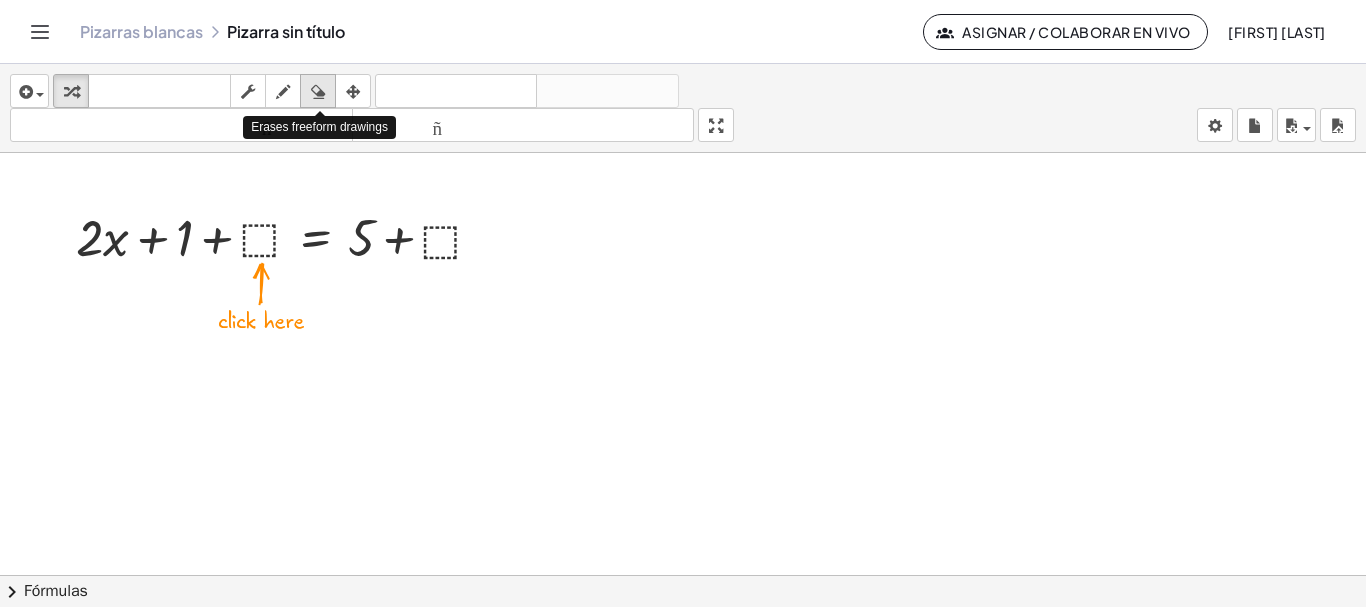 click at bounding box center (318, 92) 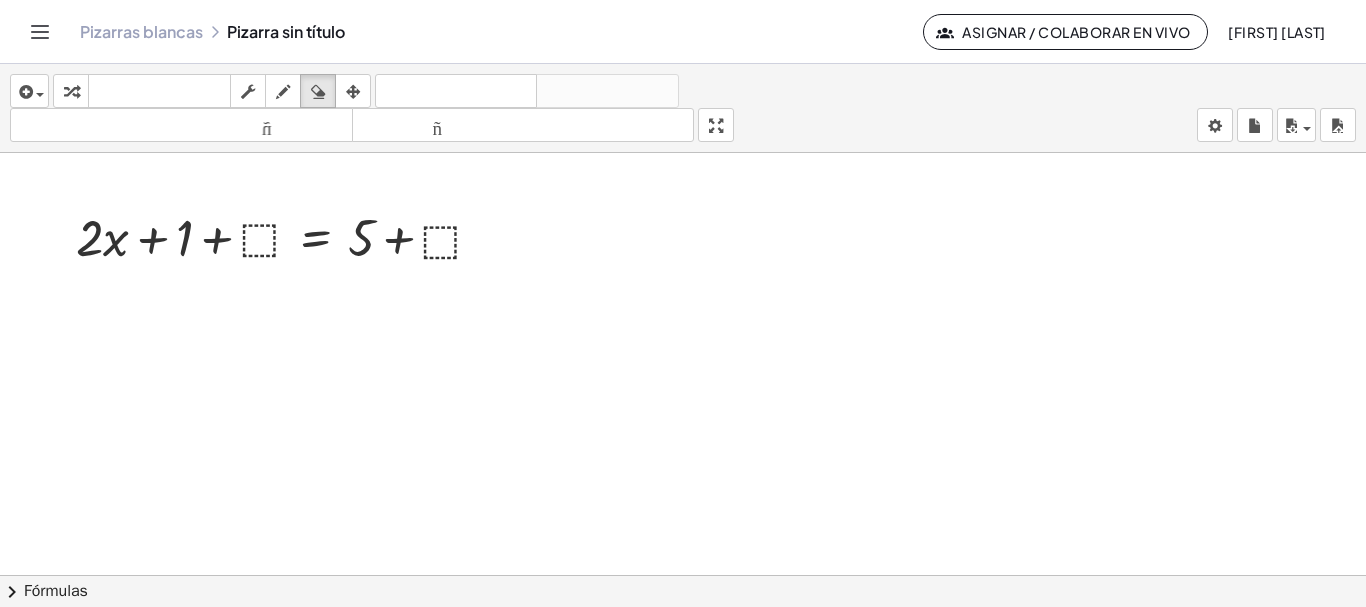 click at bounding box center (683, 589) 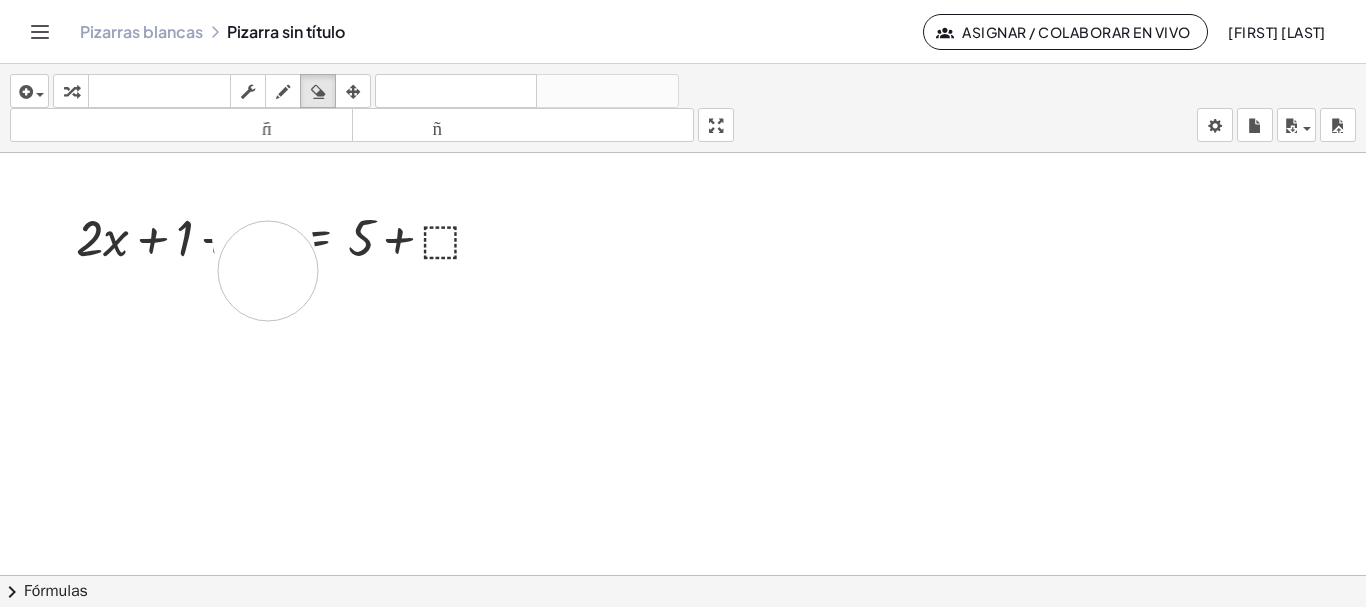 drag, startPoint x: 262, startPoint y: 225, endPoint x: 268, endPoint y: 271, distance: 46.389652 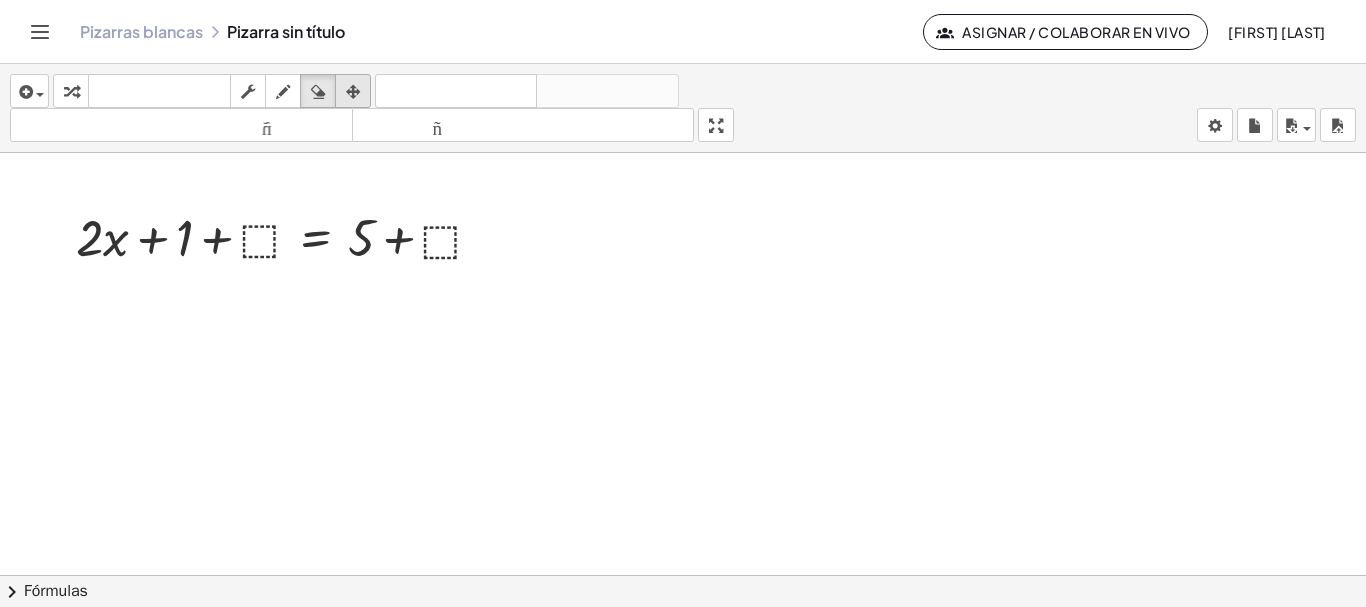 click at bounding box center (353, 91) 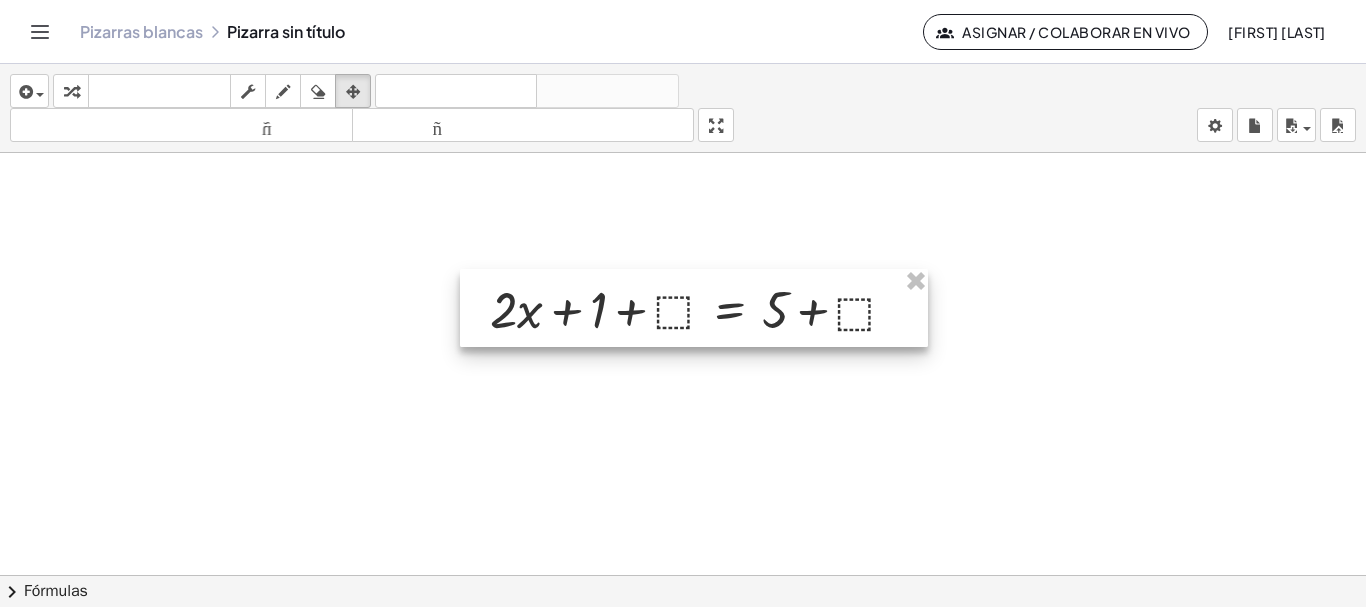 drag, startPoint x: 408, startPoint y: 210, endPoint x: 822, endPoint y: 282, distance: 420.21423 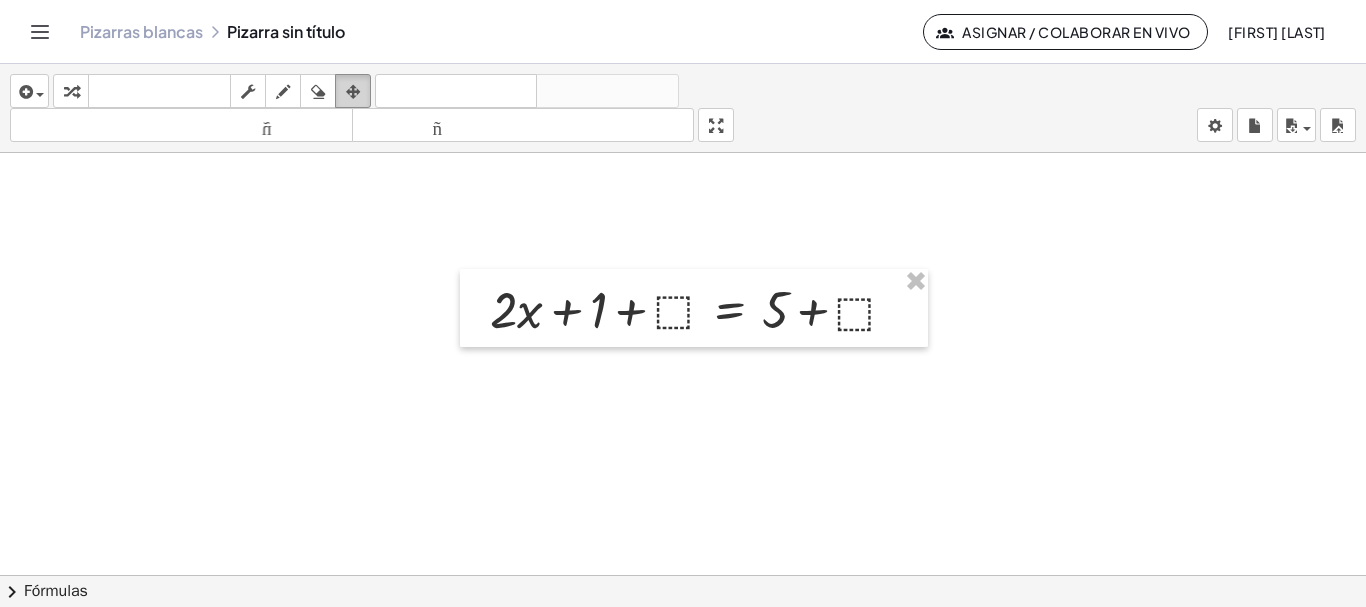click on "arreglar" at bounding box center [353, 91] 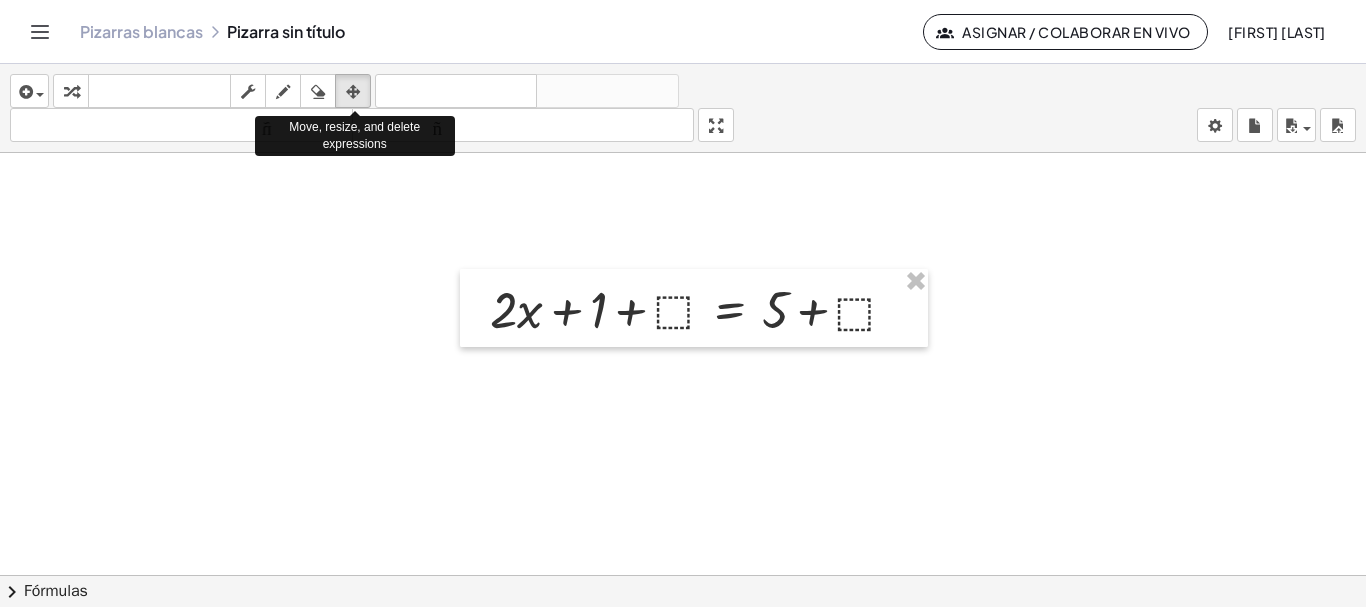 click on "Move, resize, and delete expressions" at bounding box center [355, 136] 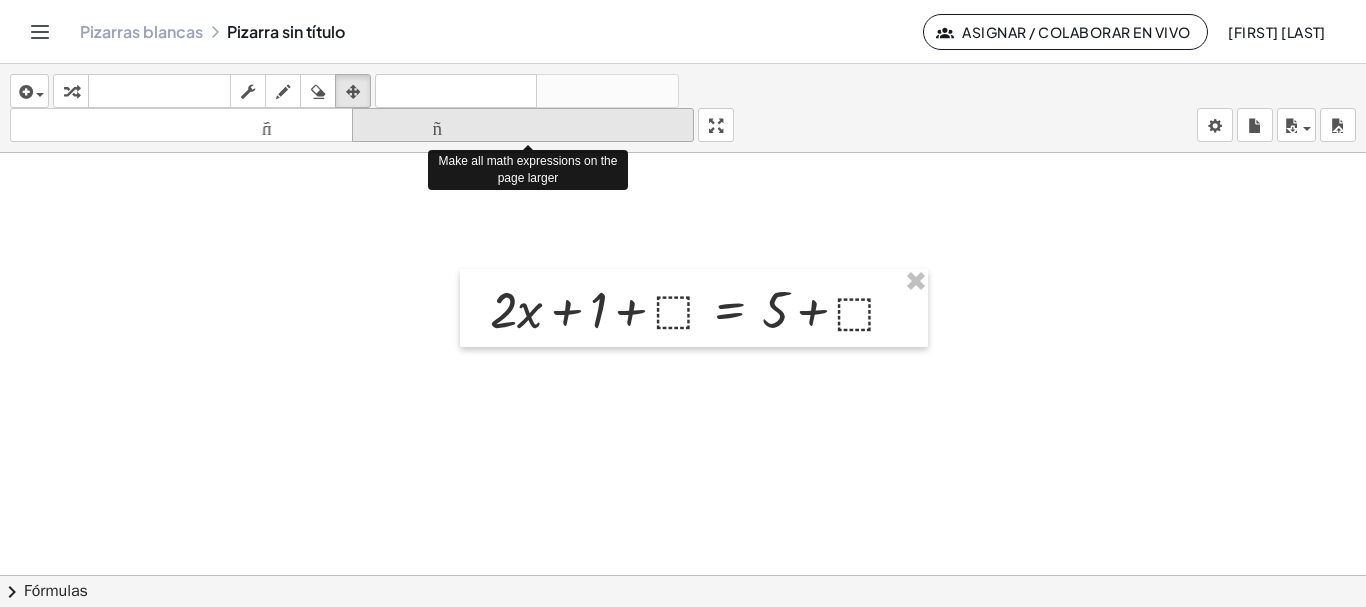 click on "tamaño_del_formato más grande" at bounding box center (523, 125) 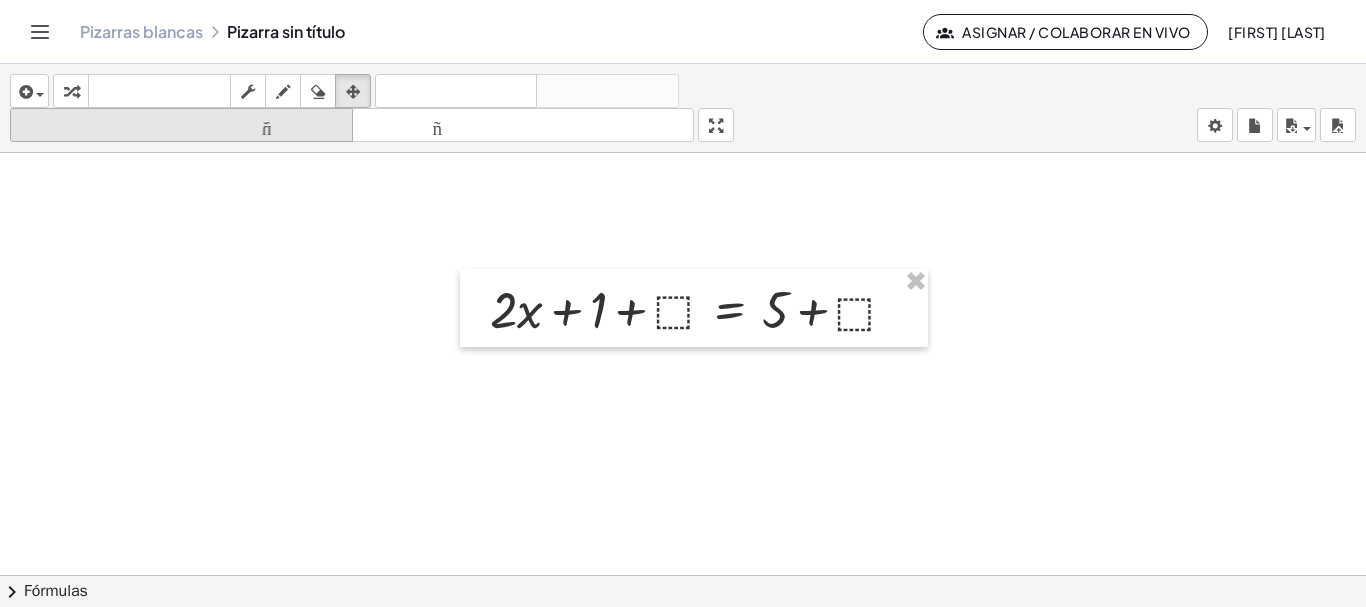 click on "tamaño_del_formato" at bounding box center (181, 125) 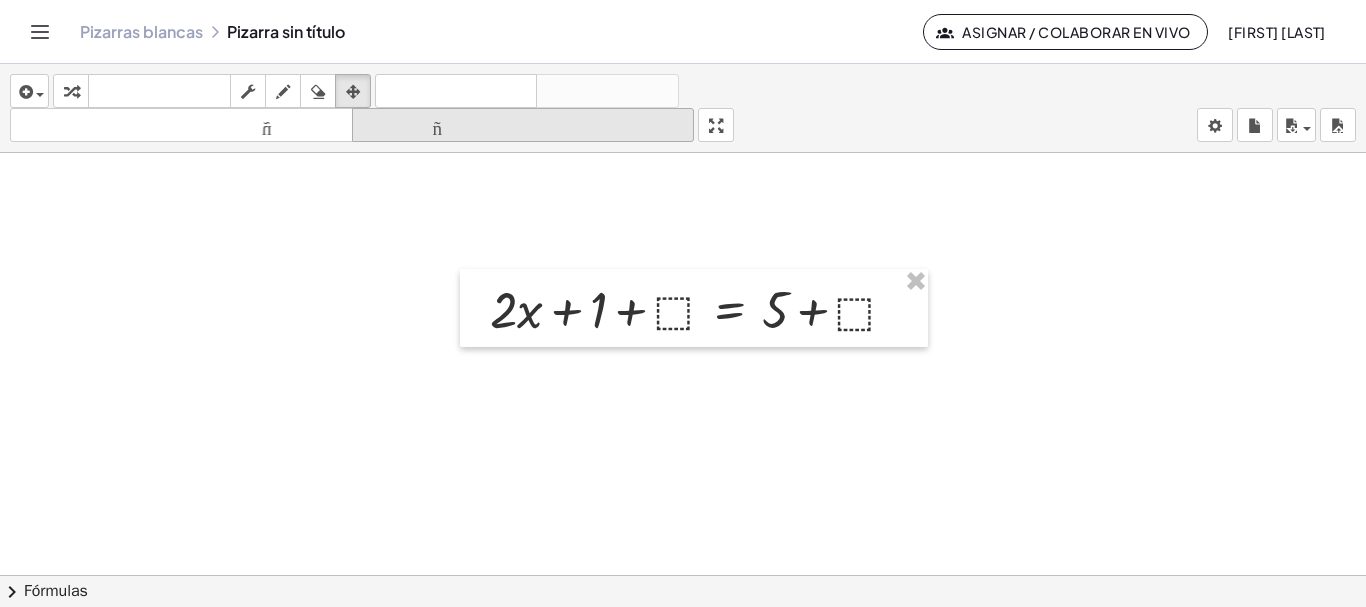 click on "tamaño_del_formato" at bounding box center (523, 125) 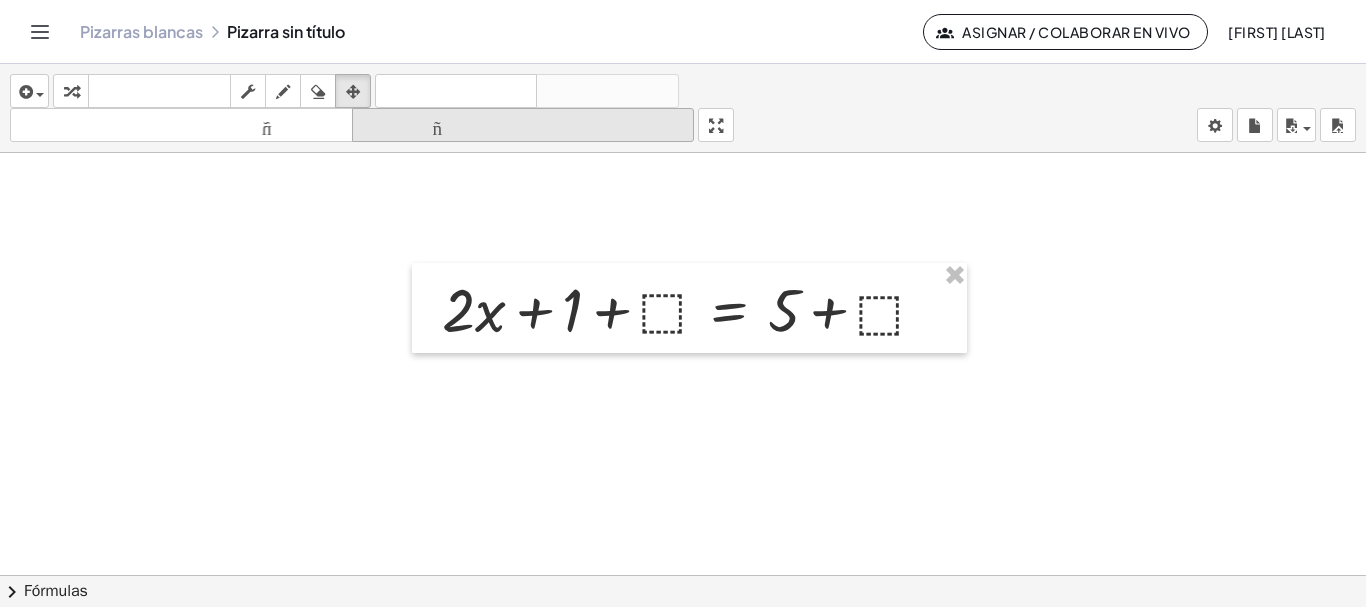 click on "tamaño_del_formato" at bounding box center (523, 125) 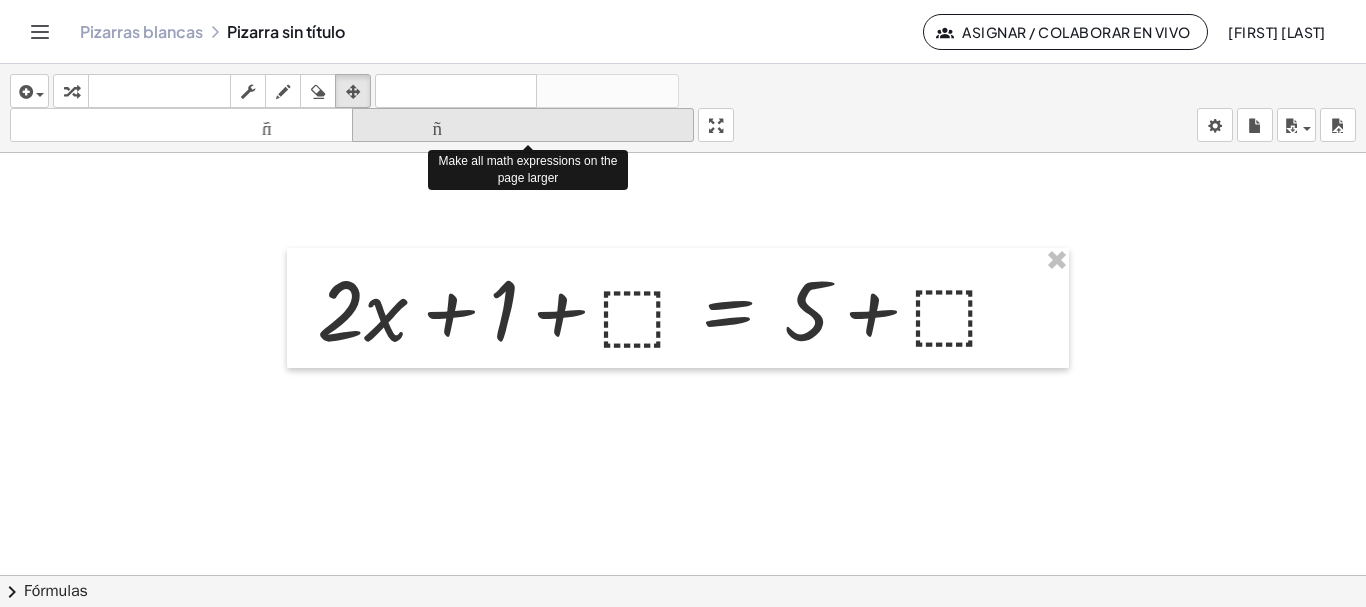 click on "tamaño_del_formato" at bounding box center [523, 125] 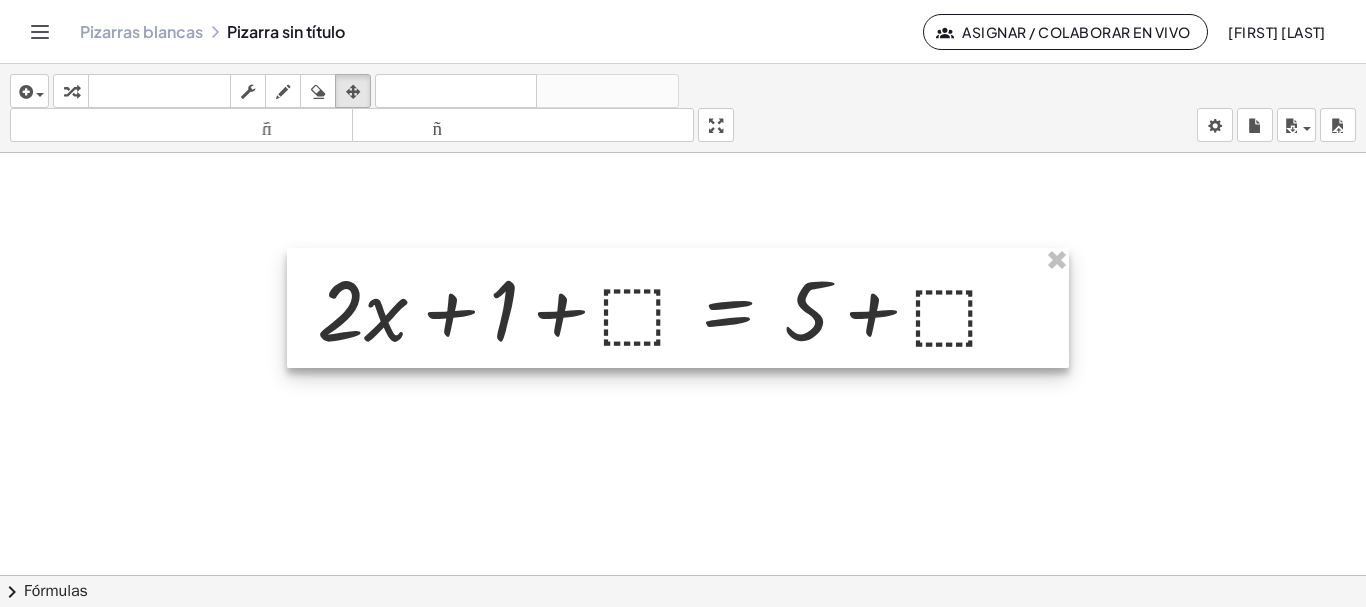 click at bounding box center [678, 308] 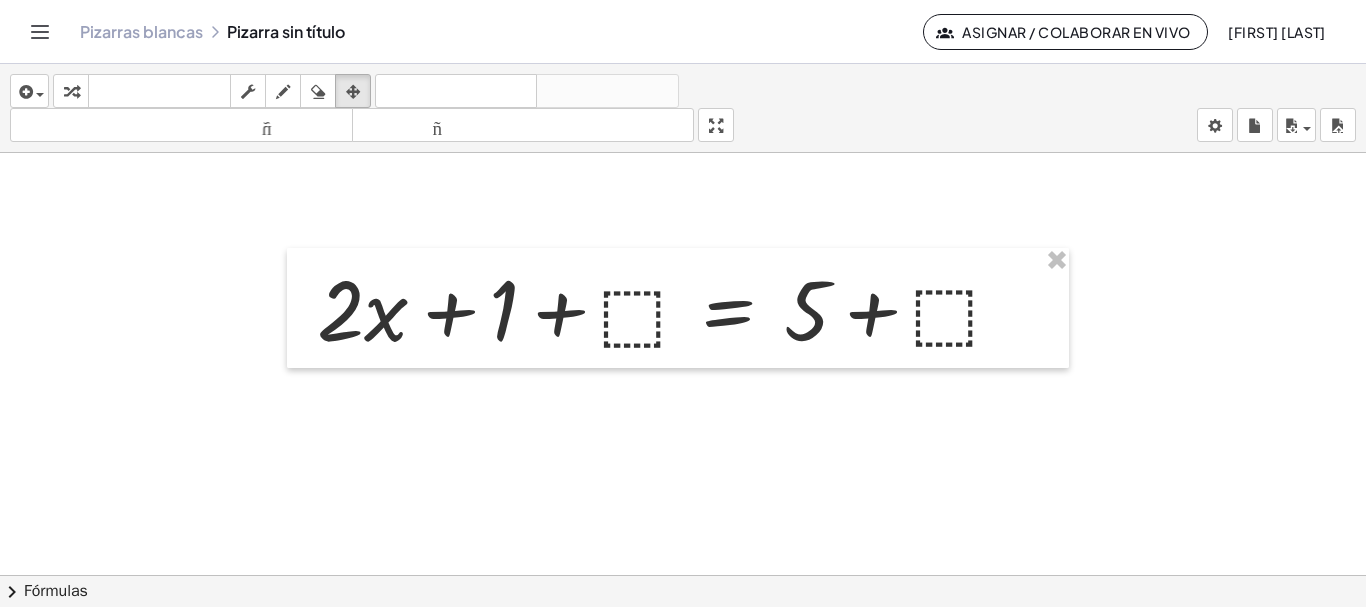 click at bounding box center (683, 589) 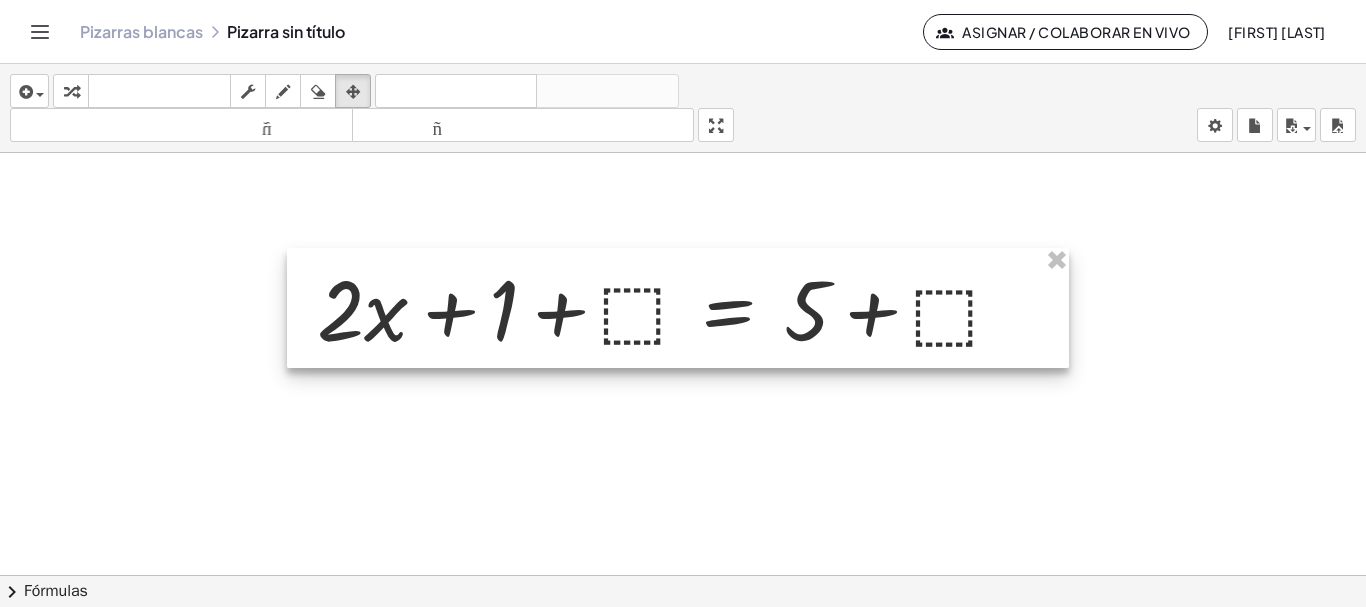 click at bounding box center (678, 308) 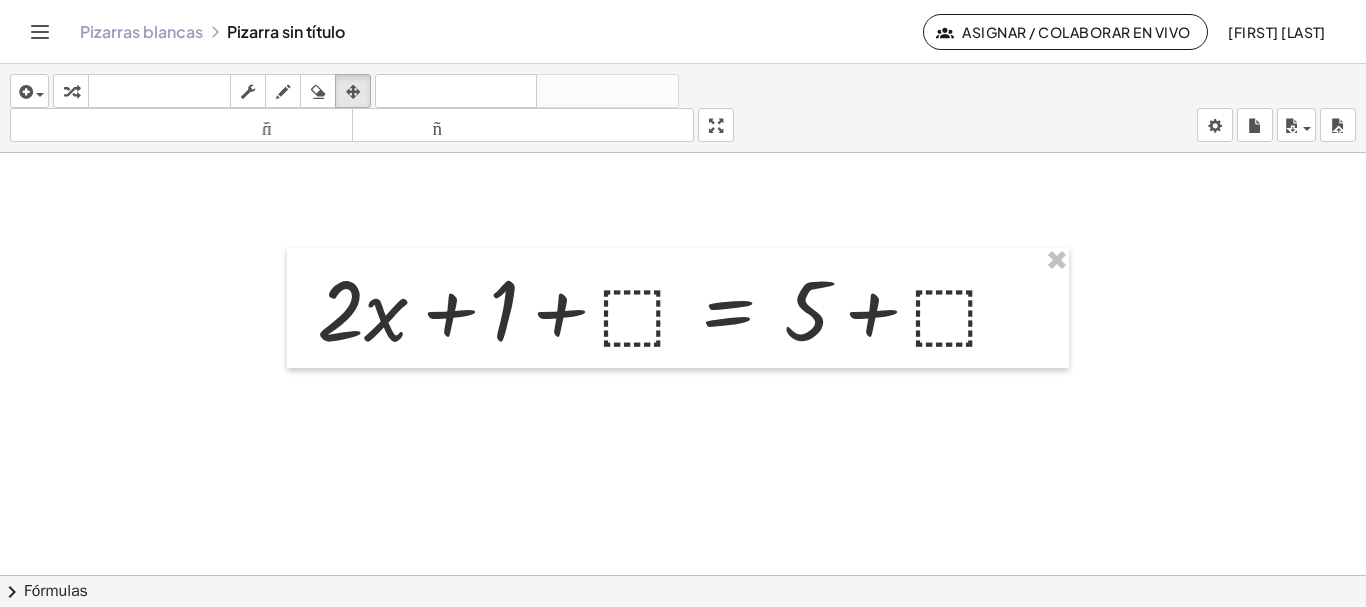 click at bounding box center (683, 589) 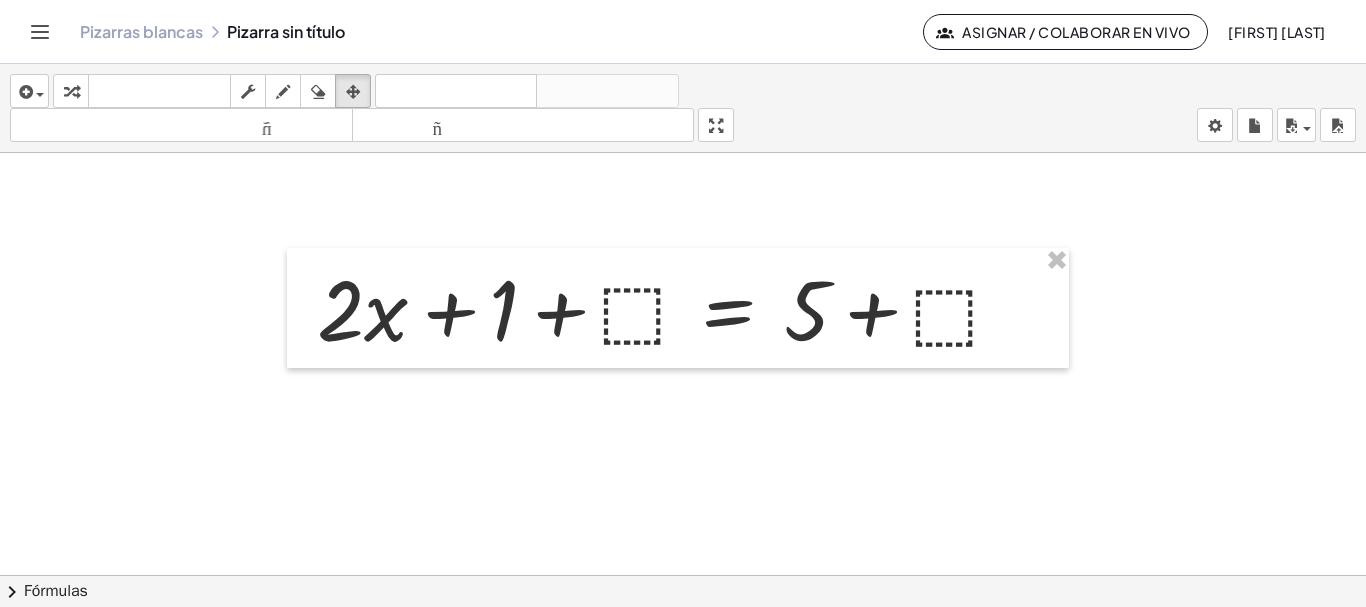 drag, startPoint x: 737, startPoint y: 132, endPoint x: 737, endPoint y: 253, distance: 121 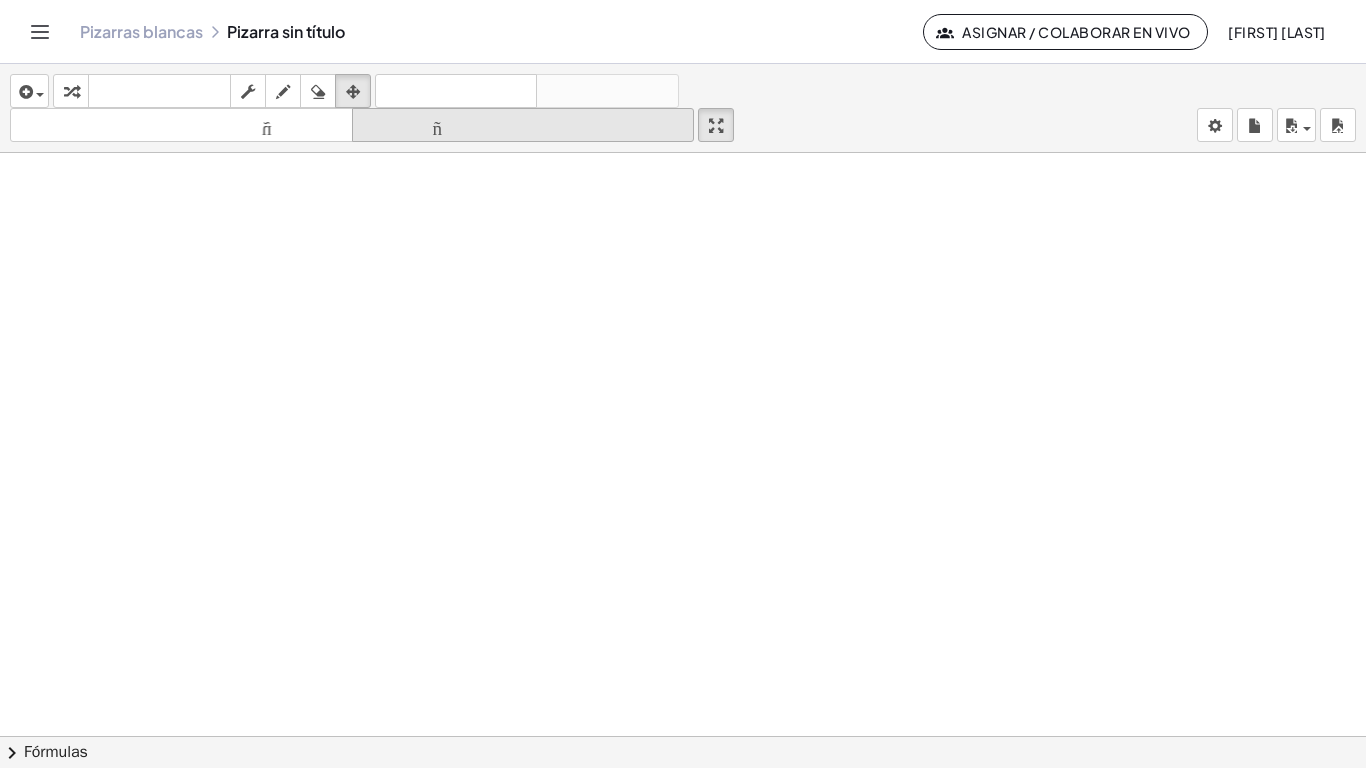 click on "tamaño_del_formato" at bounding box center (523, 125) 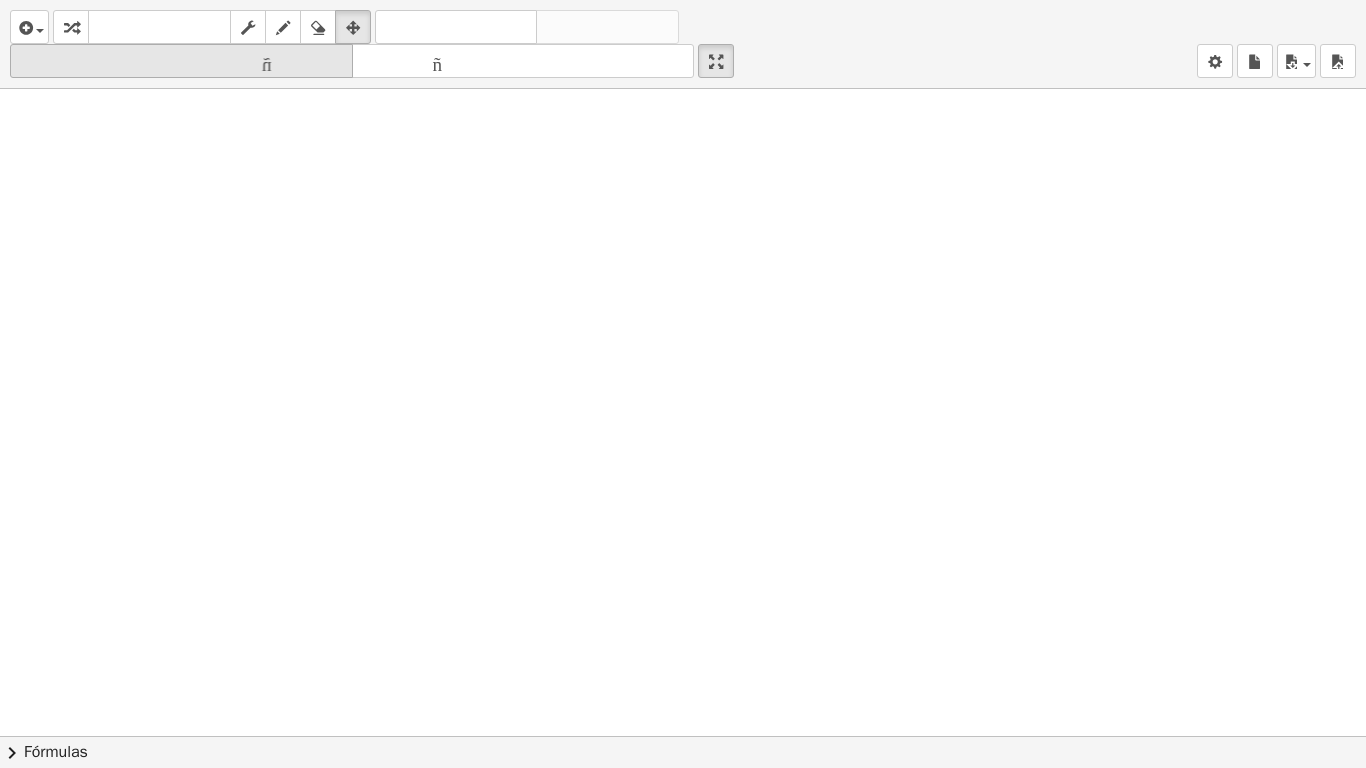click on "tamaño_del_formato" at bounding box center (181, 61) 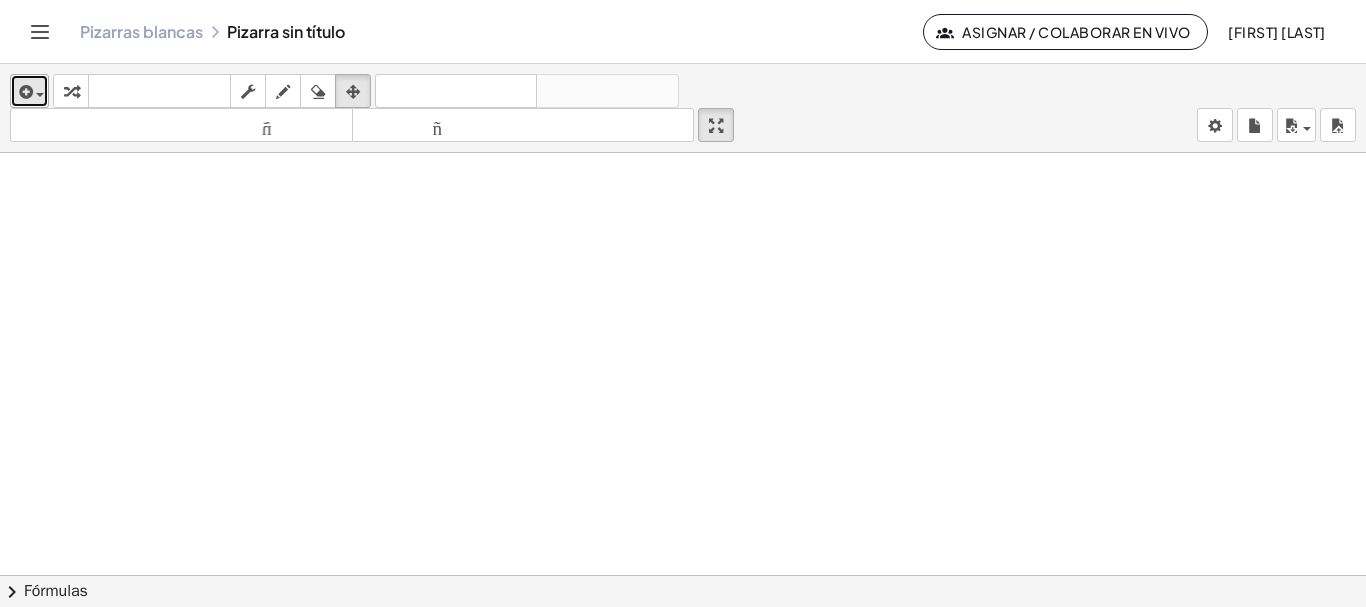 click at bounding box center [24, 92] 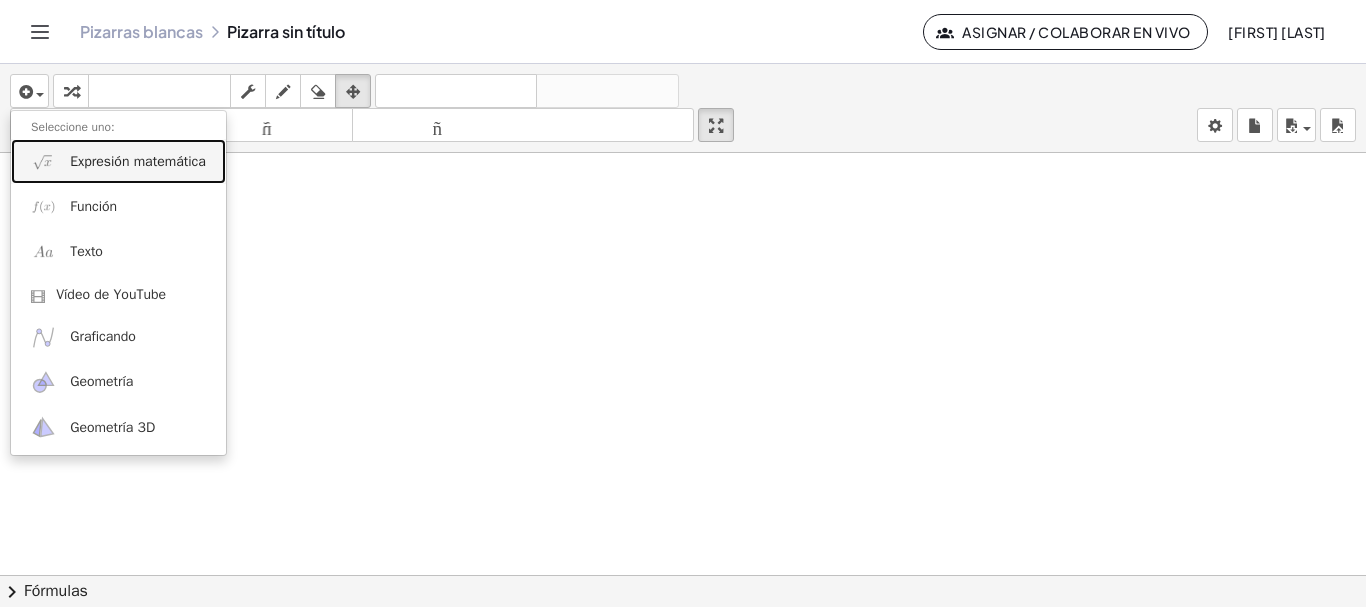 click on "Expresión matemática" at bounding box center (138, 161) 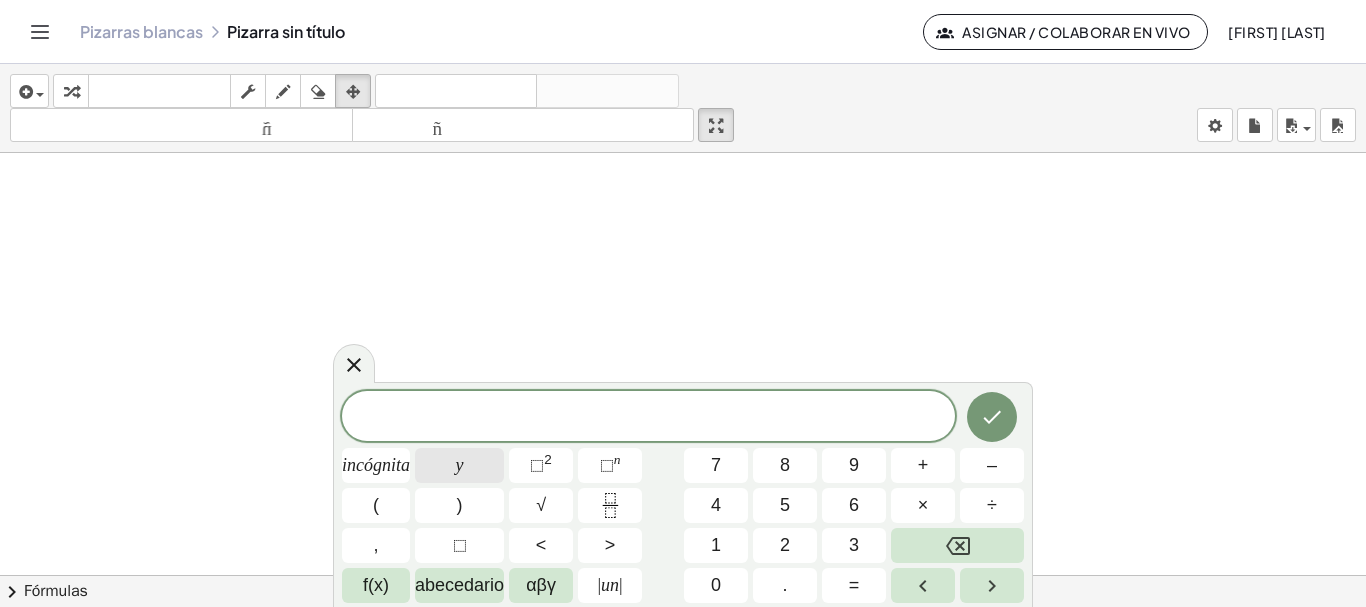 click on "y" at bounding box center (459, 465) 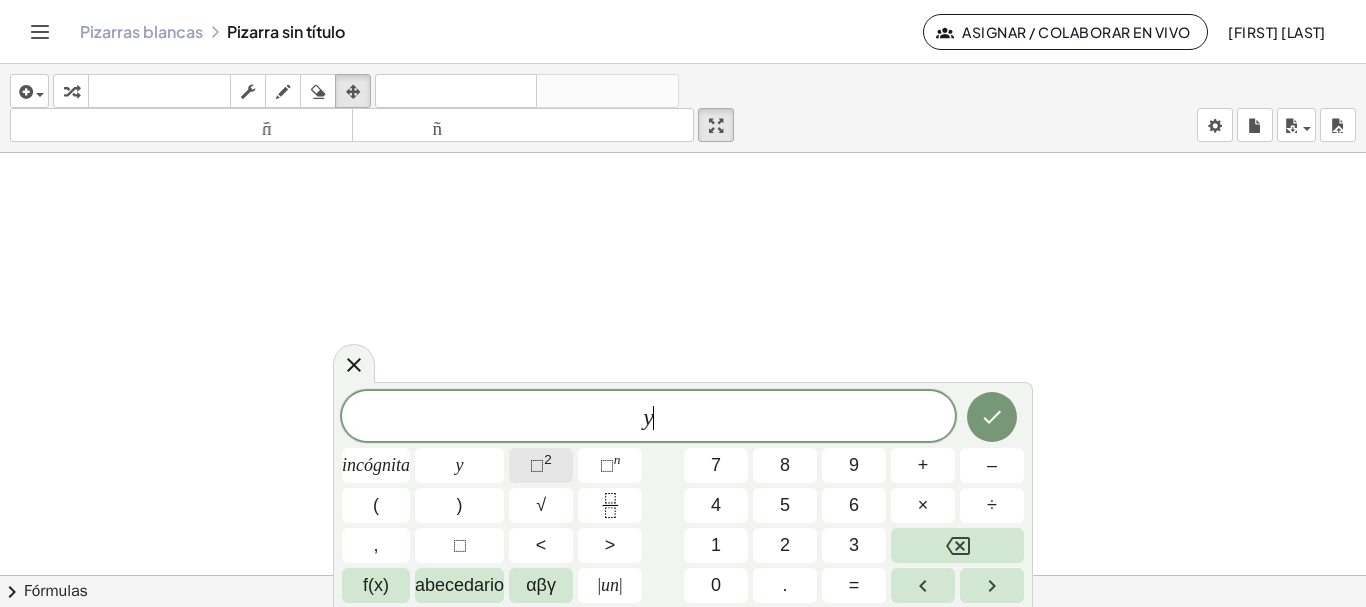 click on "⬚" at bounding box center [537, 465] 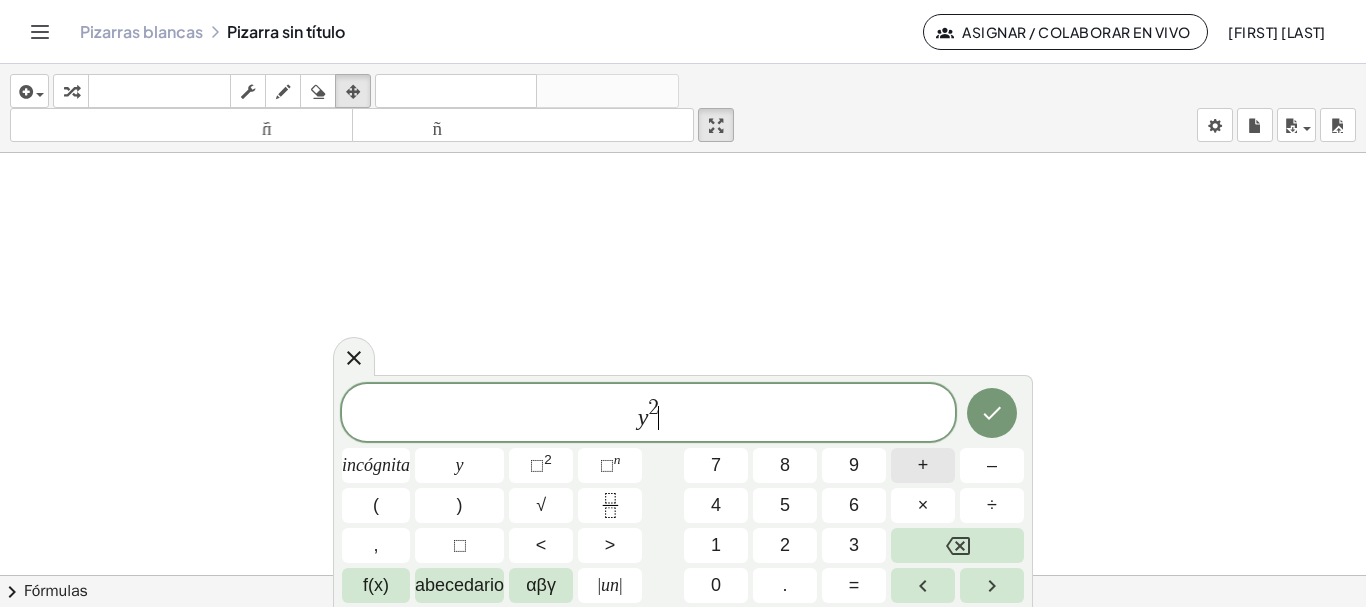 click on "+" at bounding box center [923, 465] 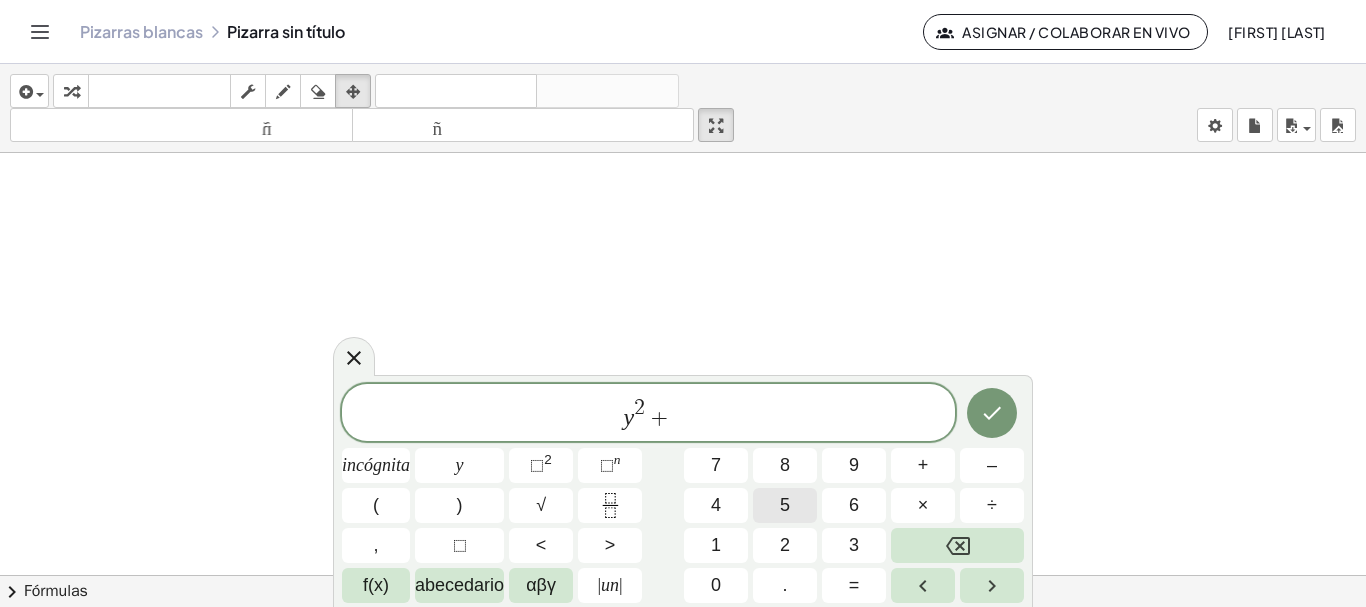 click on "5" at bounding box center [785, 505] 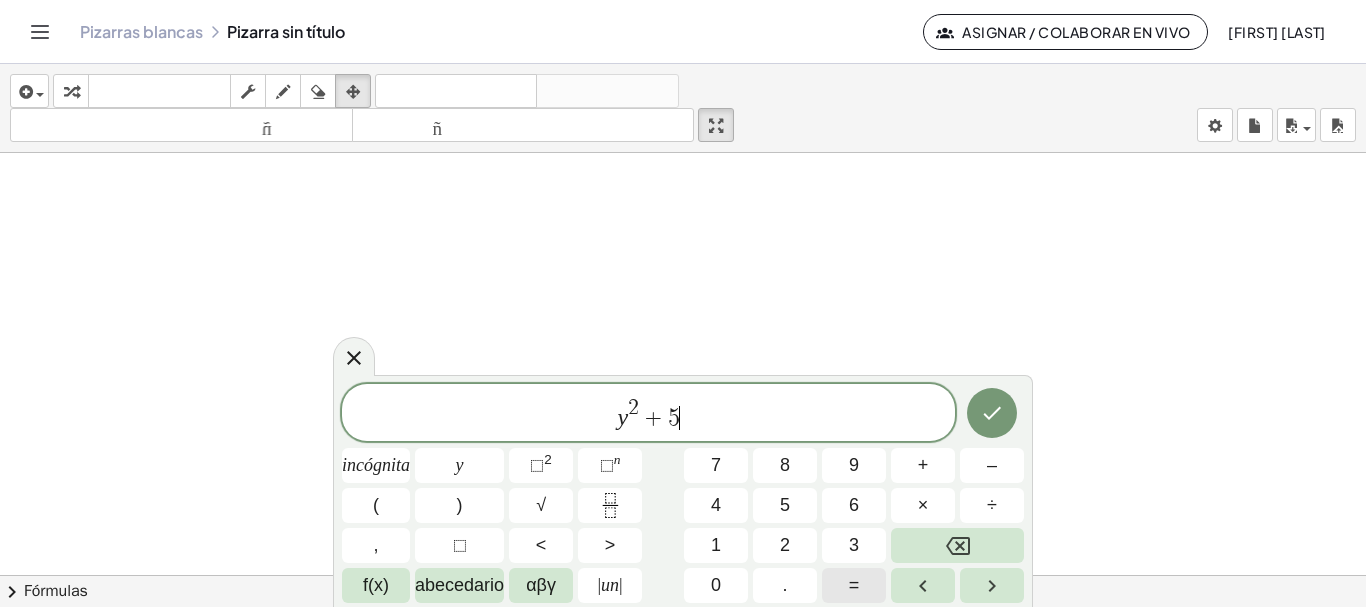click on "=" at bounding box center [854, 585] 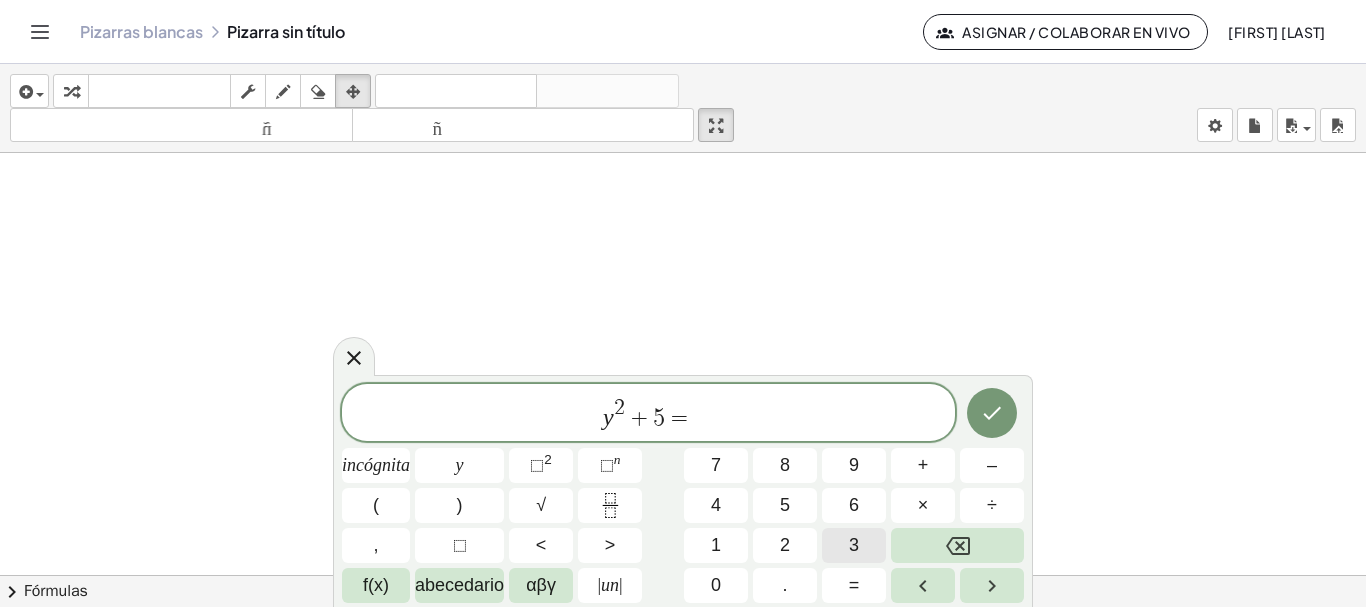 click on "3" at bounding box center (854, 545) 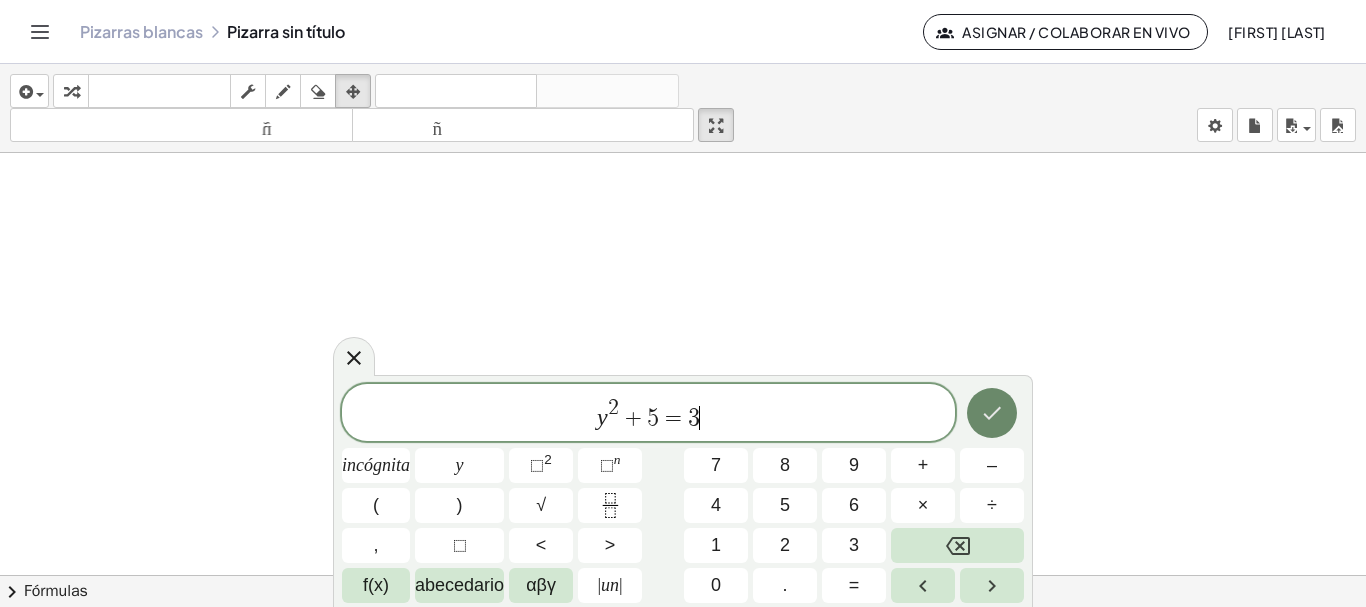 click at bounding box center (992, 413) 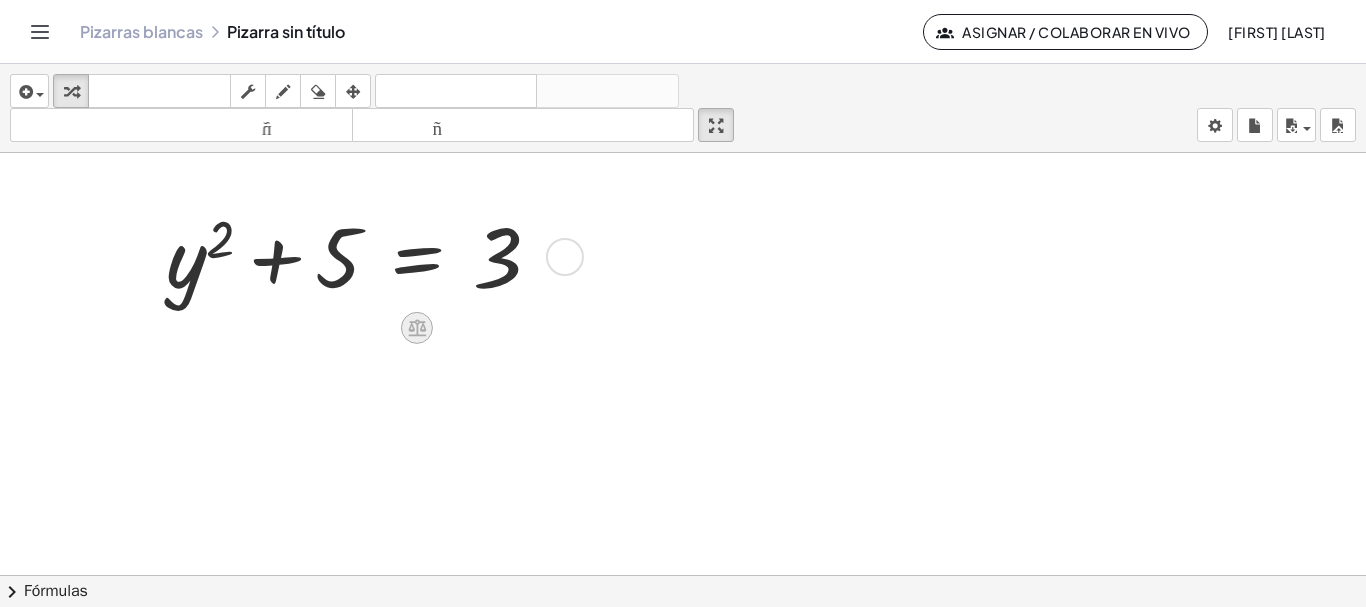 click 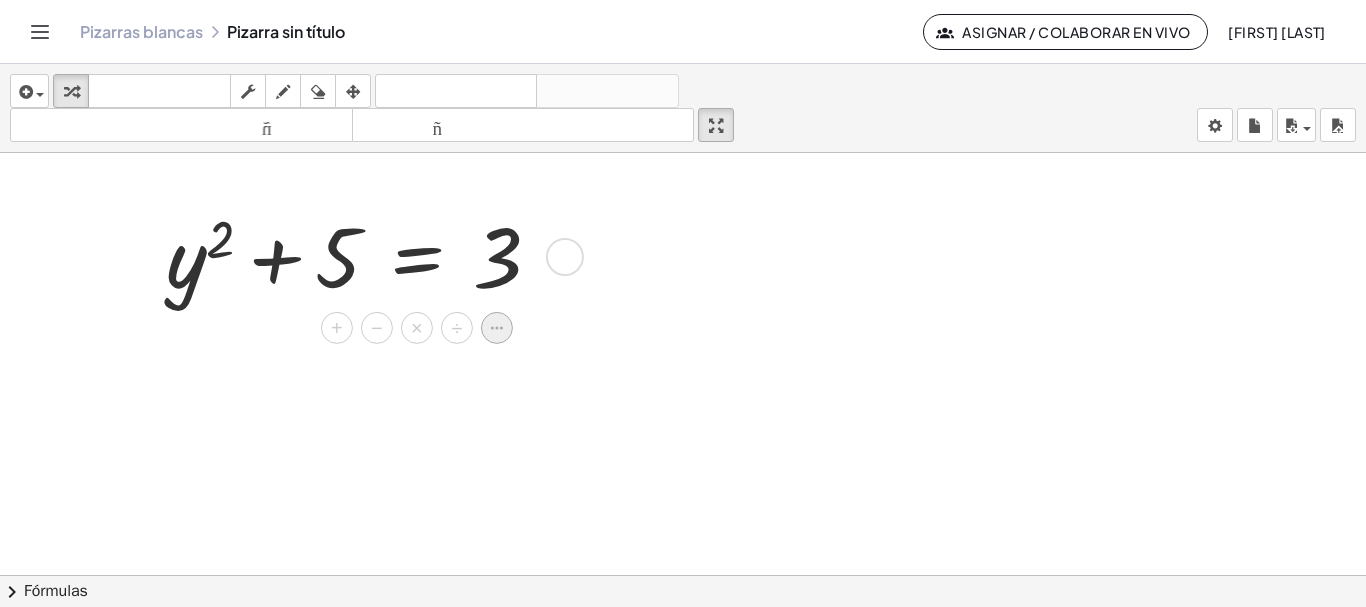 click 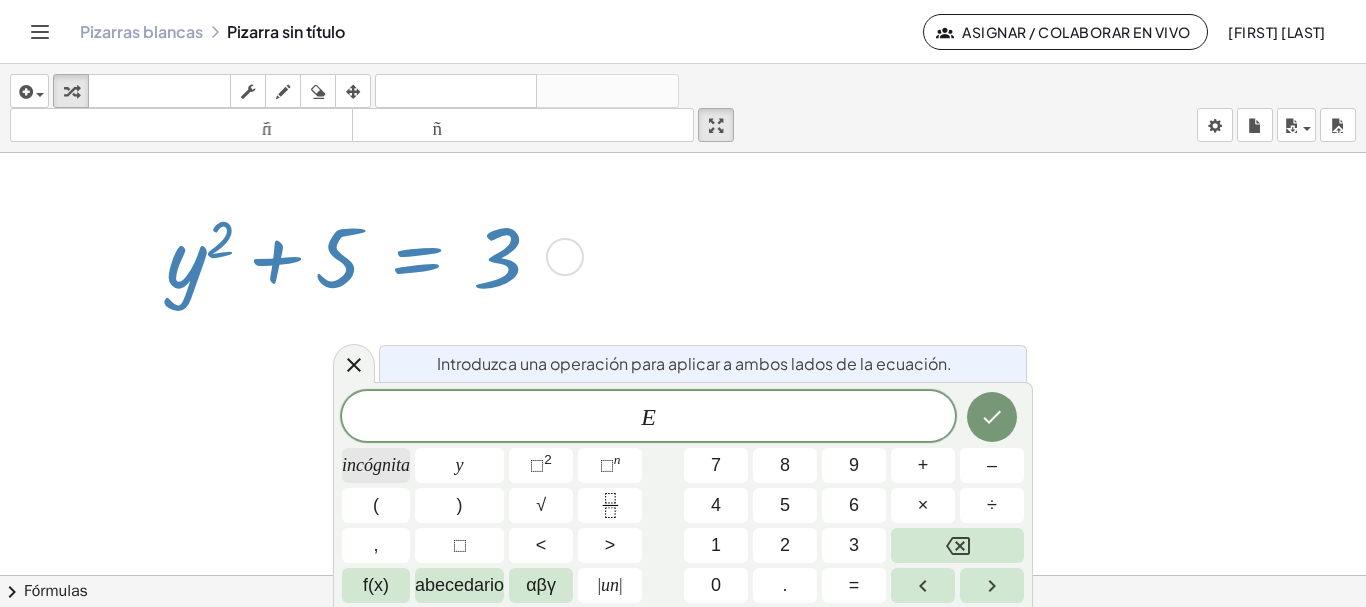 click on "incógnita" at bounding box center [376, 465] 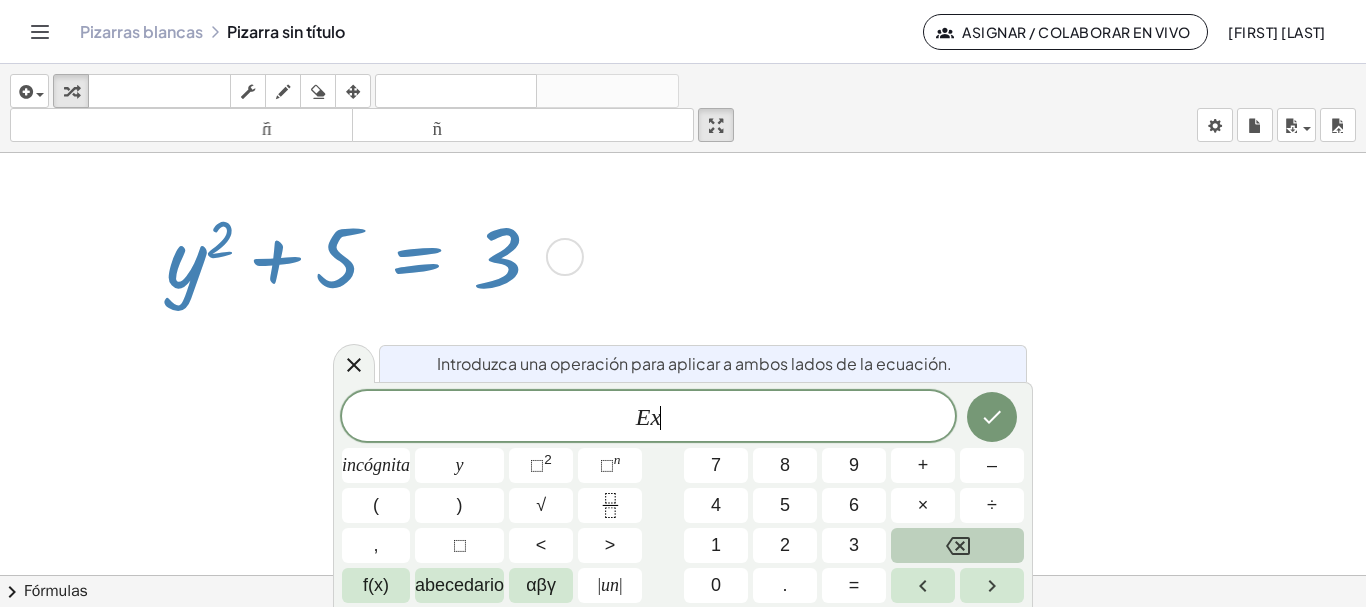 click 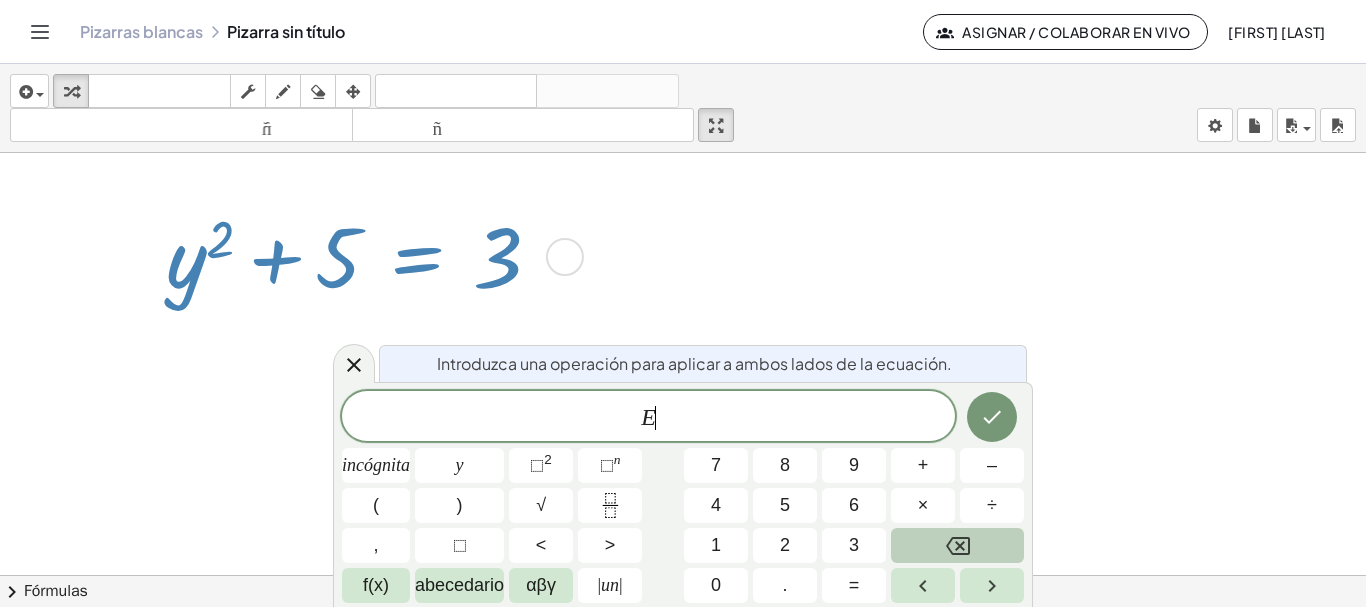 click 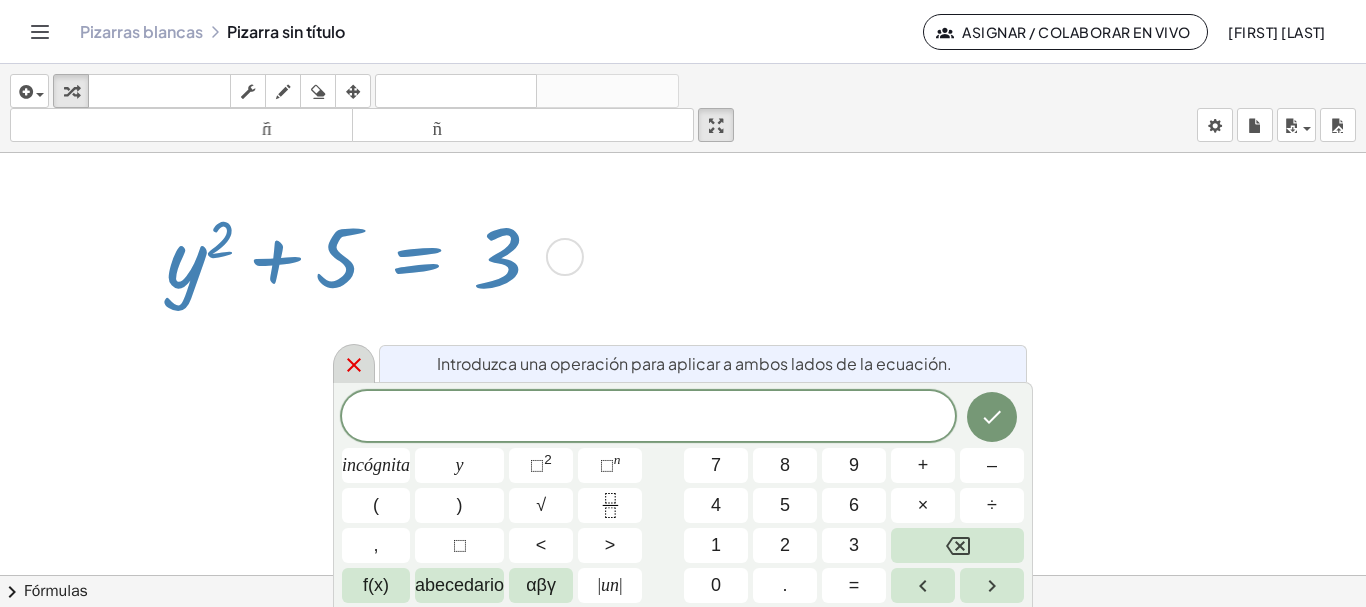 click 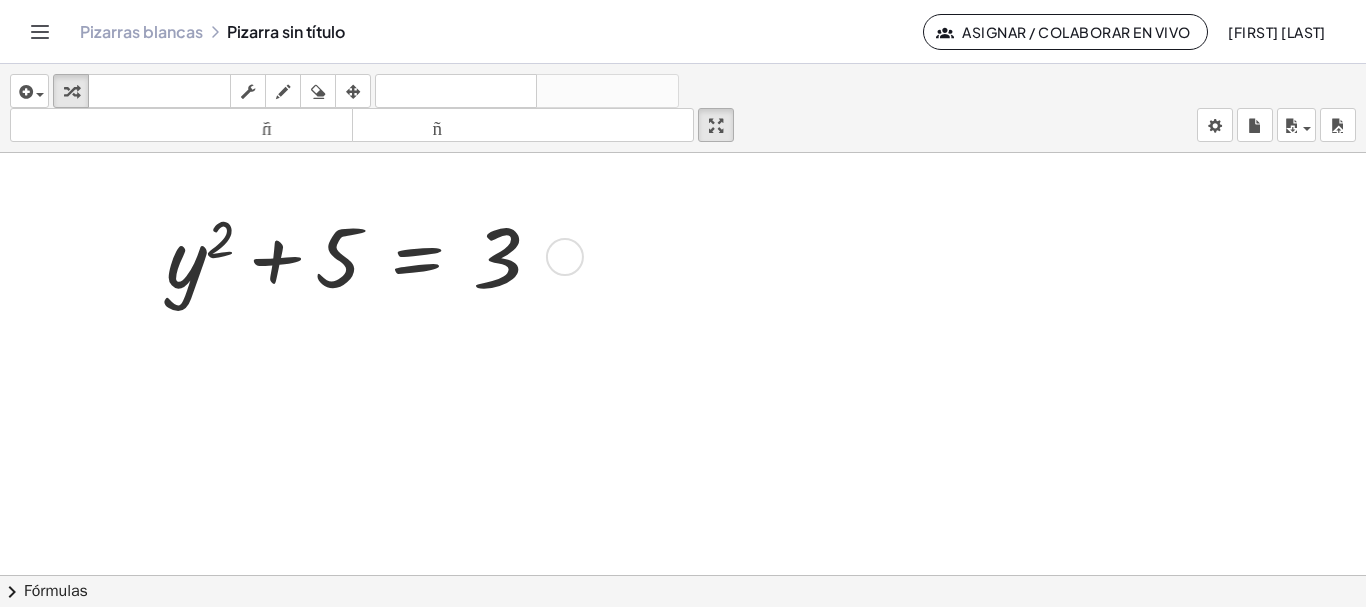 click at bounding box center (361, 255) 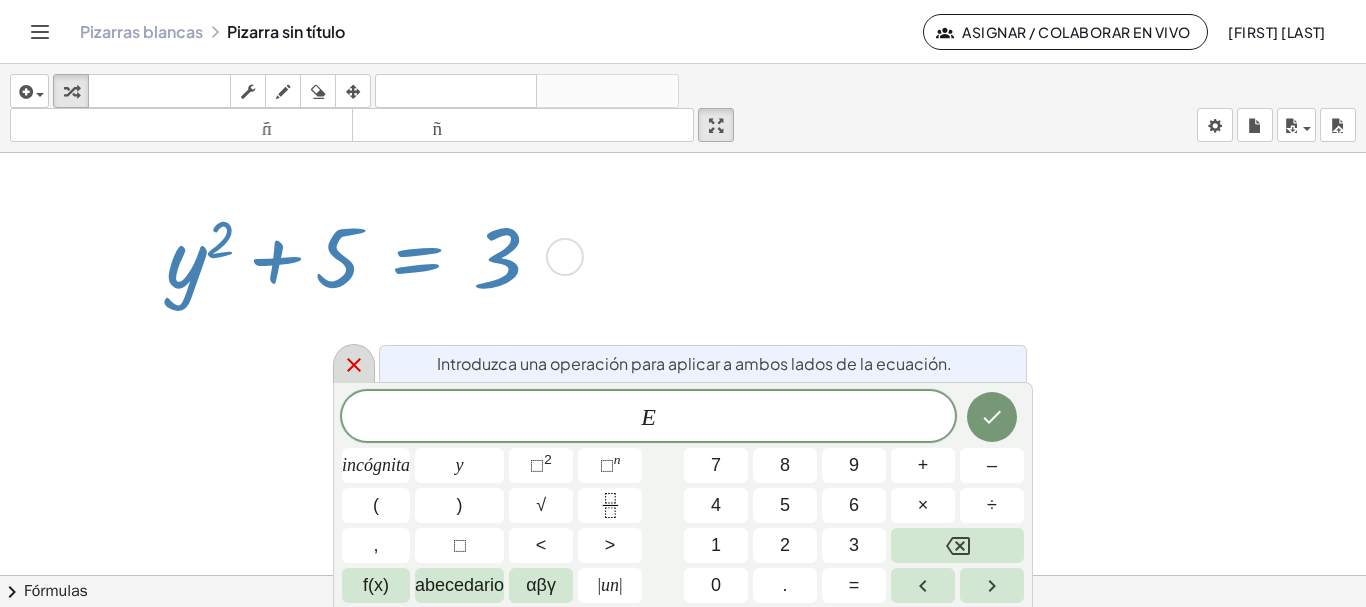 click 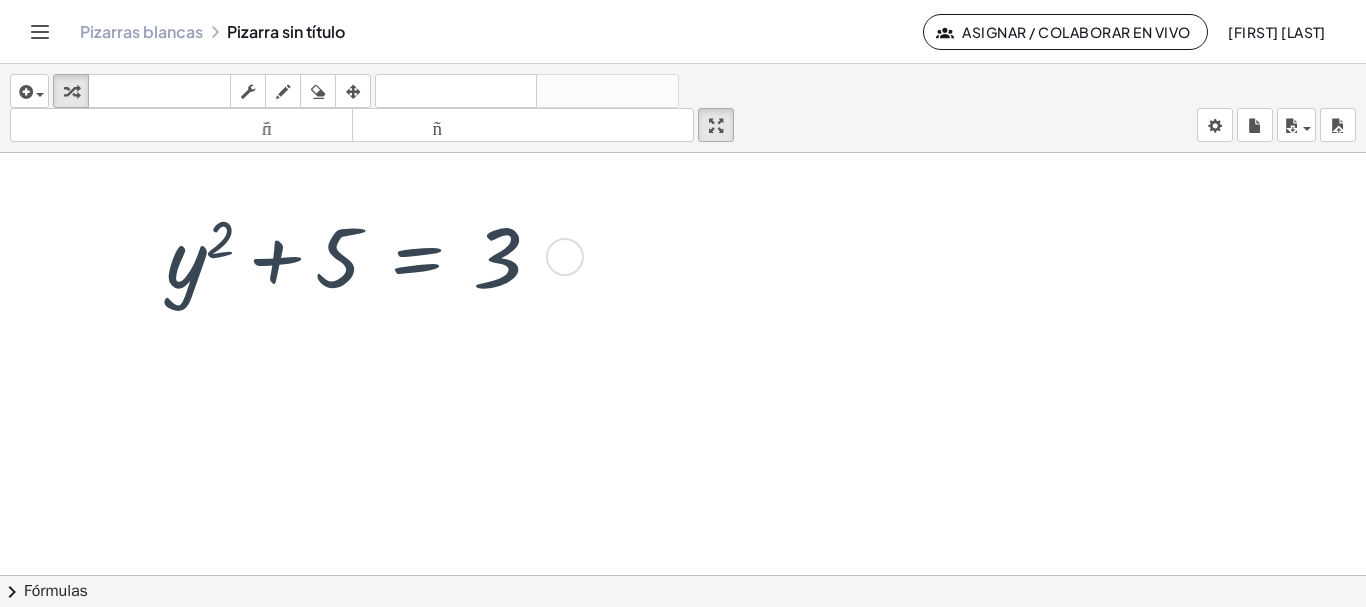 click at bounding box center [361, 255] 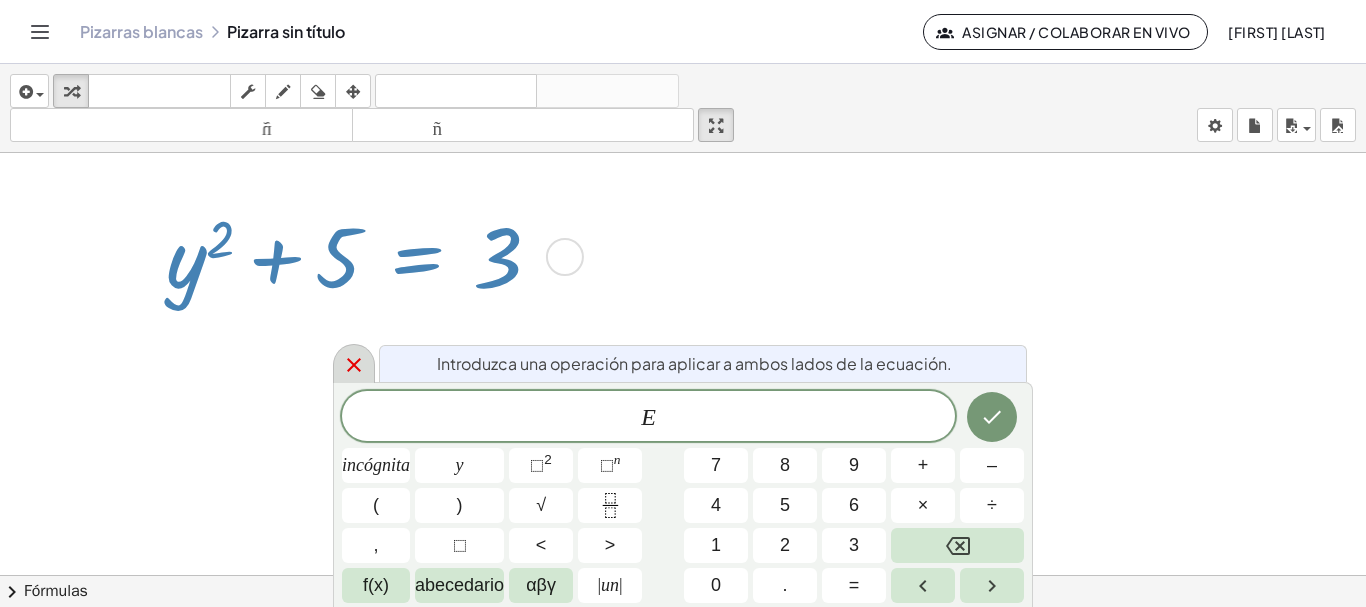 click 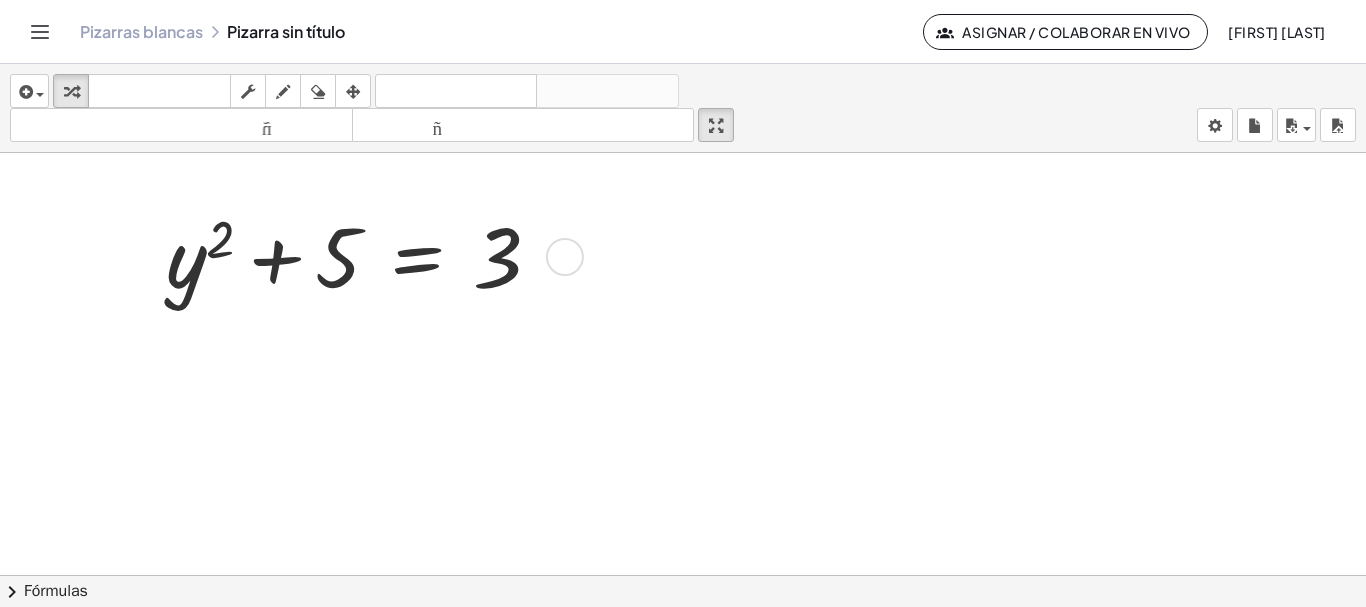 click at bounding box center [361, 255] 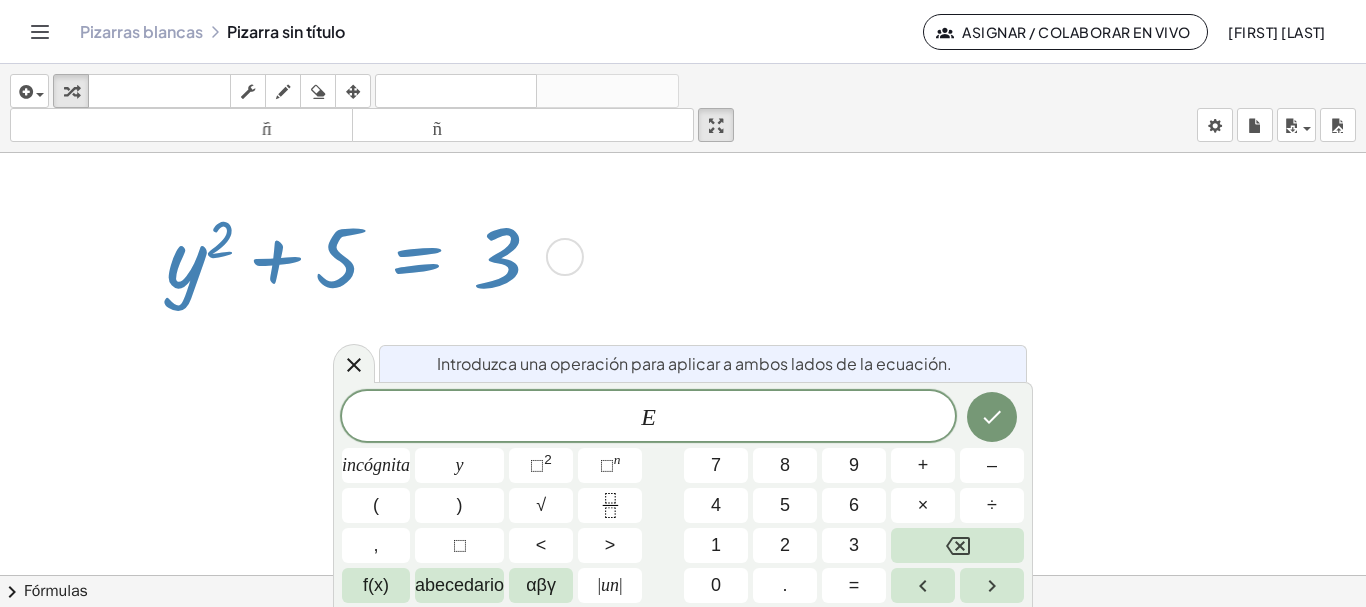 click at bounding box center [565, 257] 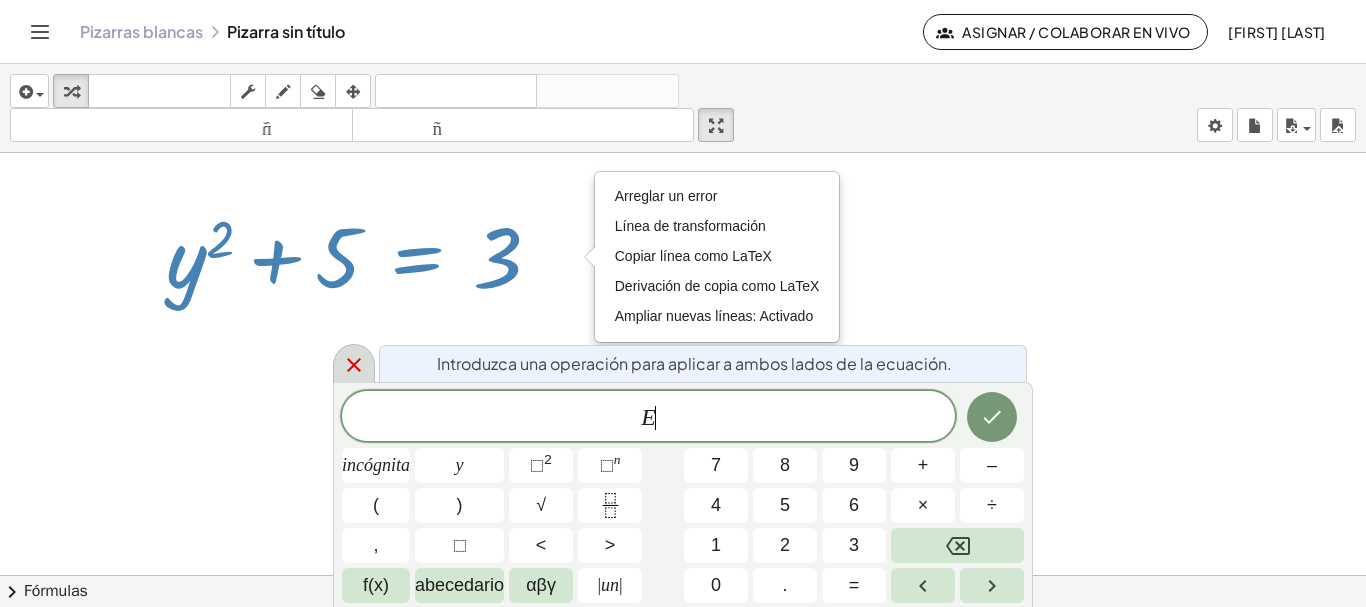 click 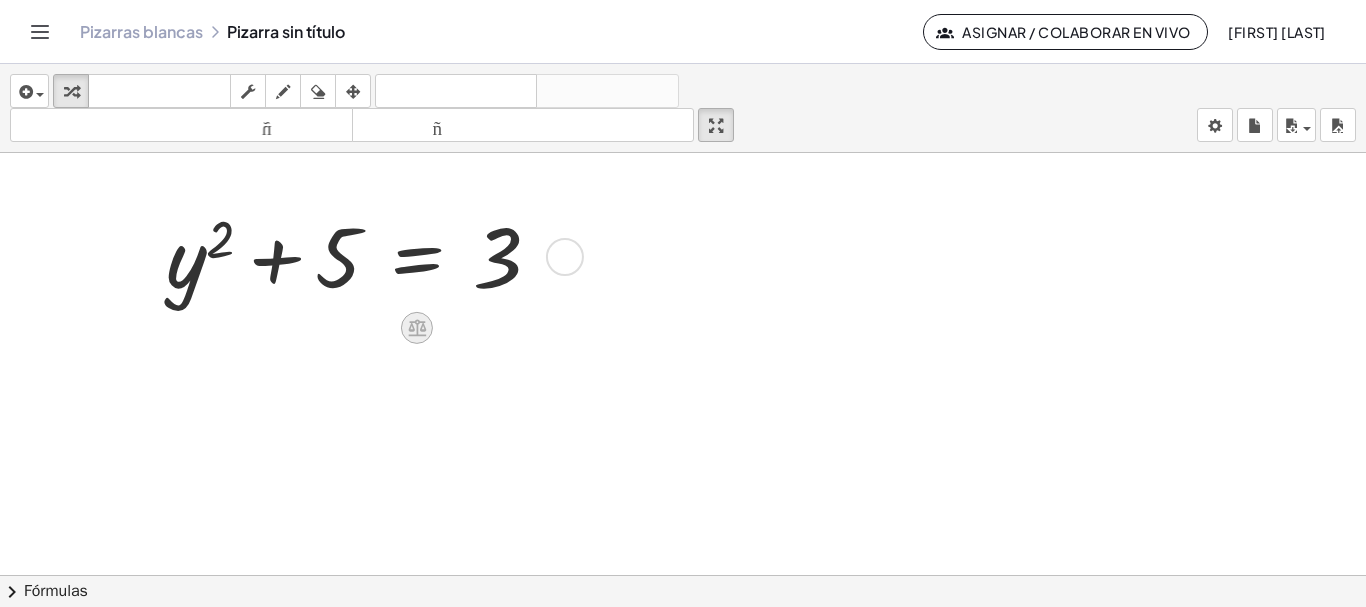 click 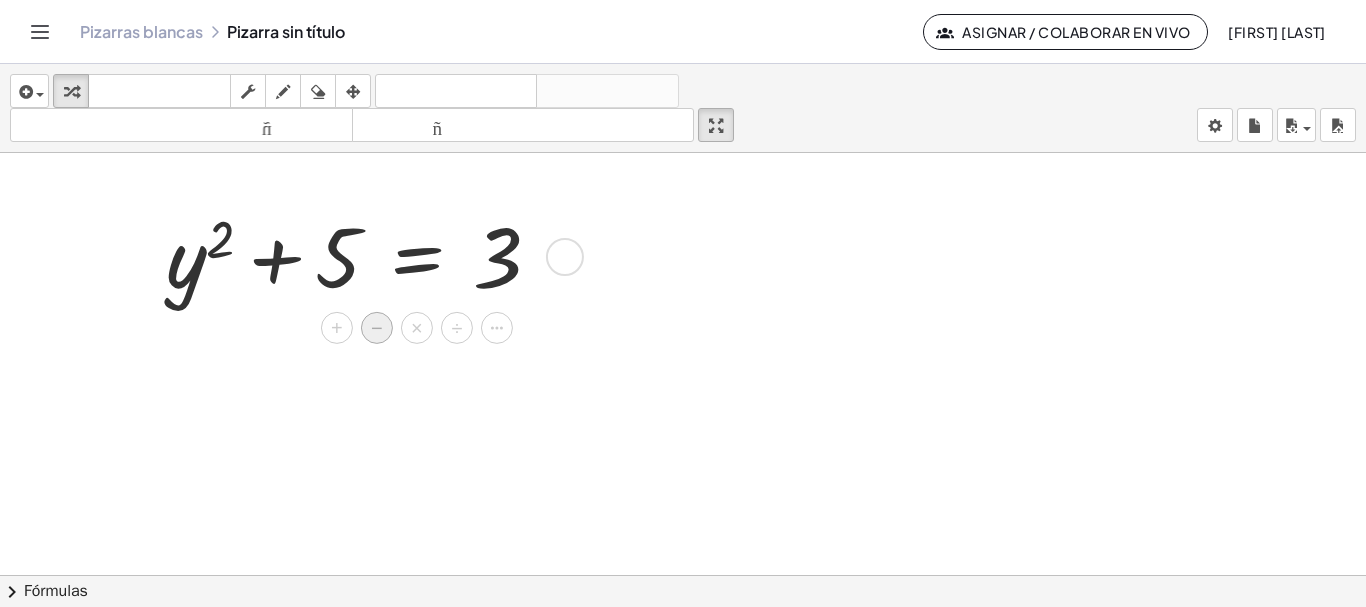 click on "−" at bounding box center (377, 328) 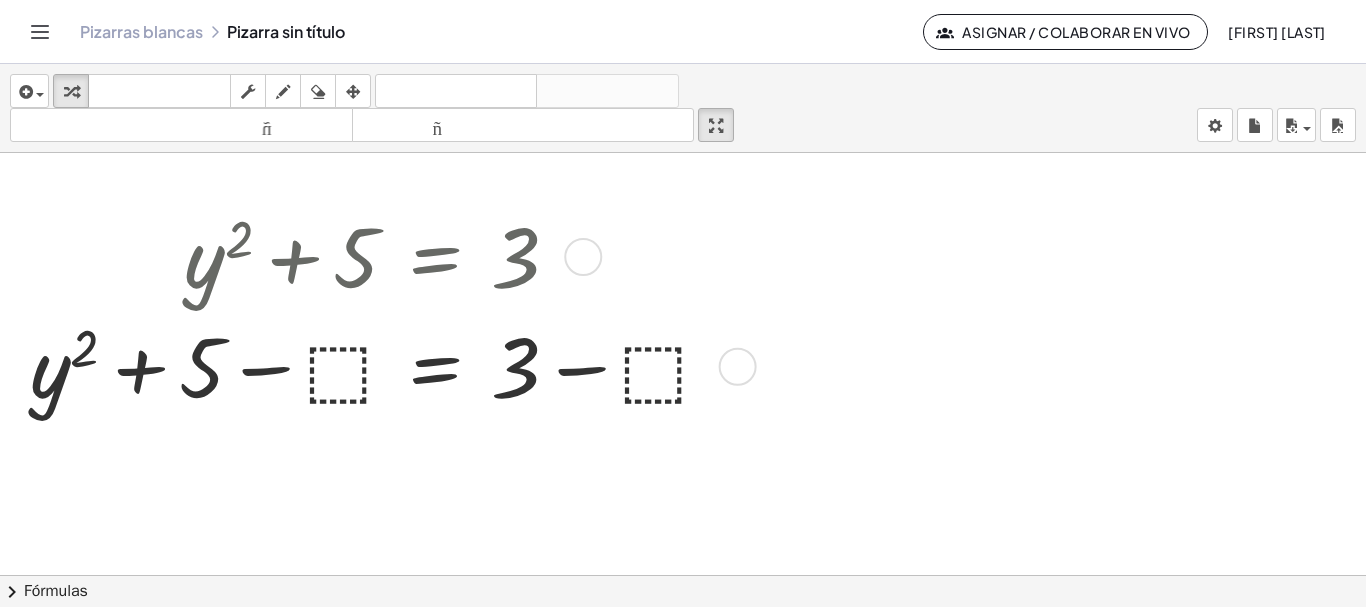 click at bounding box center (380, 255) 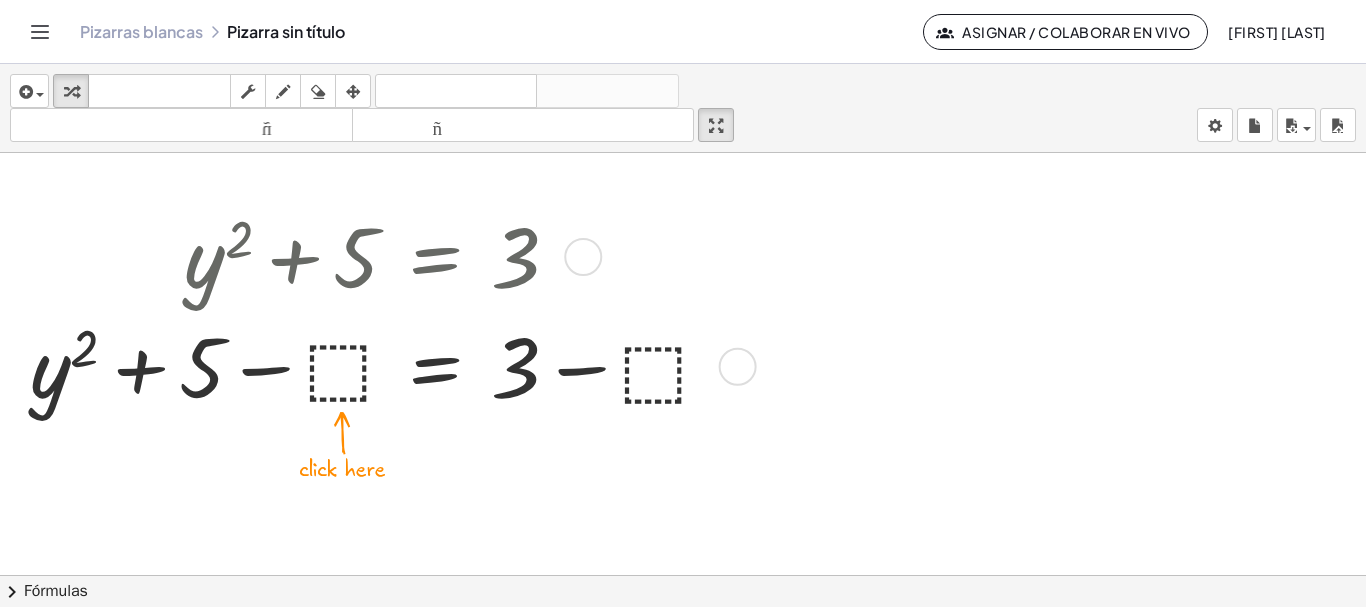 click at bounding box center (380, 365) 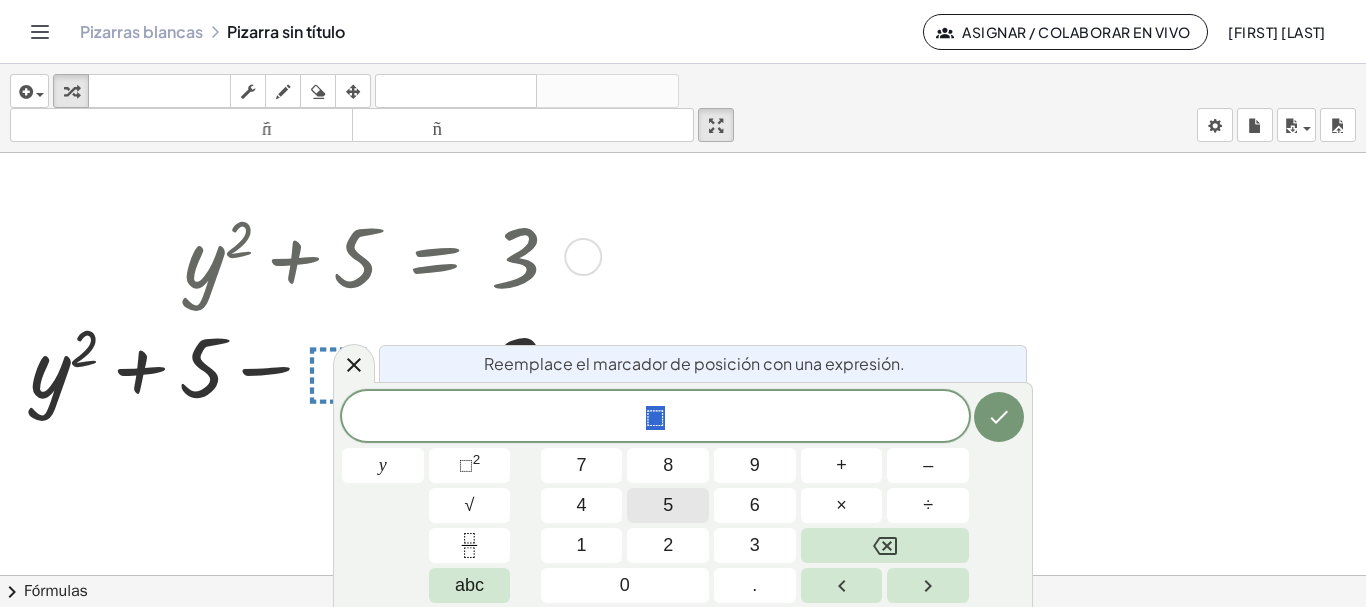 click on "5" at bounding box center (668, 505) 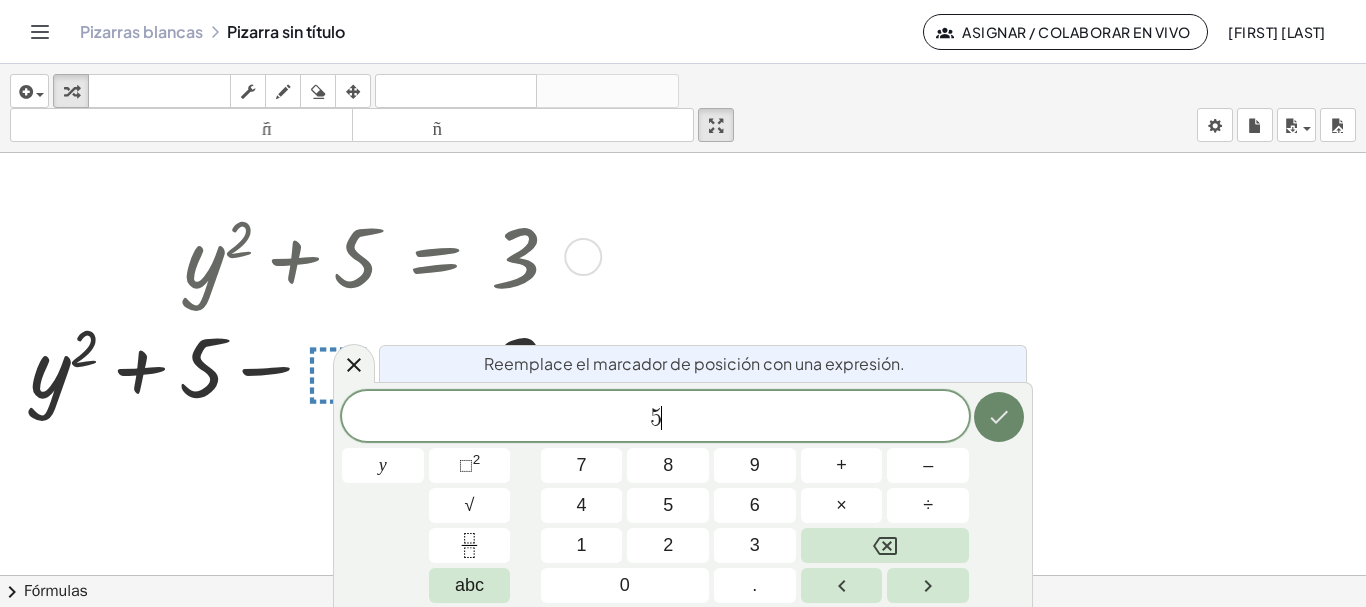 click 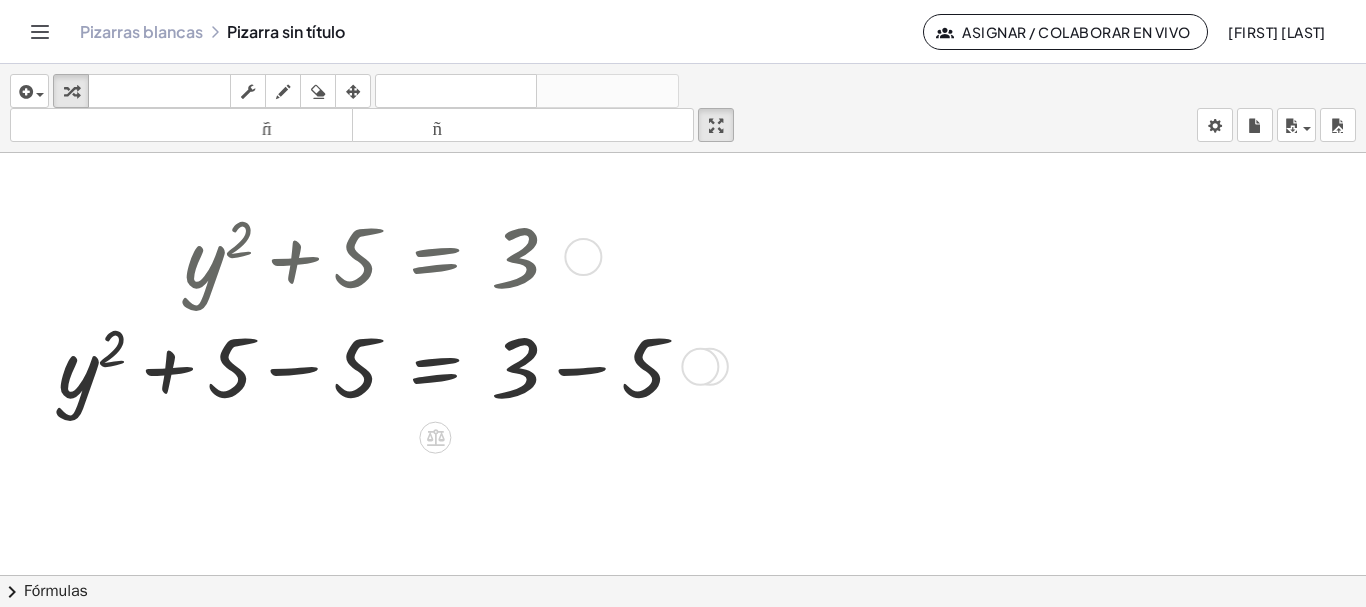 click at bounding box center [380, 365] 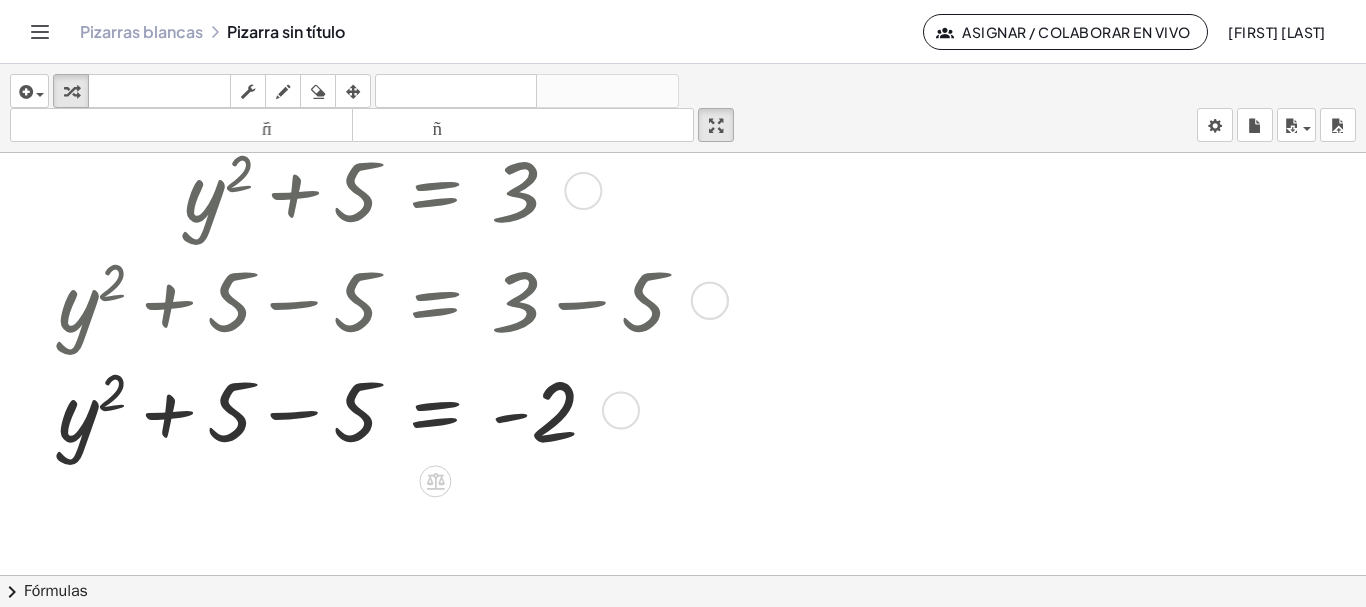 scroll, scrollTop: 100, scrollLeft: 0, axis: vertical 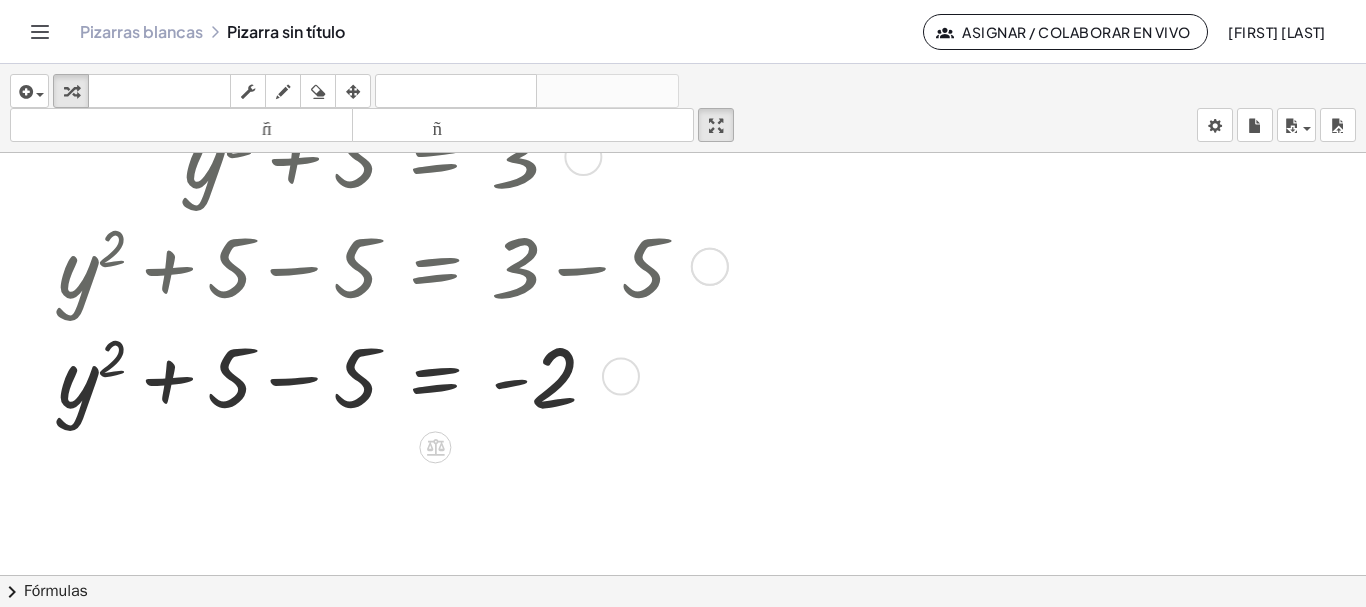 click at bounding box center [380, 375] 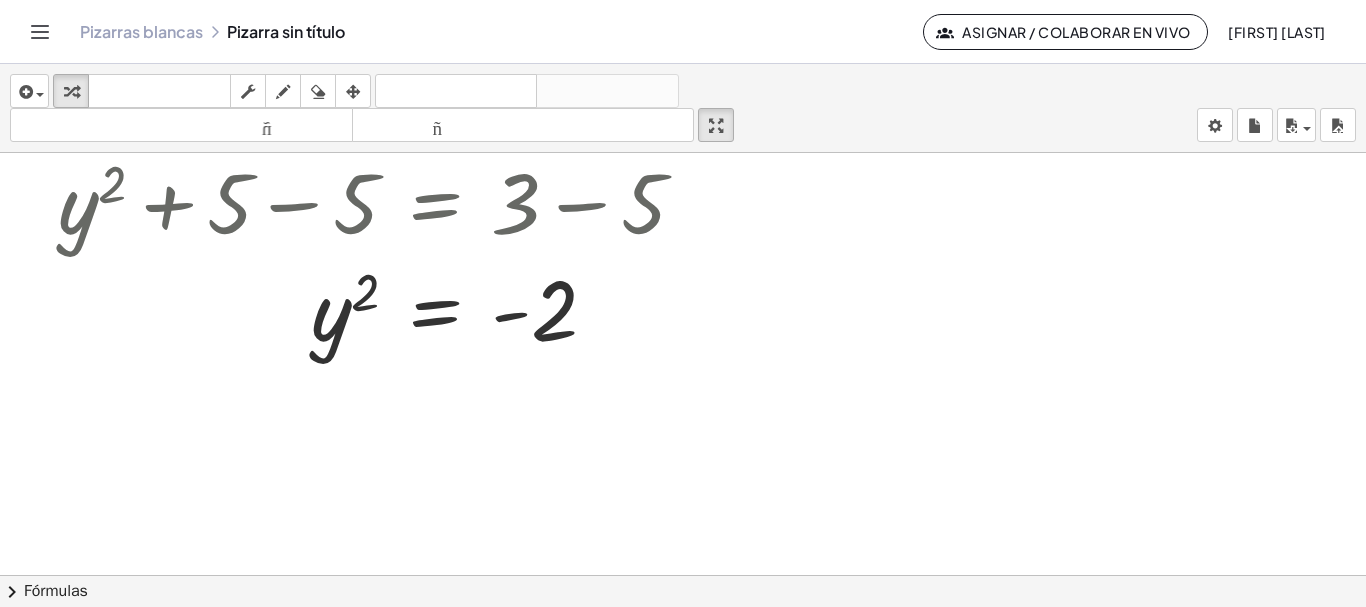 scroll, scrollTop: 200, scrollLeft: 0, axis: vertical 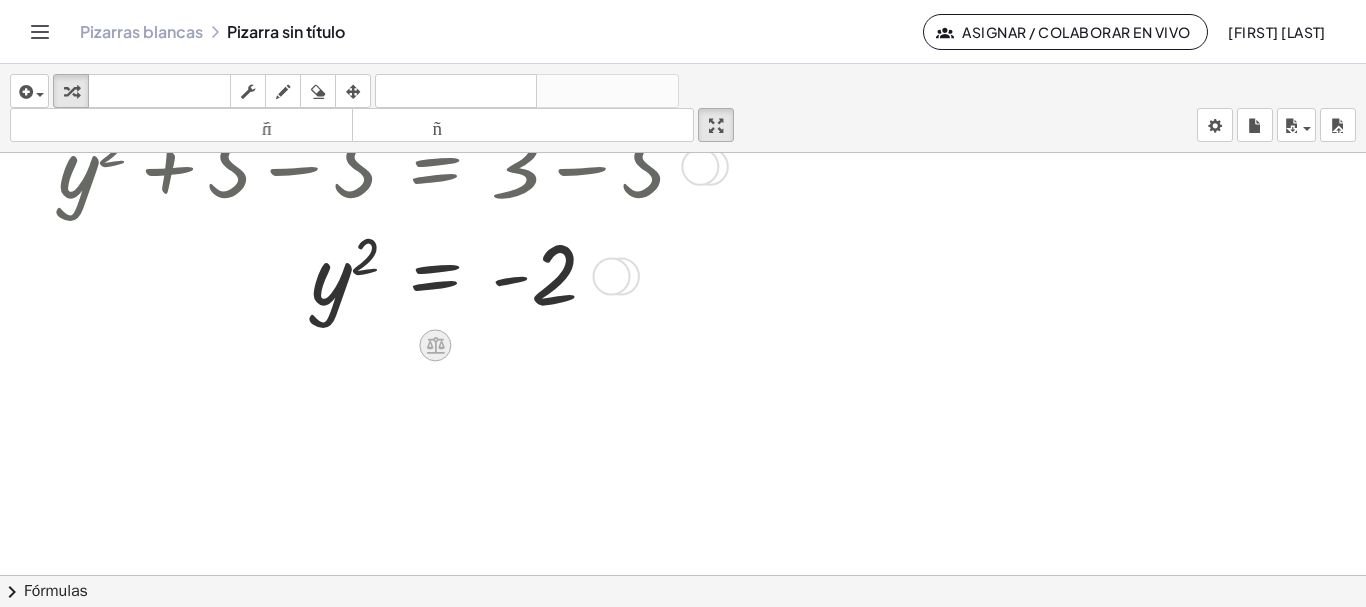 click at bounding box center (435, 345) 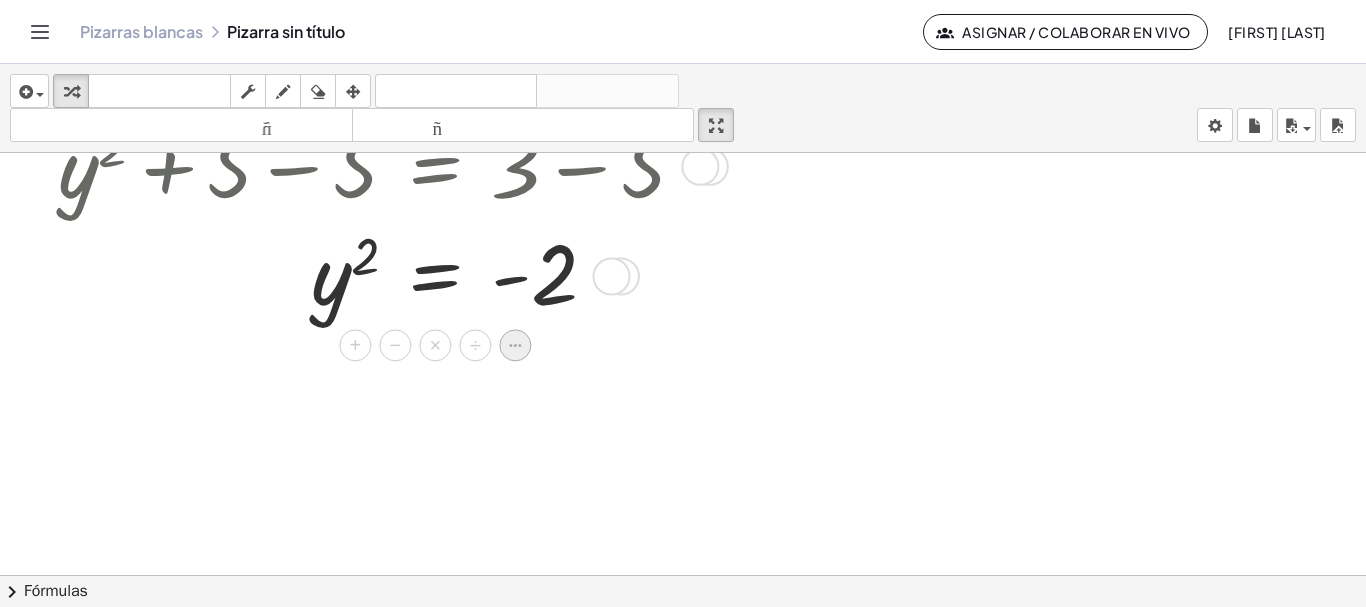 click 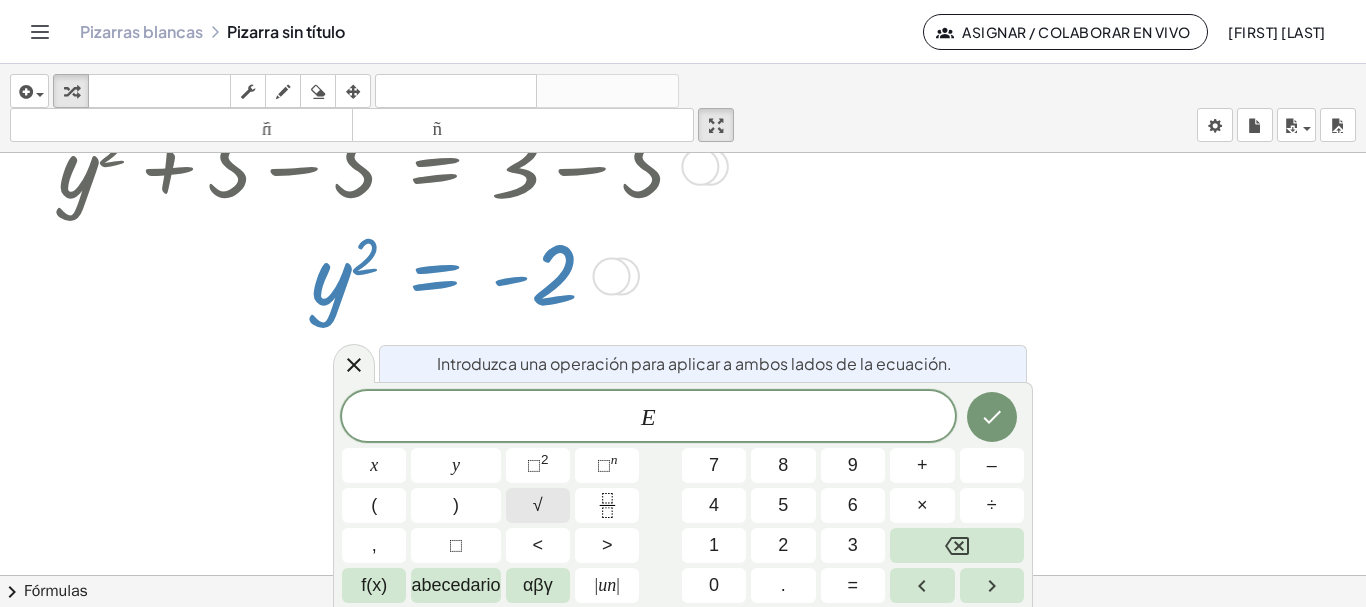 click on "√" at bounding box center [538, 505] 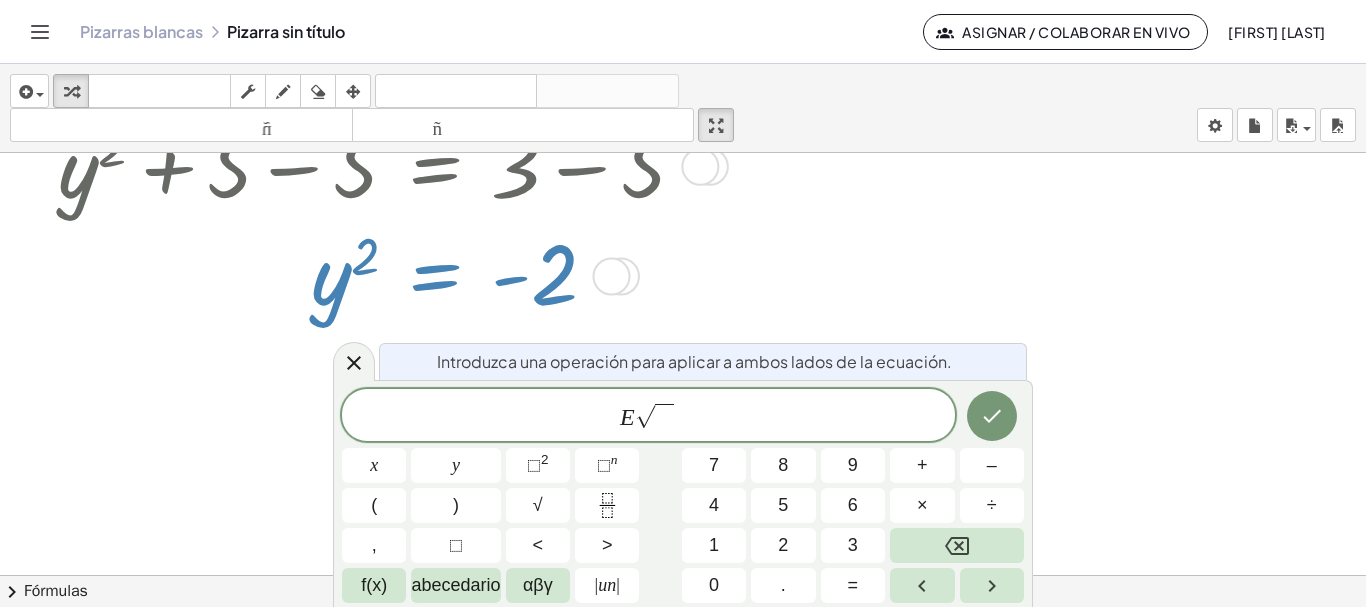 click on "E" at bounding box center (627, 417) 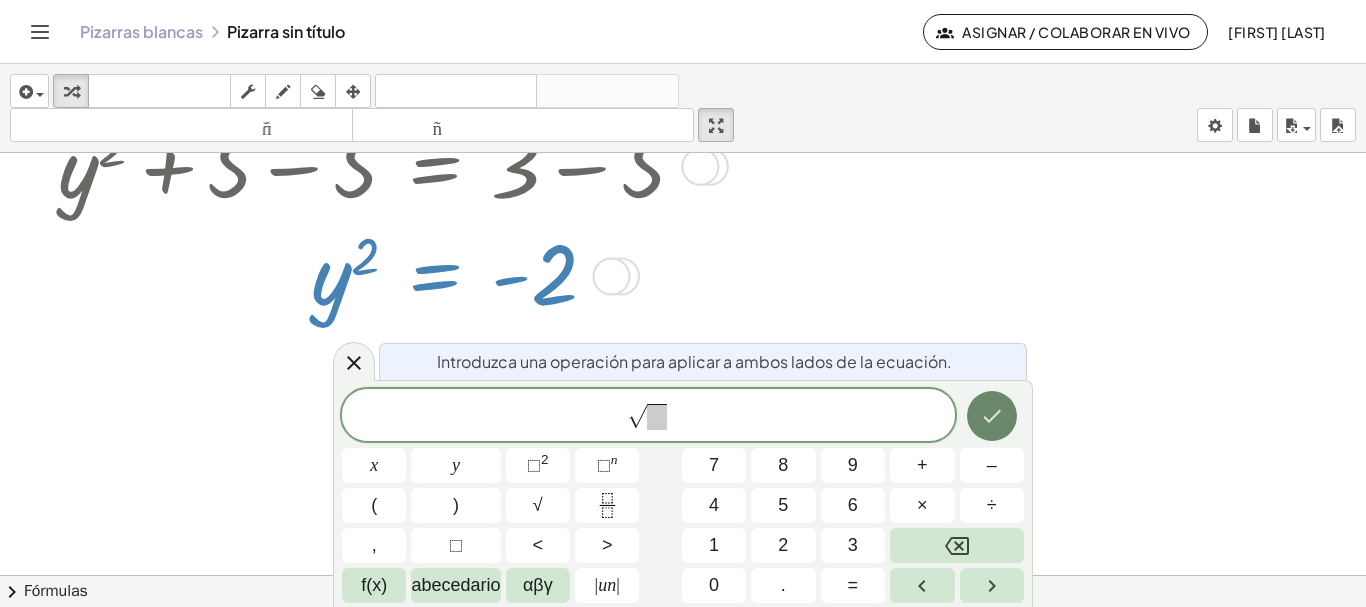 click 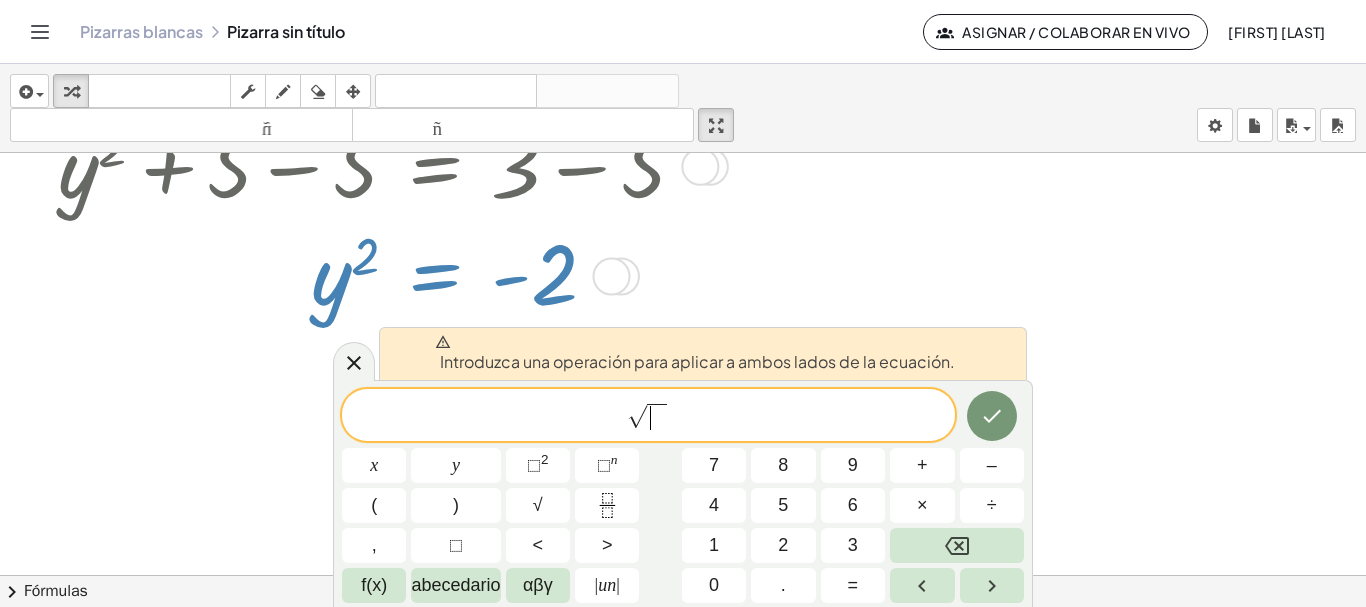 click on "​" at bounding box center [656, 417] 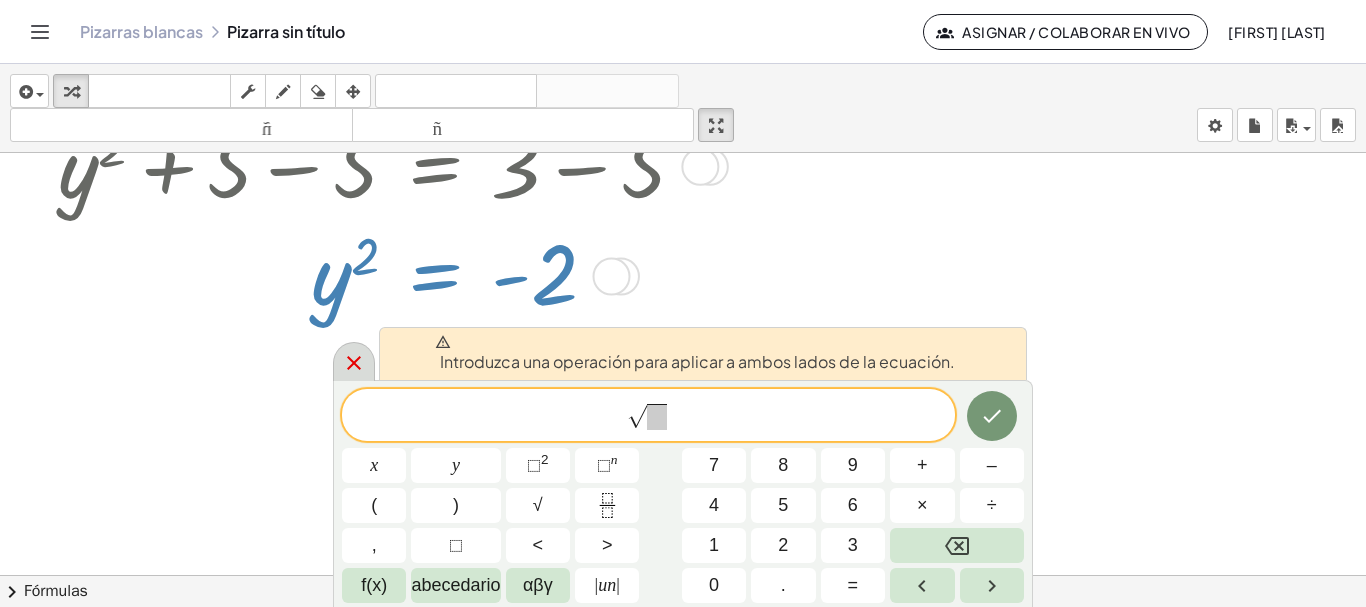 click 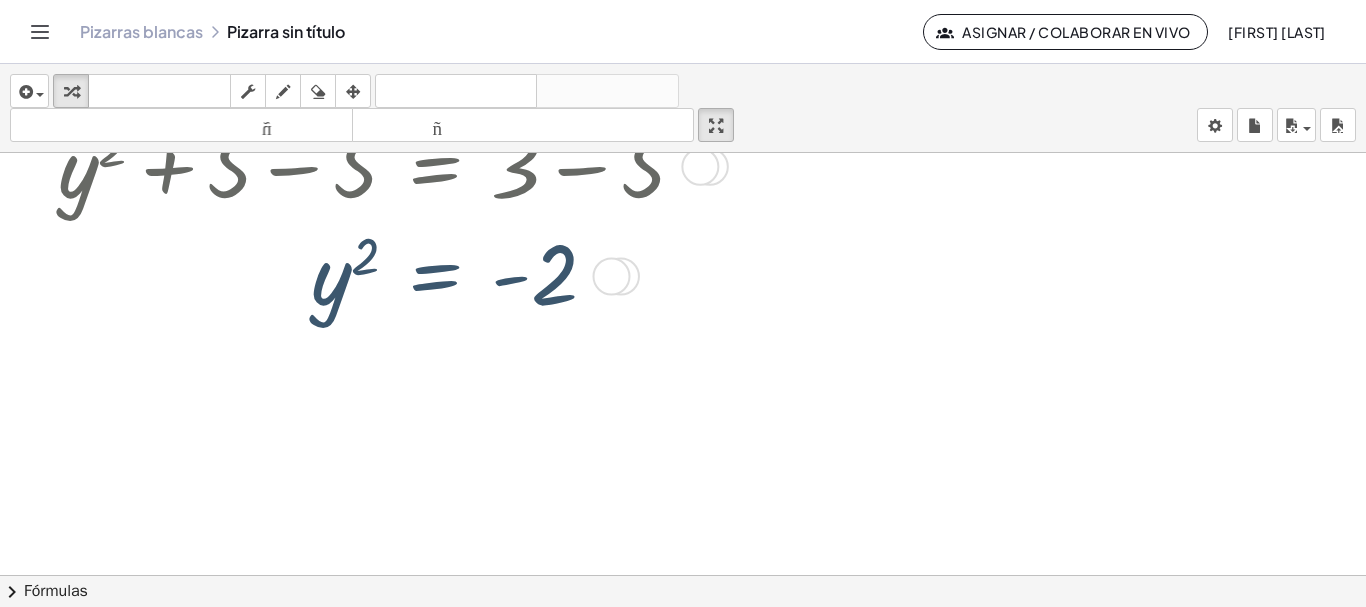 click at bounding box center [380, 274] 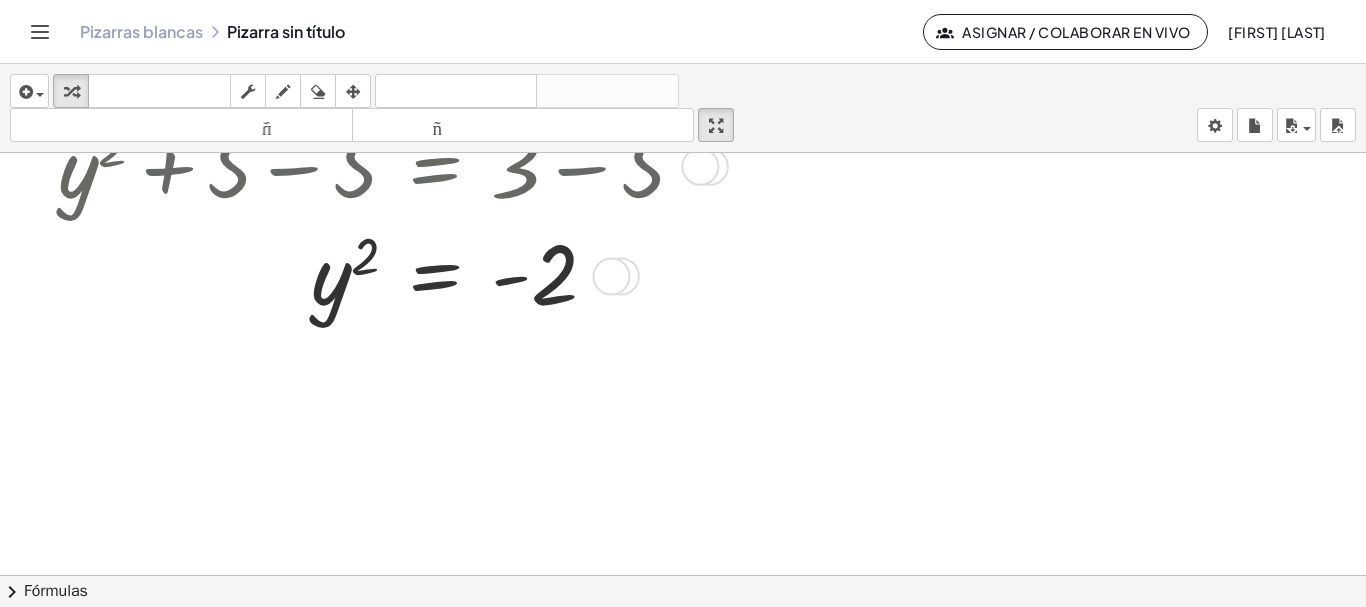 click at bounding box center [380, 274] 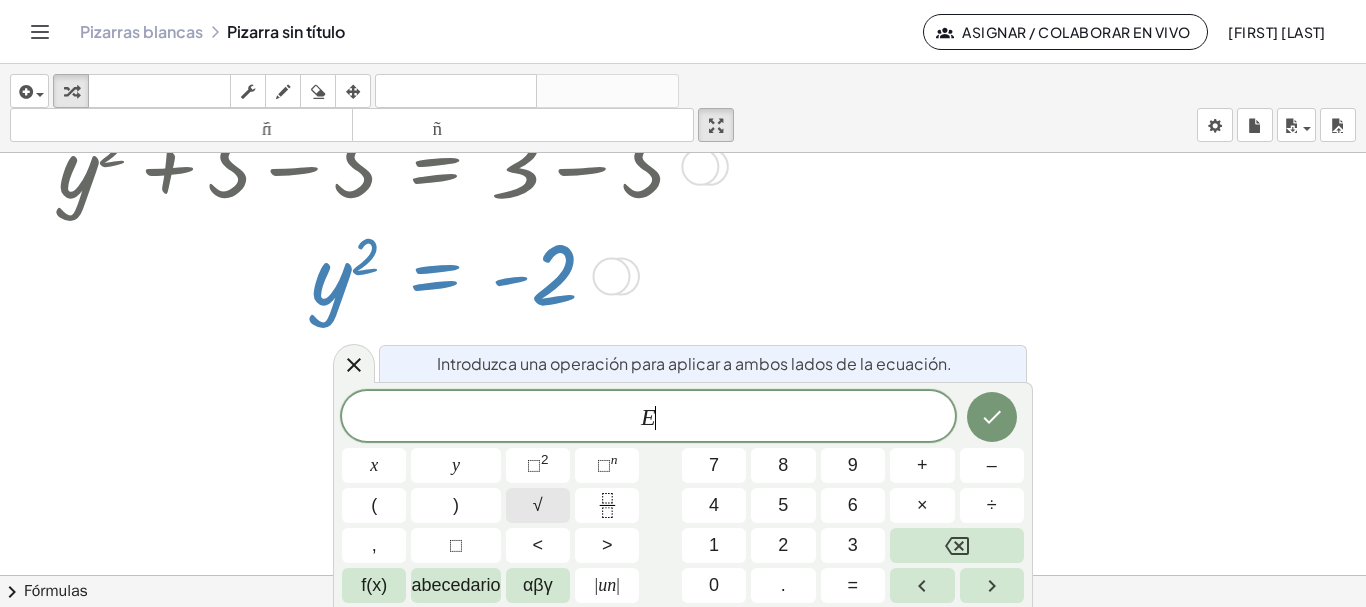 click on "√" at bounding box center [538, 505] 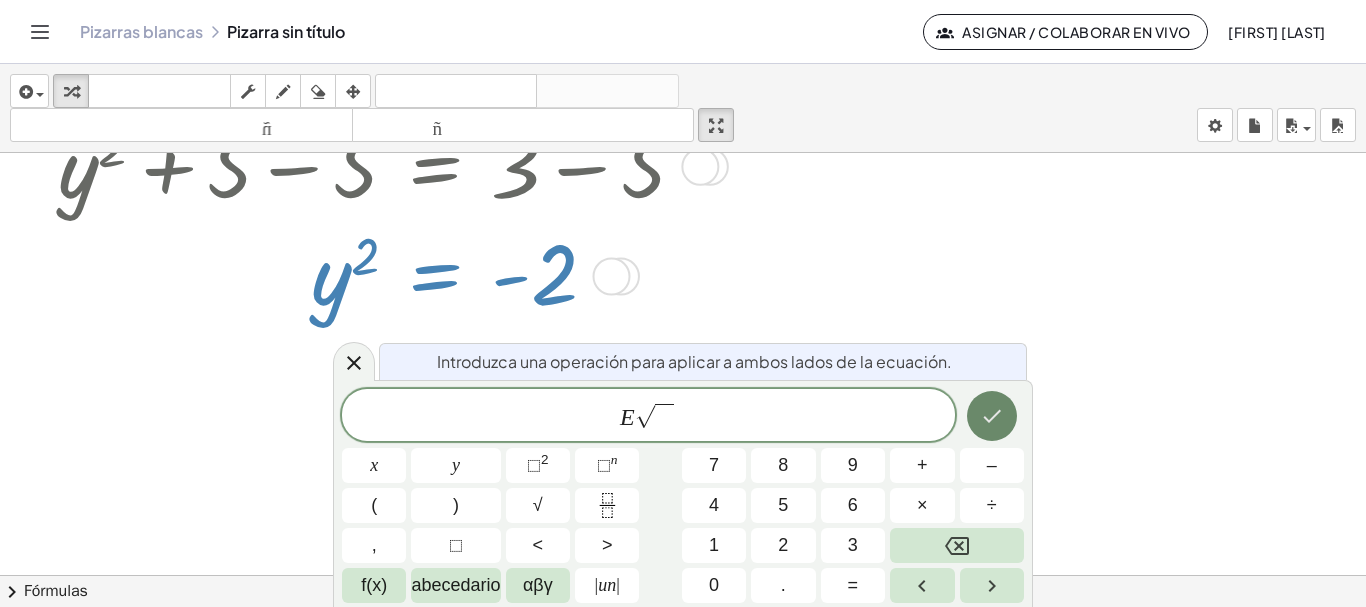 click 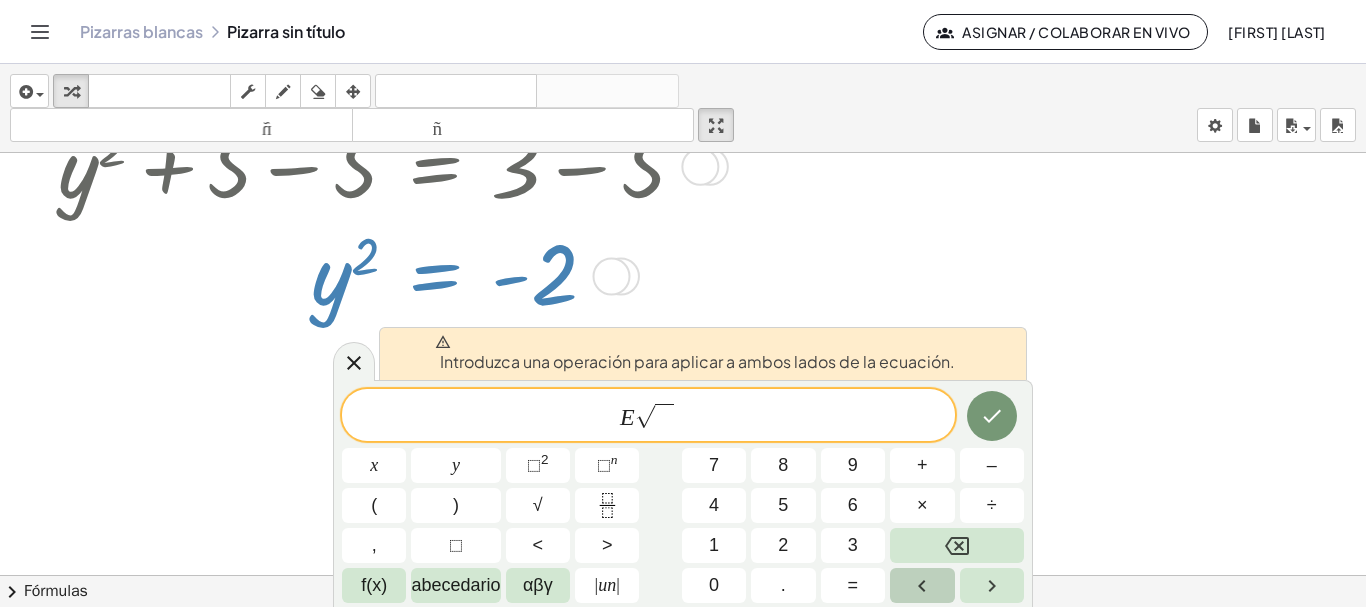 click 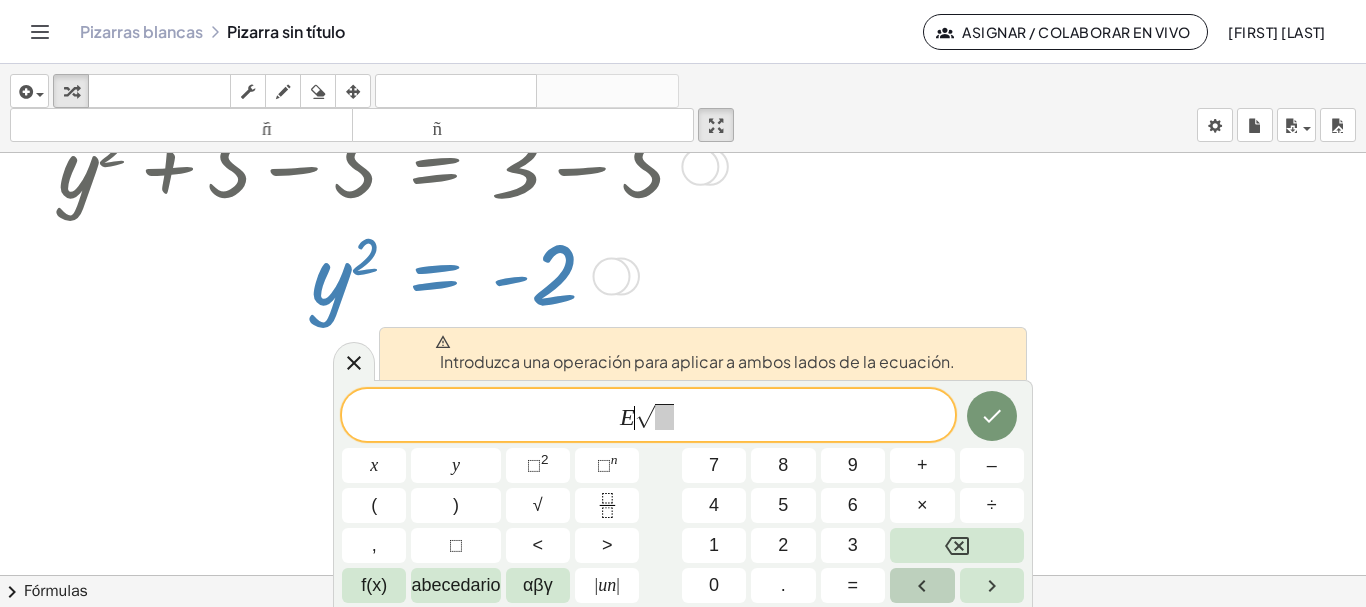 click 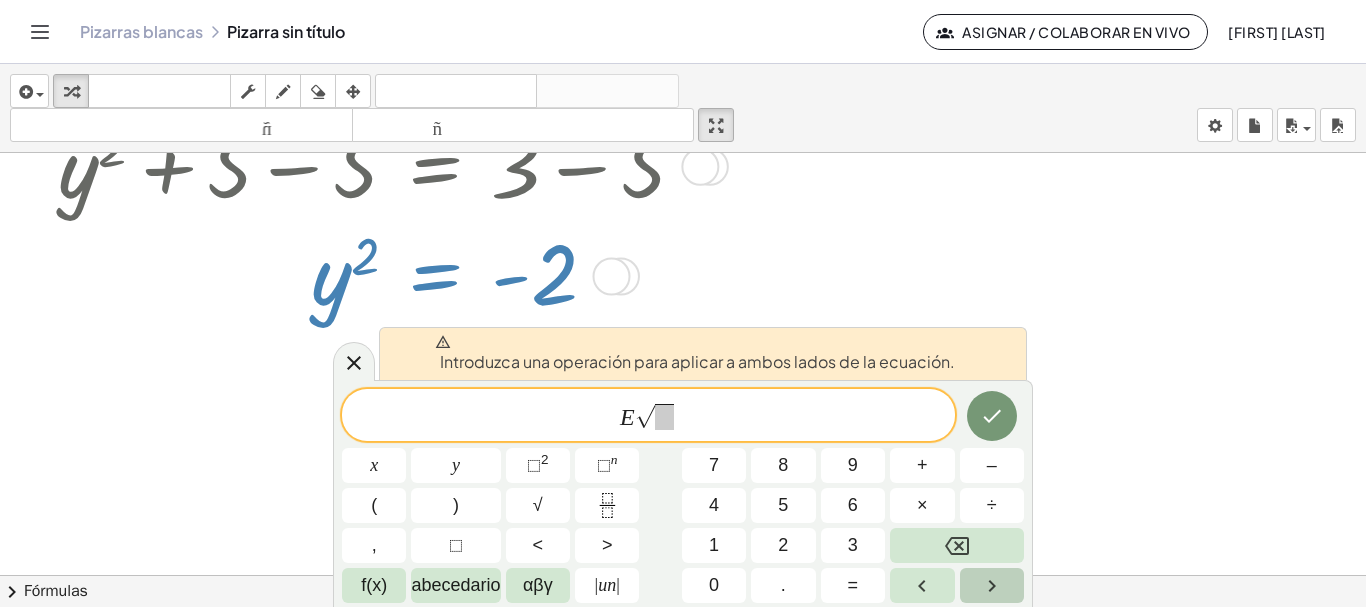 click 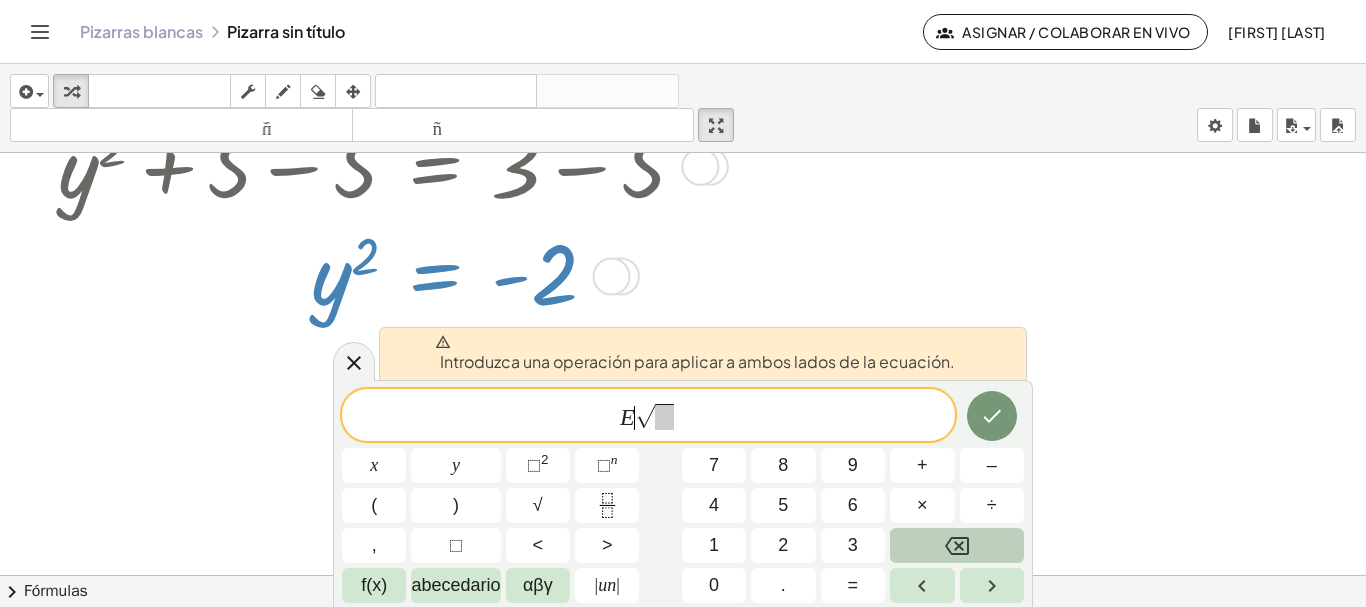 click at bounding box center [957, 545] 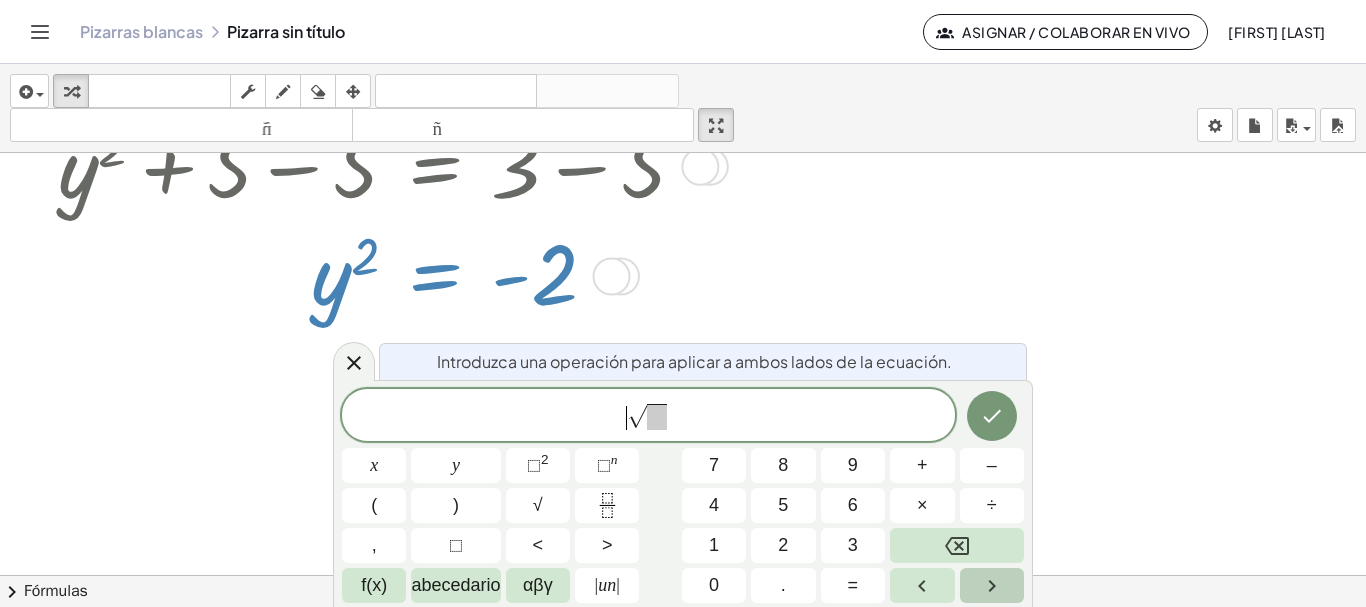 click 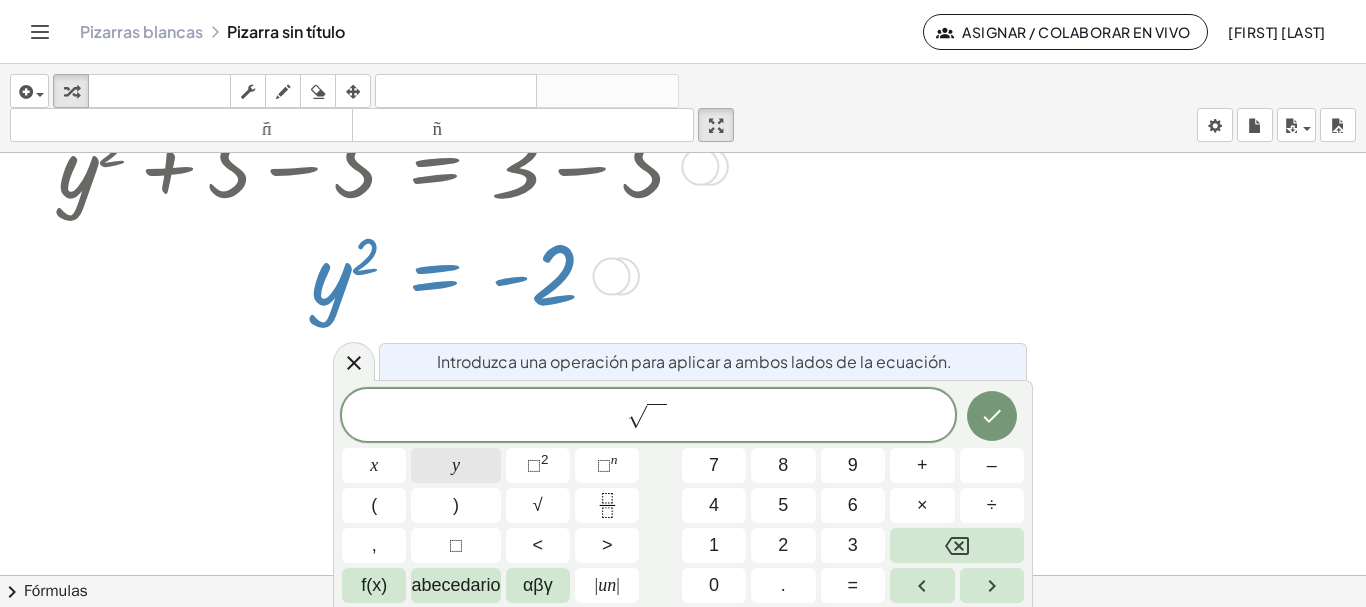 click on "y" at bounding box center [455, 465] 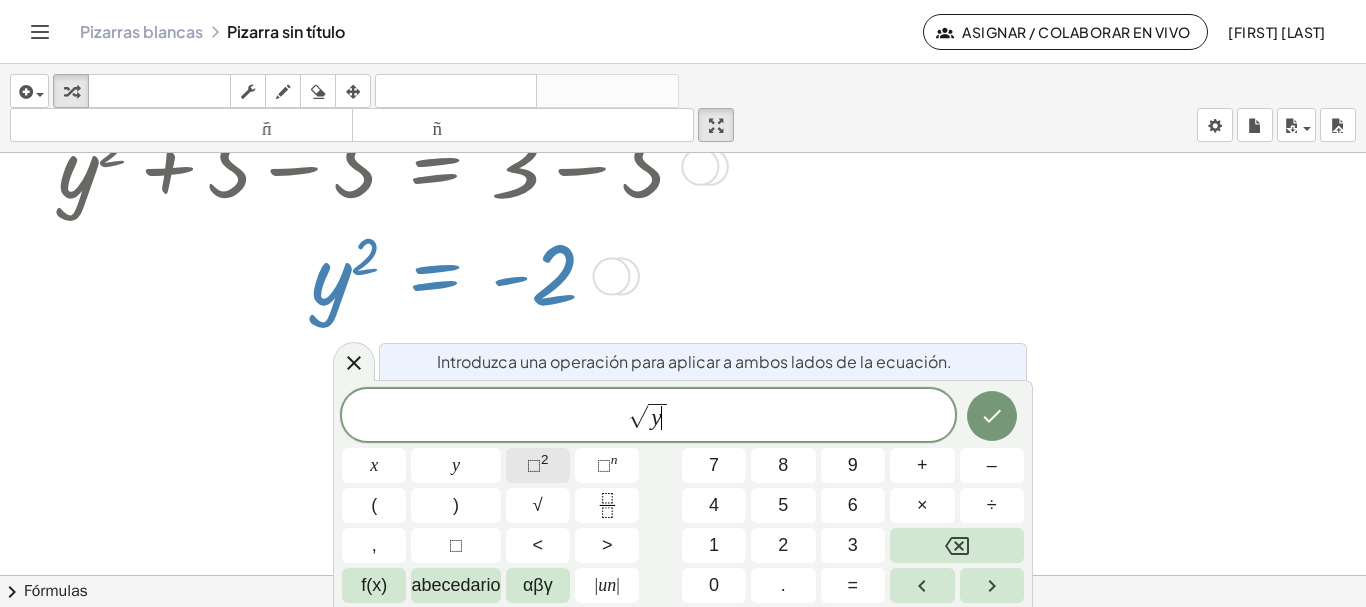 click on "⬚" at bounding box center [534, 465] 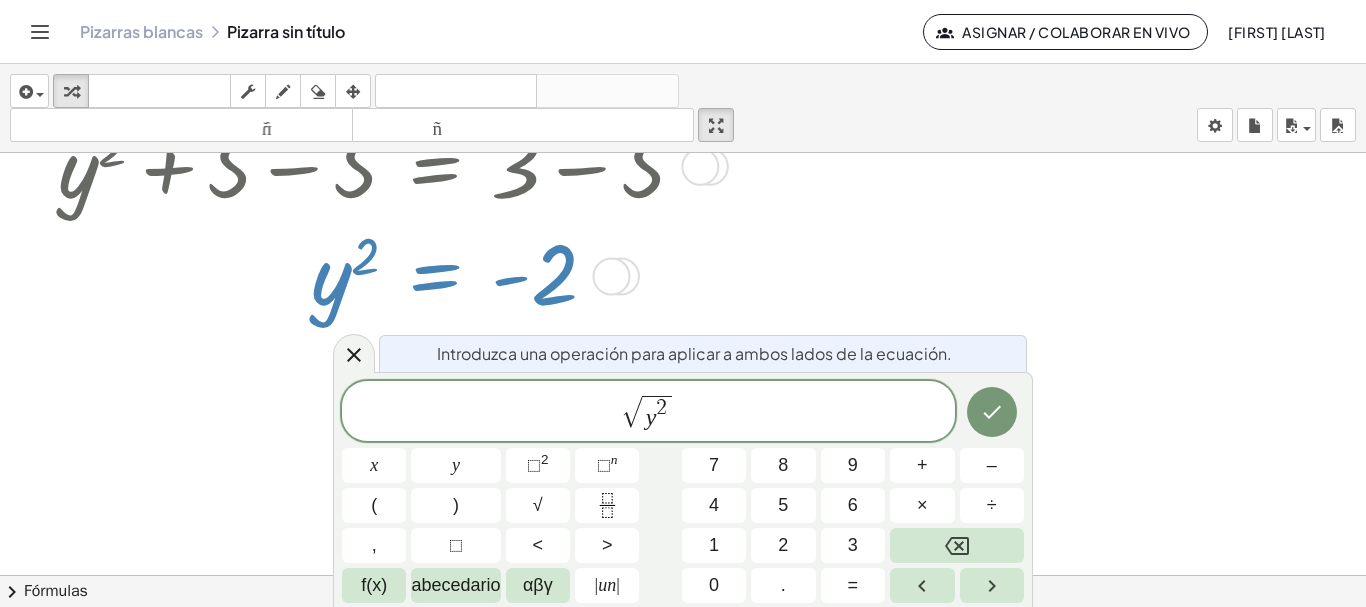 click on "√ y 2 ​" at bounding box center (648, 412) 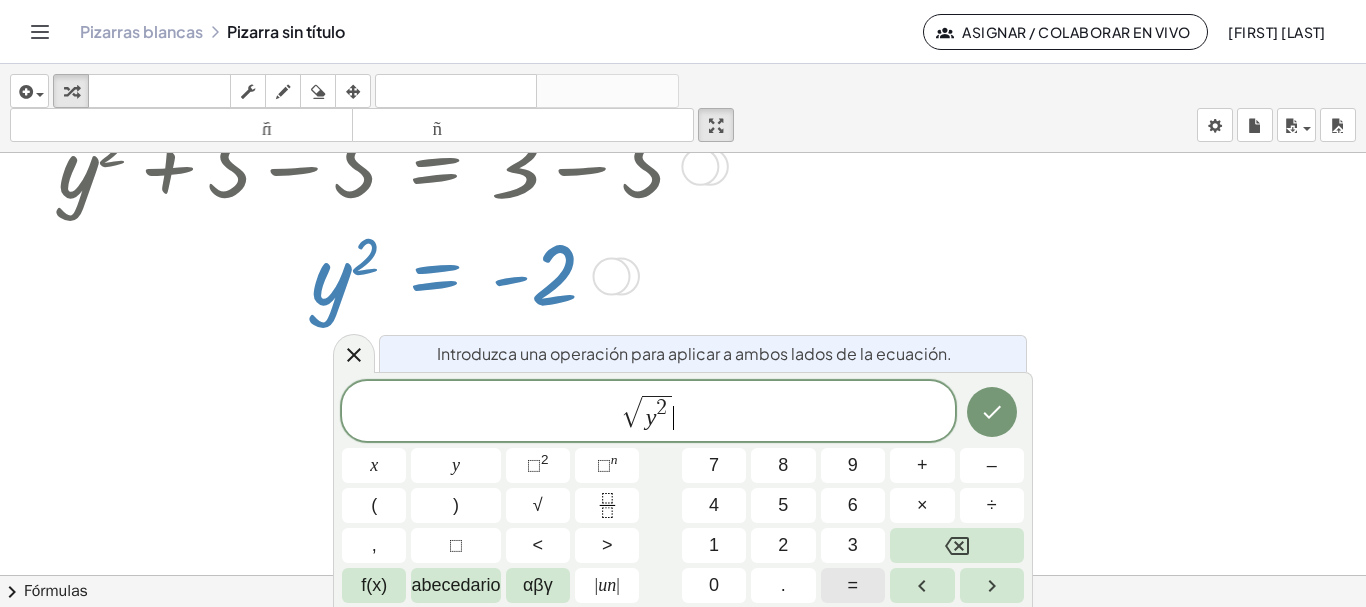 click on "=" at bounding box center [853, 585] 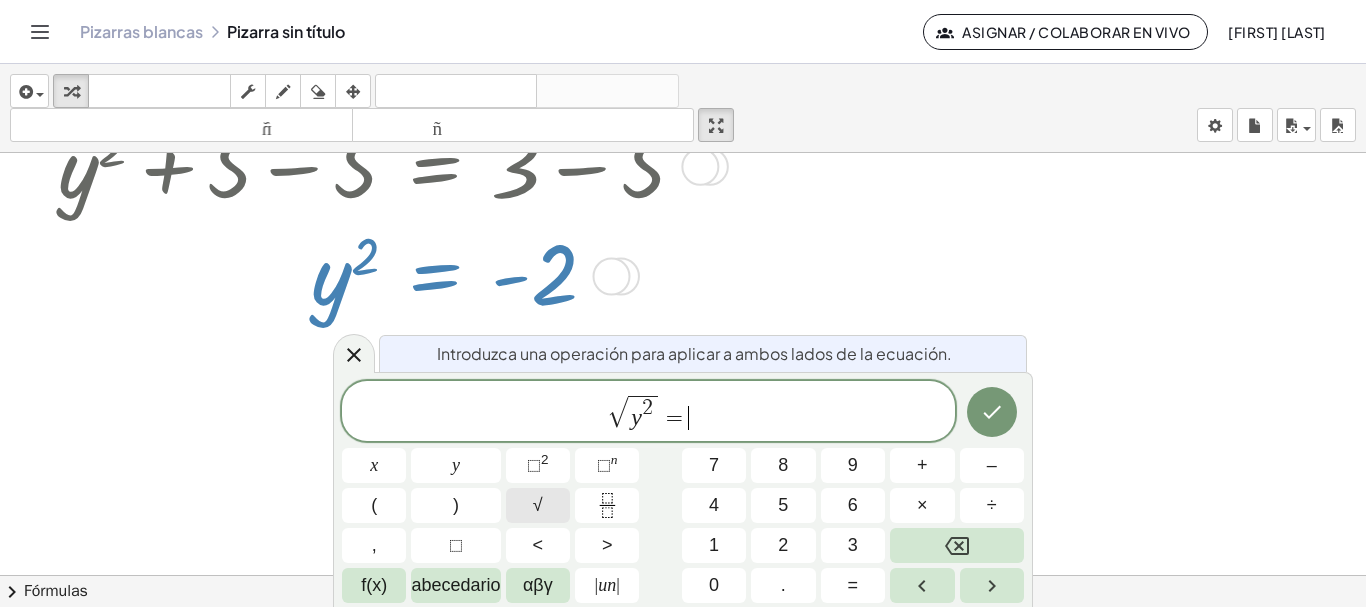 click on "√" at bounding box center [538, 505] 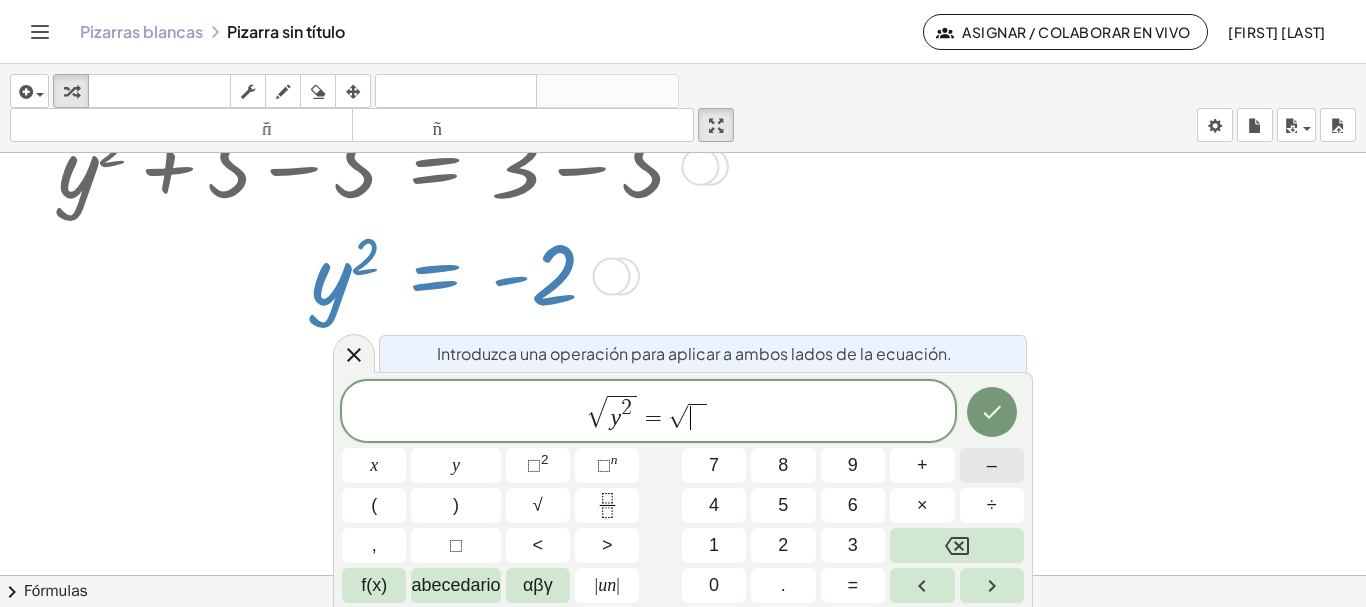 click on "–" at bounding box center (992, 465) 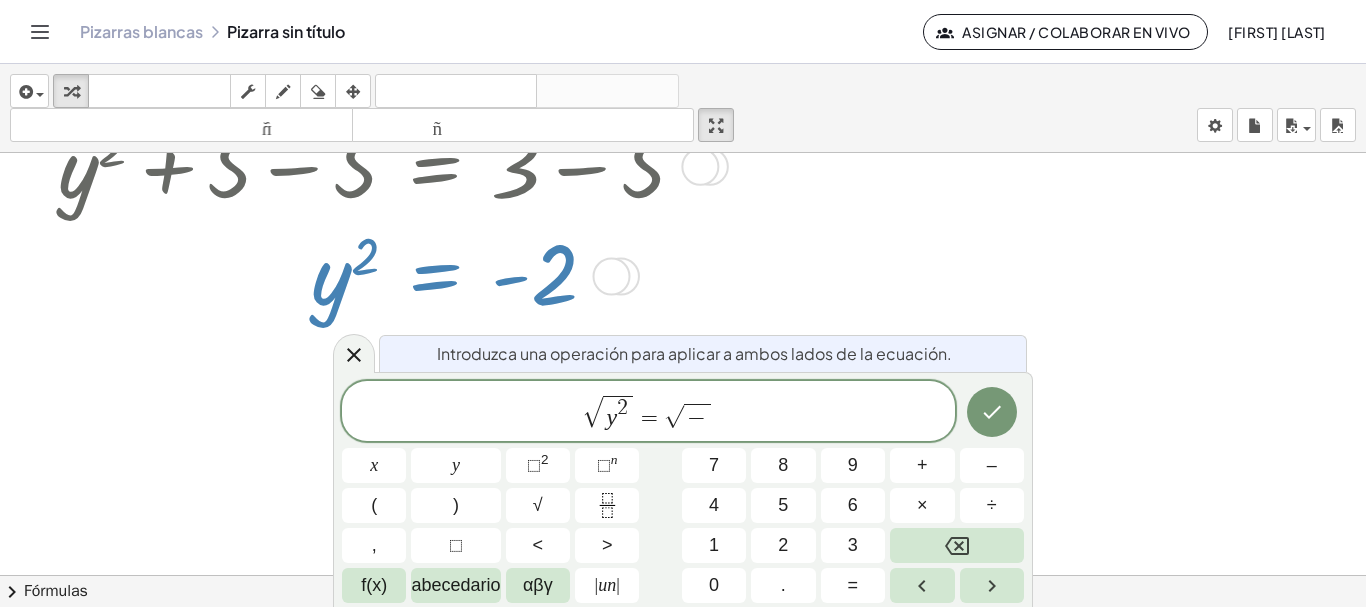 click on "√ y 2 = √ − ​ x y ⬚ 2 ⬚ n 7 8 9 + – ( ) √ 4 5 6 × ÷ , ⬚ < > 1 2 3 f(x) abecedario αβγ |  un  | 0 . =" at bounding box center [683, 492] 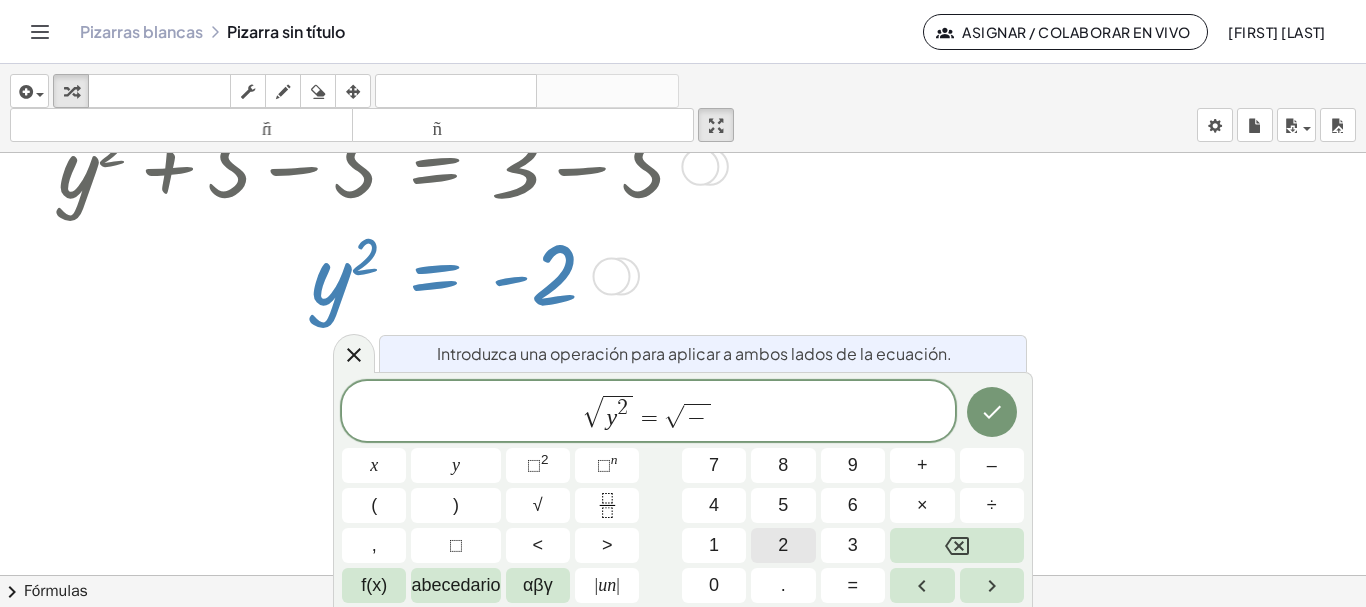 click on "2" at bounding box center [783, 545] 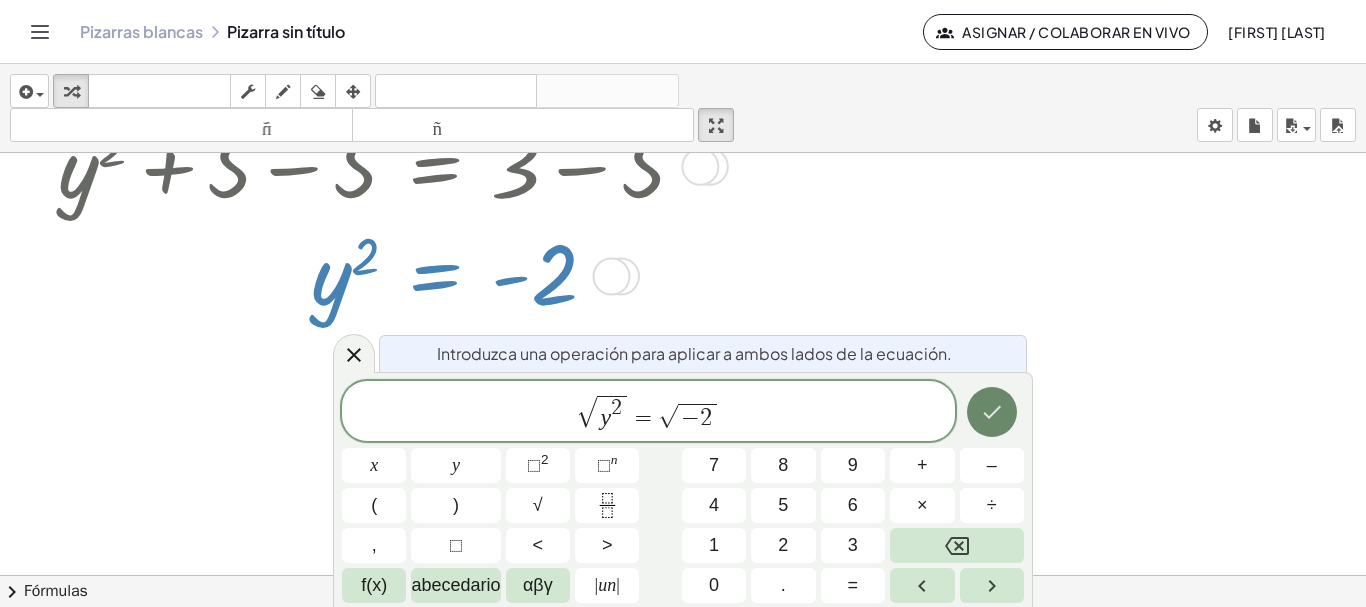click 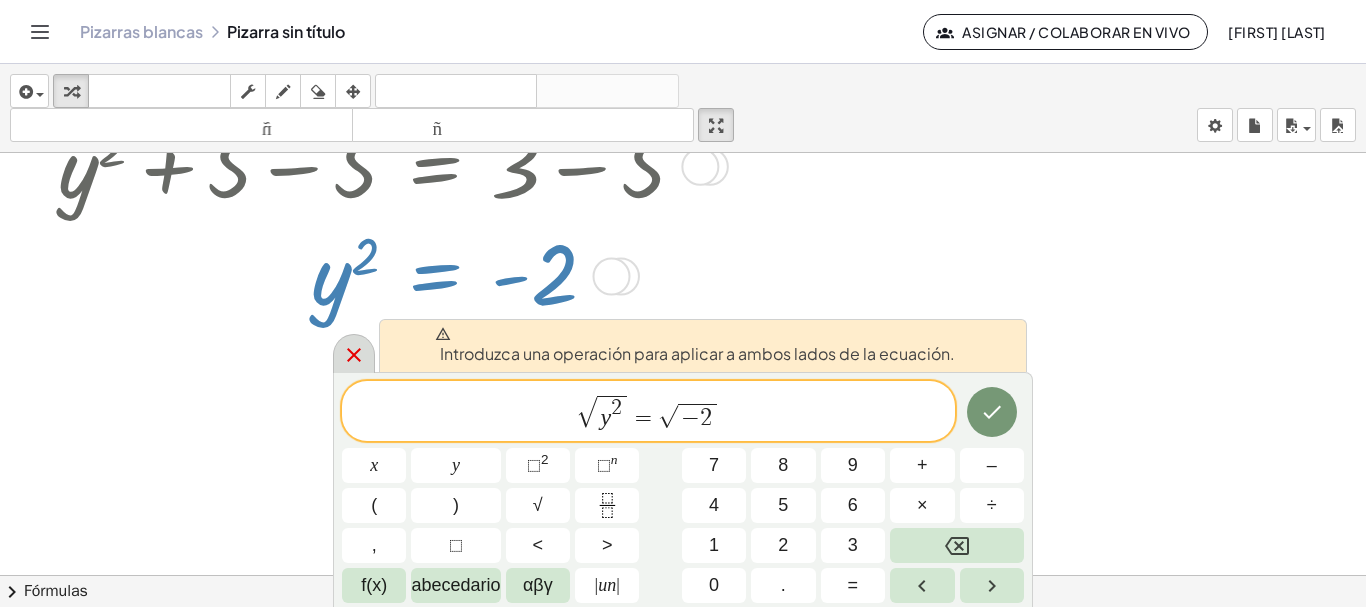 click 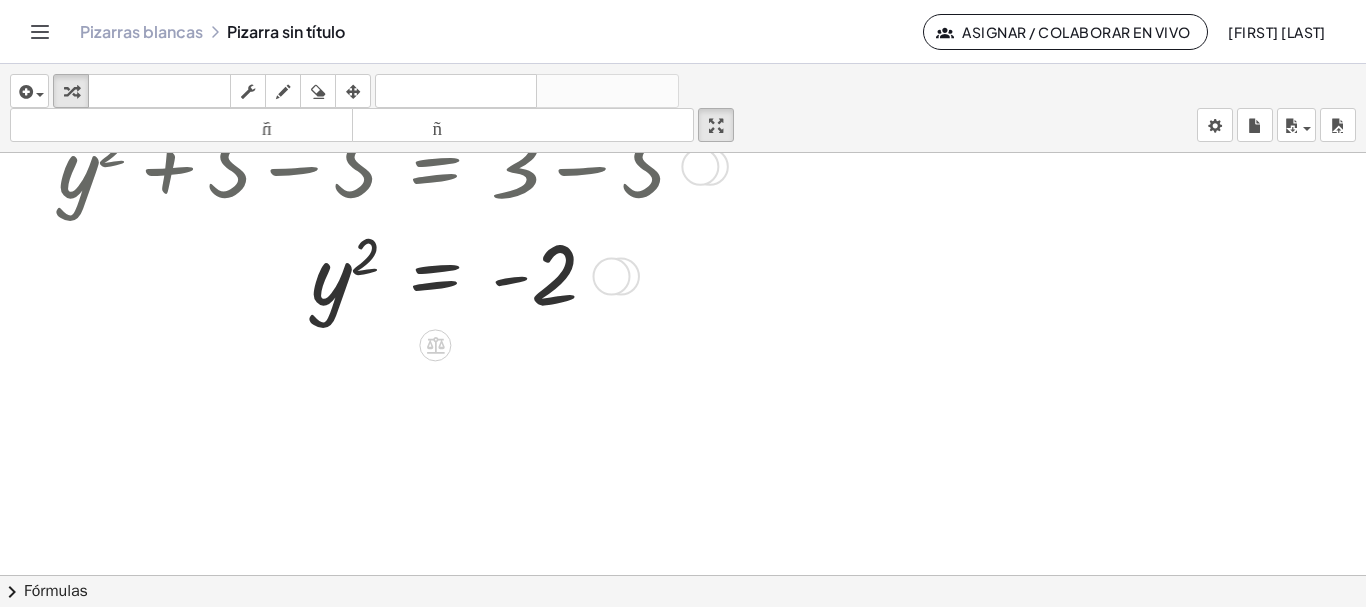 click at bounding box center [611, 276] 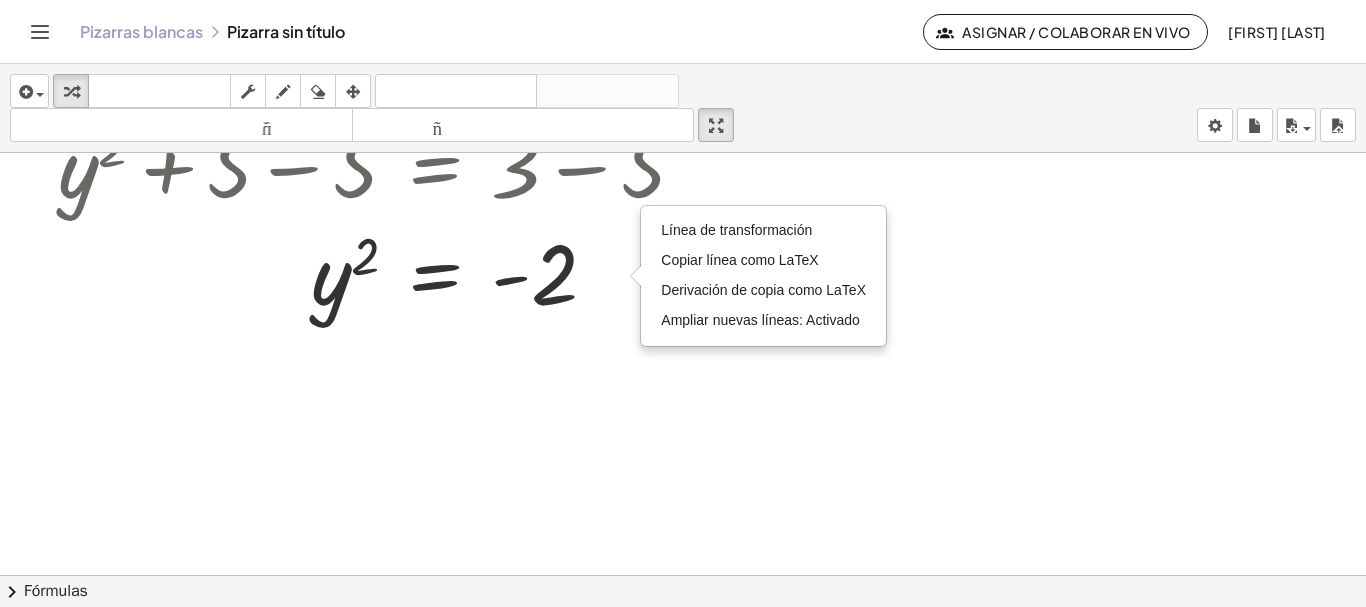 click at bounding box center (683, 389) 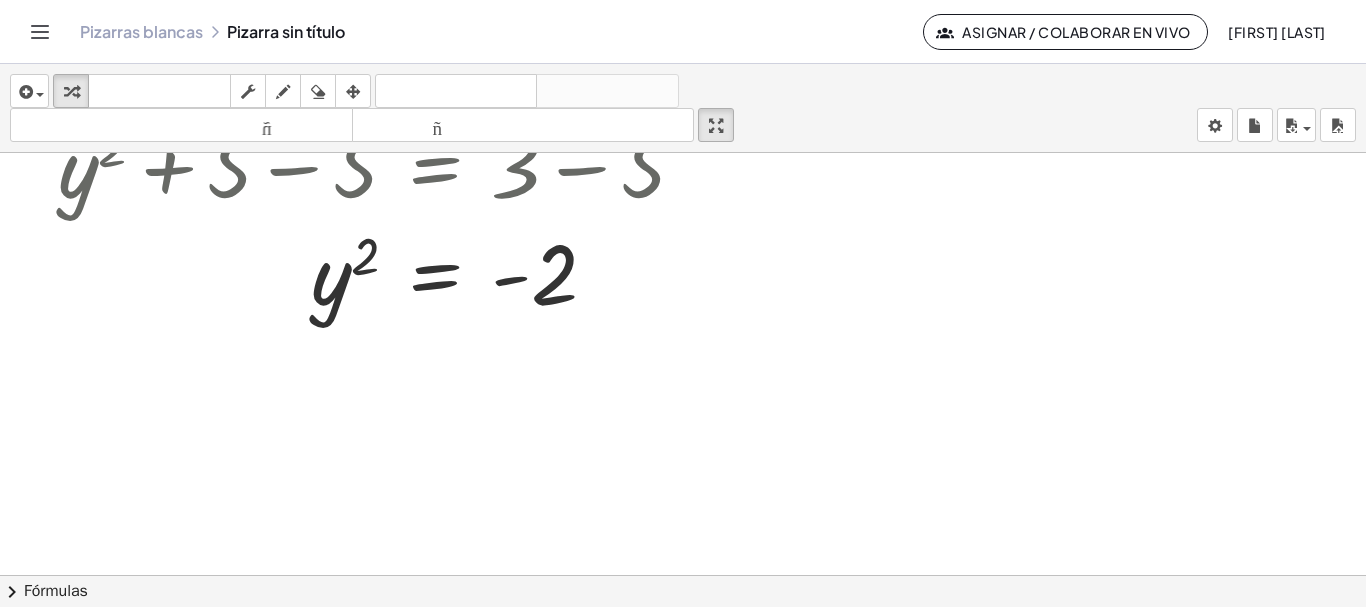 click 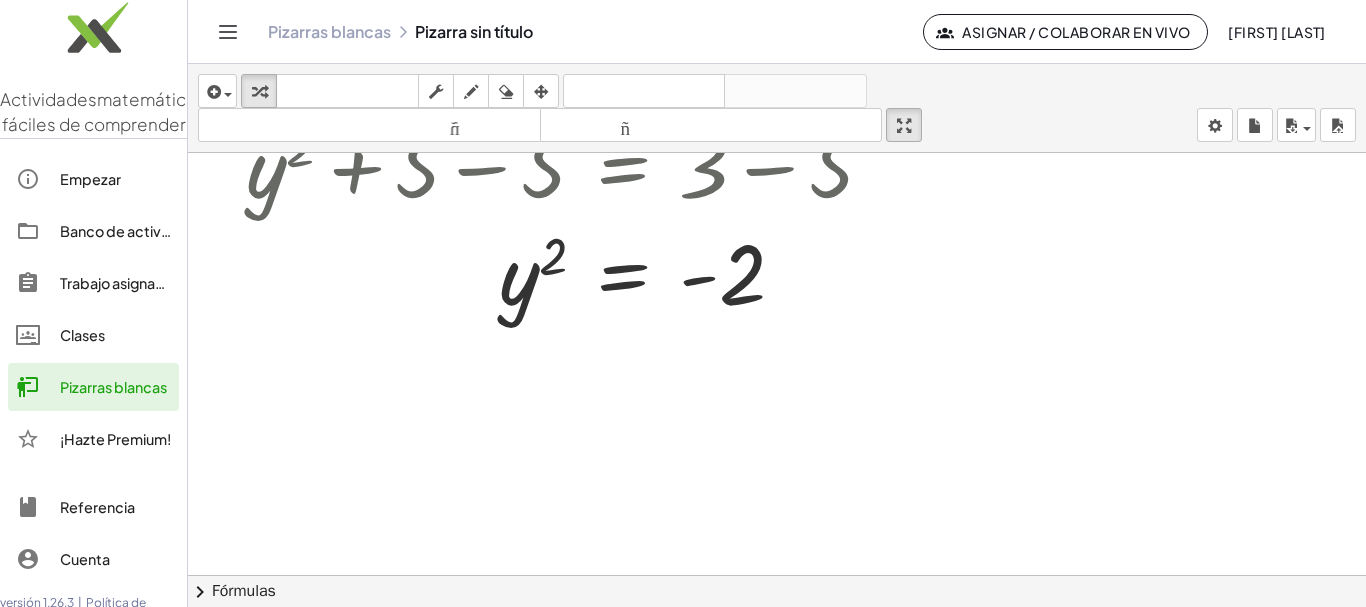 click at bounding box center [777, 389] 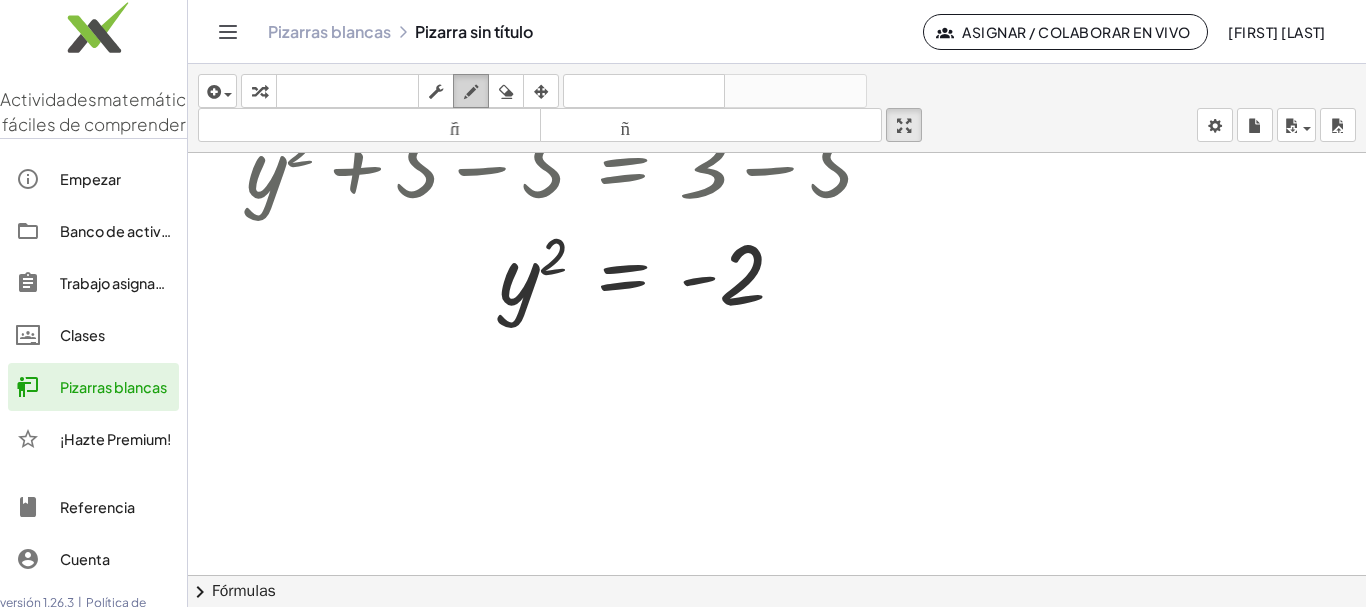 click at bounding box center [471, 92] 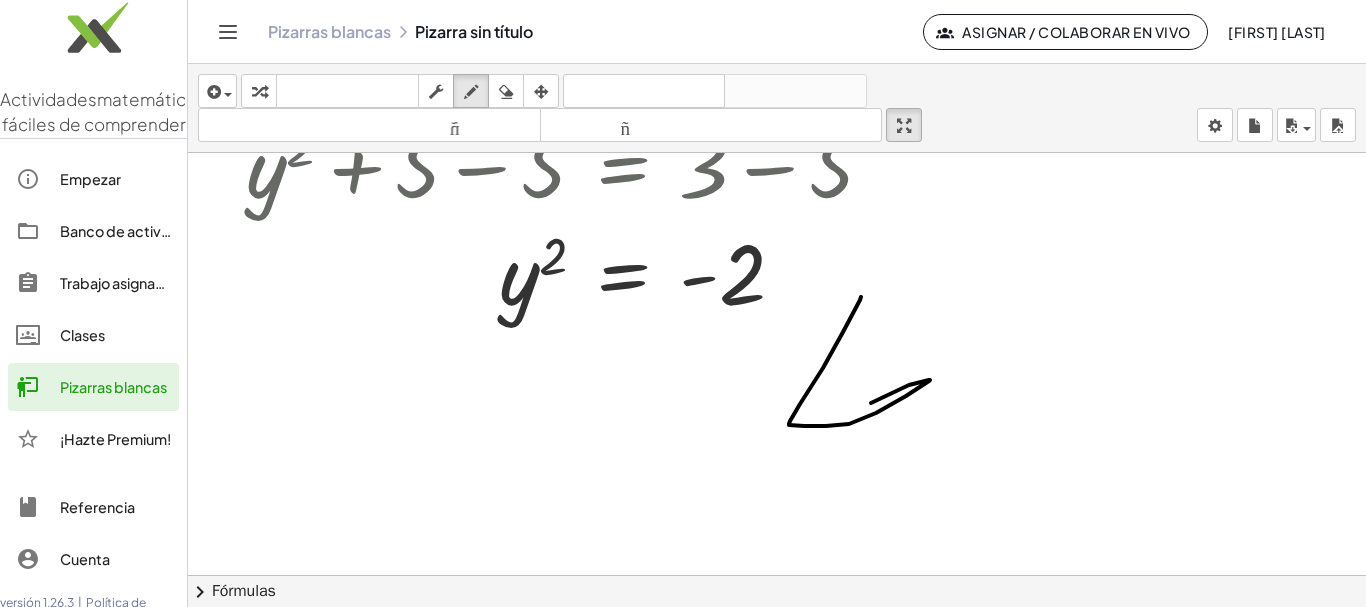 drag, startPoint x: 861, startPoint y: 297, endPoint x: 778, endPoint y: 422, distance: 150.04666 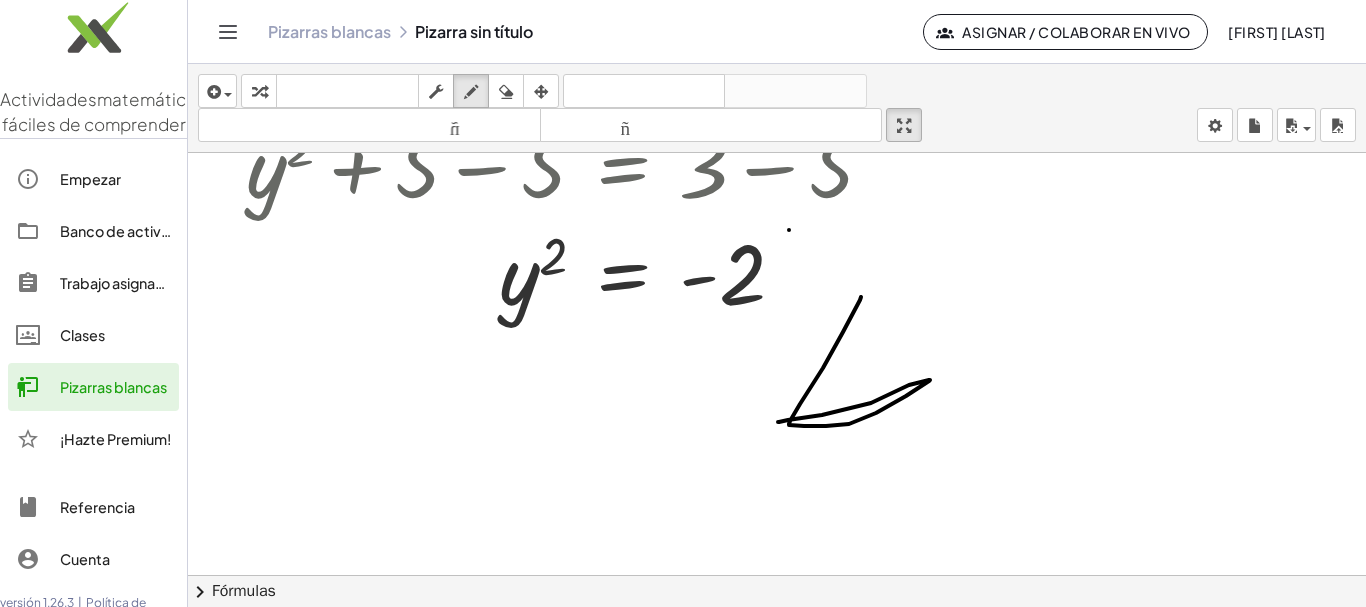 click at bounding box center (777, 389) 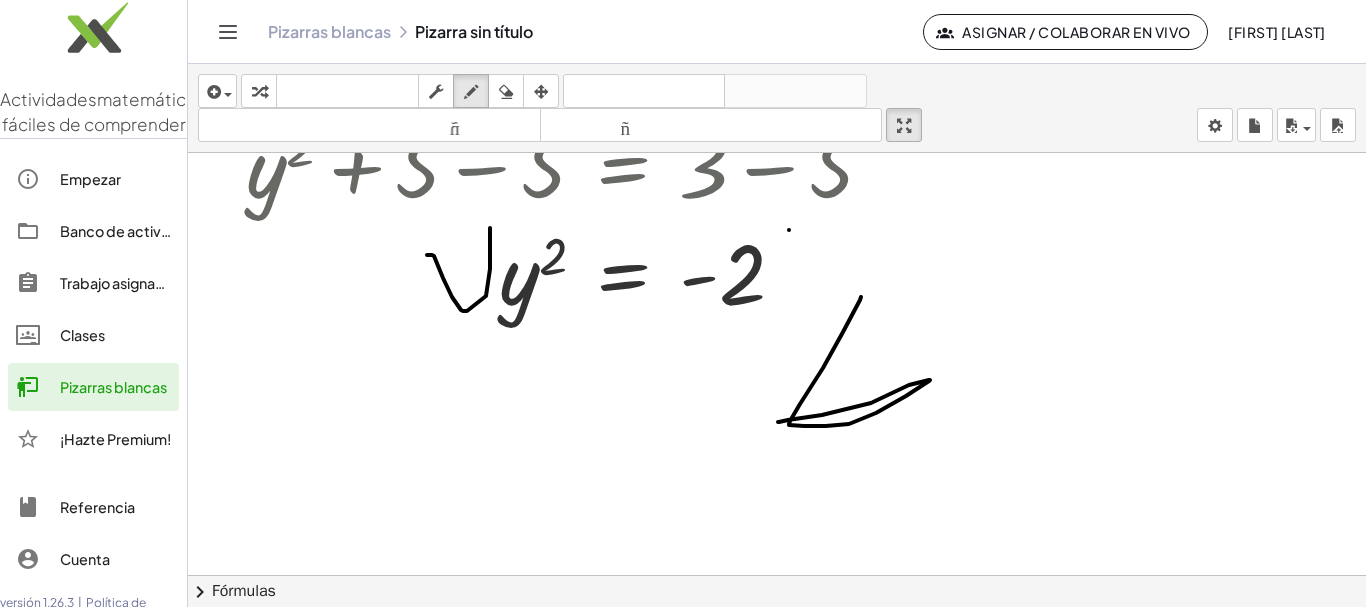 drag, startPoint x: 427, startPoint y: 255, endPoint x: 583, endPoint y: 220, distance: 159.87808 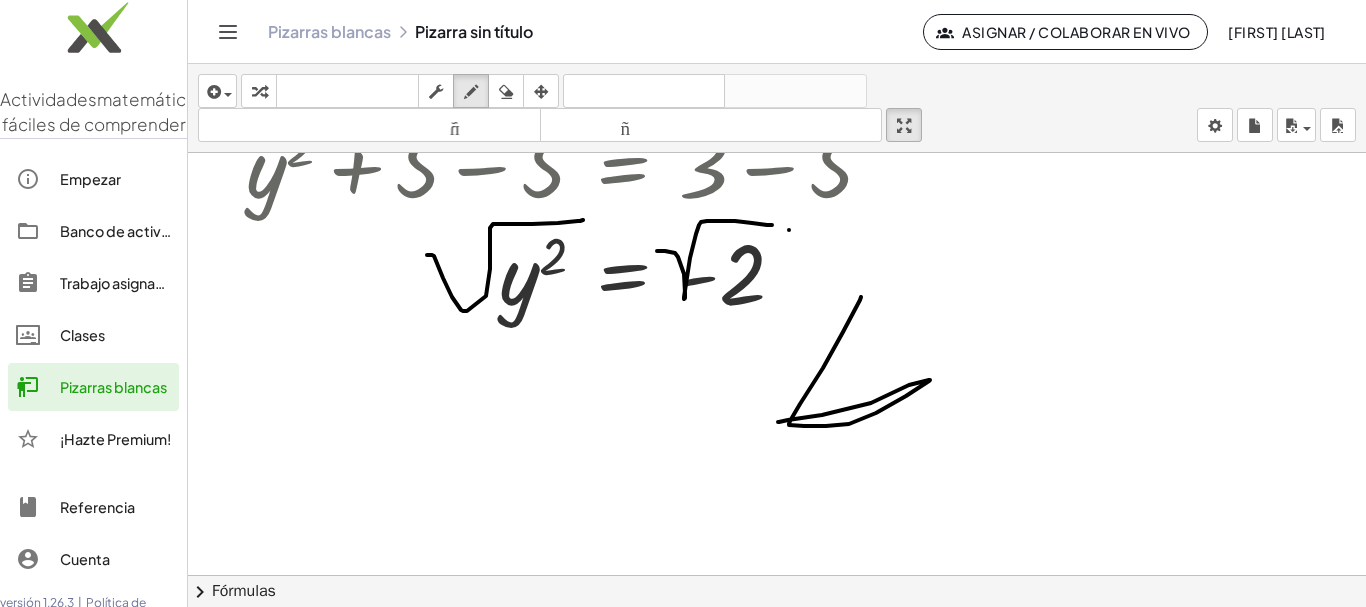 drag, startPoint x: 657, startPoint y: 251, endPoint x: 797, endPoint y: 225, distance: 142.39381 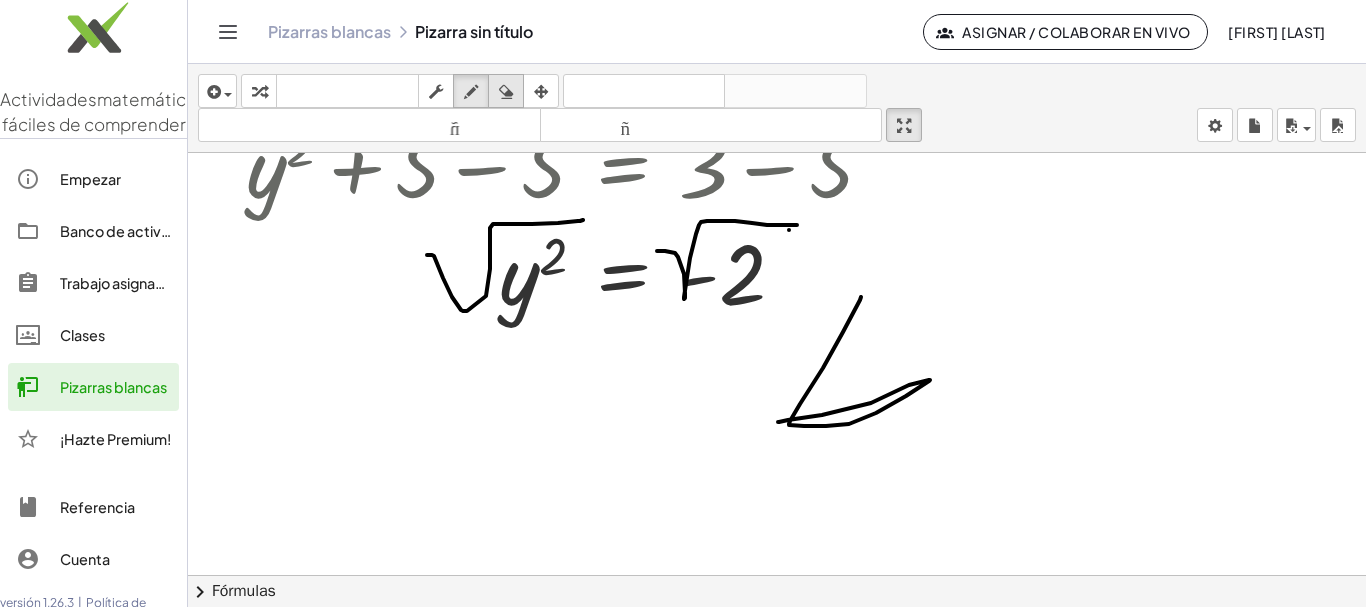 click at bounding box center [506, 92] 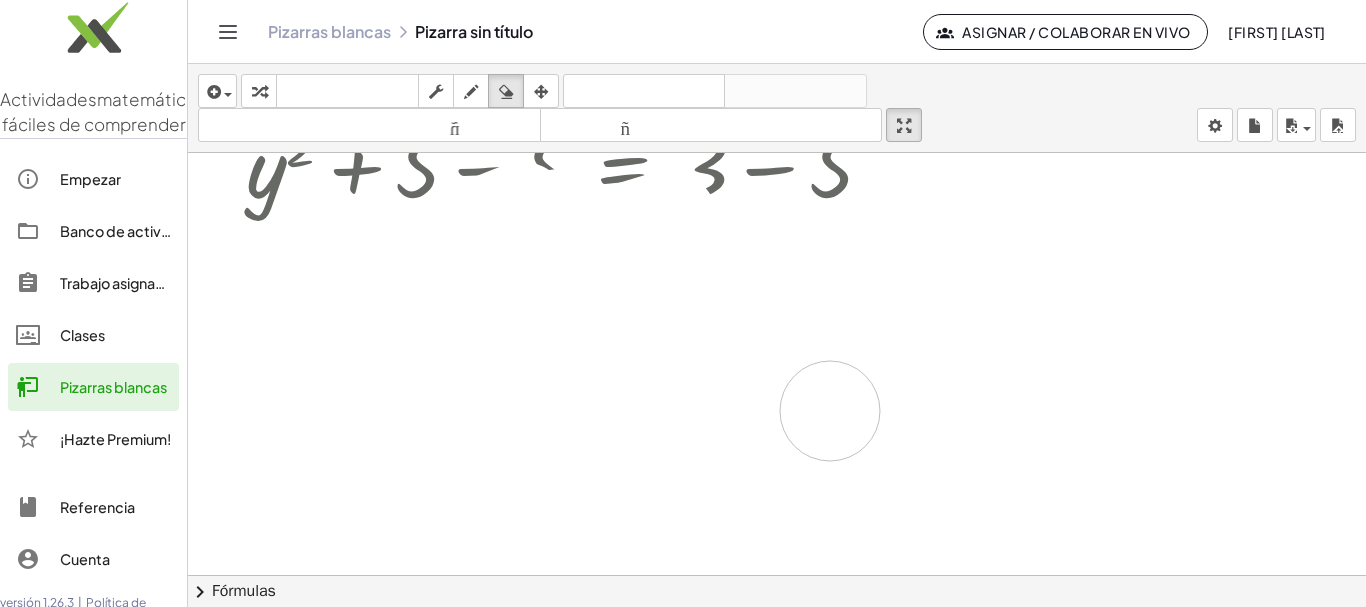 drag, startPoint x: 522, startPoint y: 212, endPoint x: 796, endPoint y: 373, distance: 317.80026 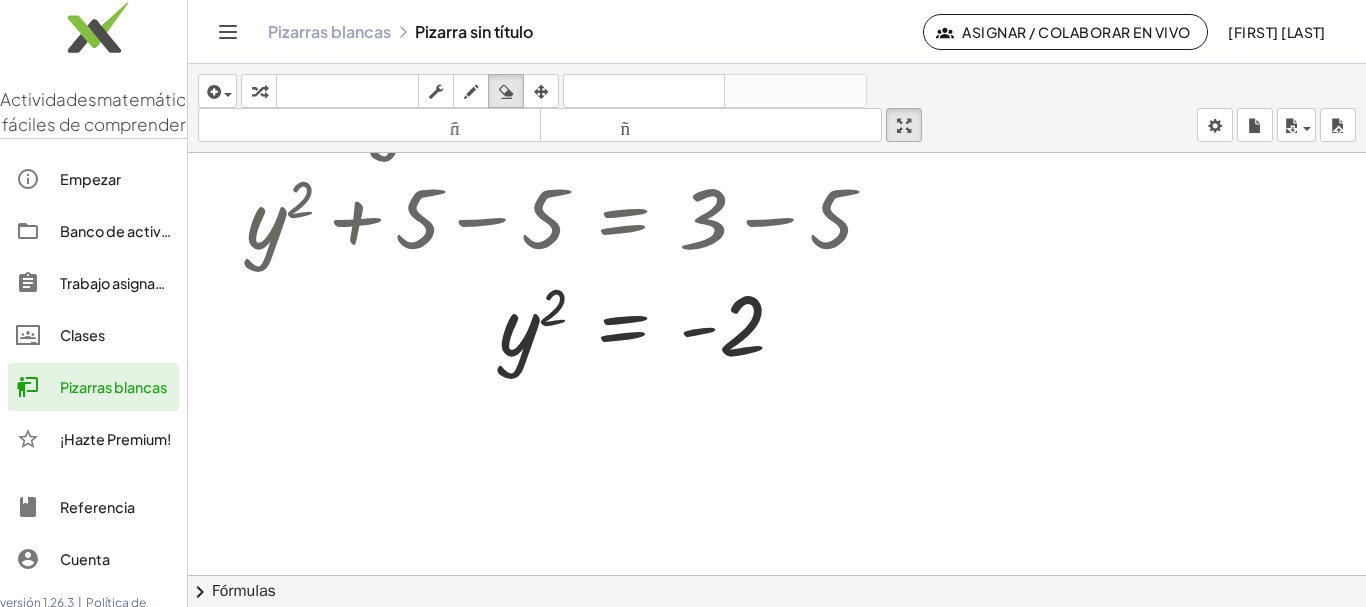 scroll, scrollTop: 100, scrollLeft: 0, axis: vertical 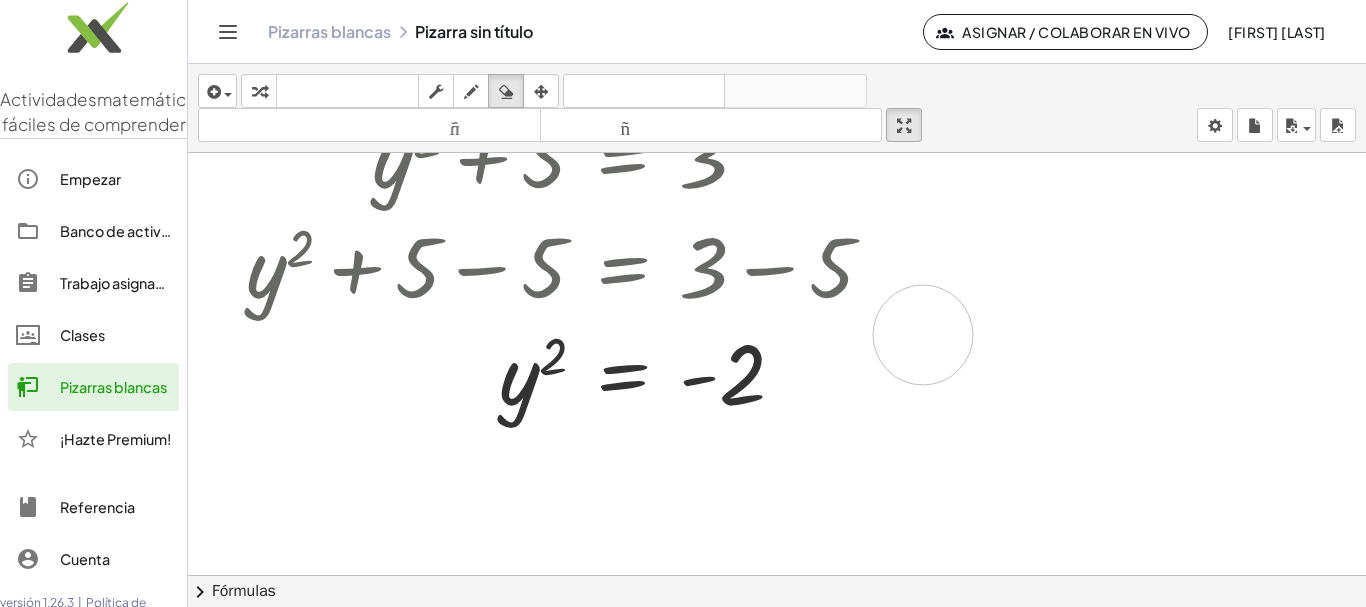 click at bounding box center (777, 489) 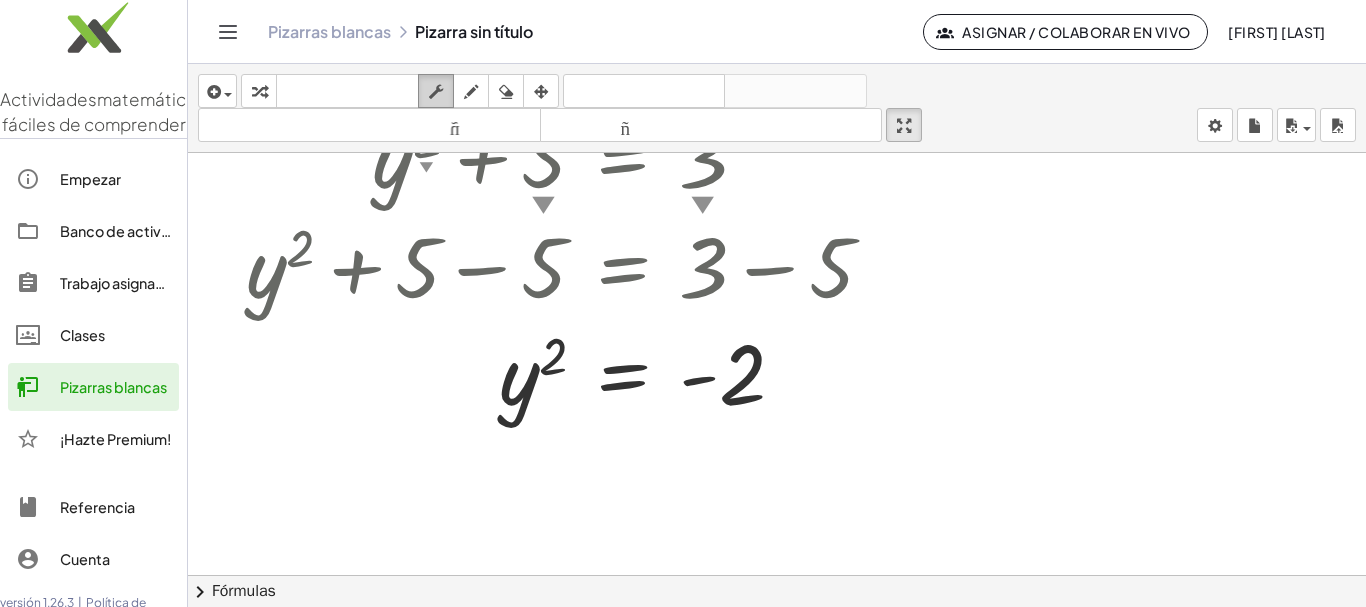 click at bounding box center [436, 92] 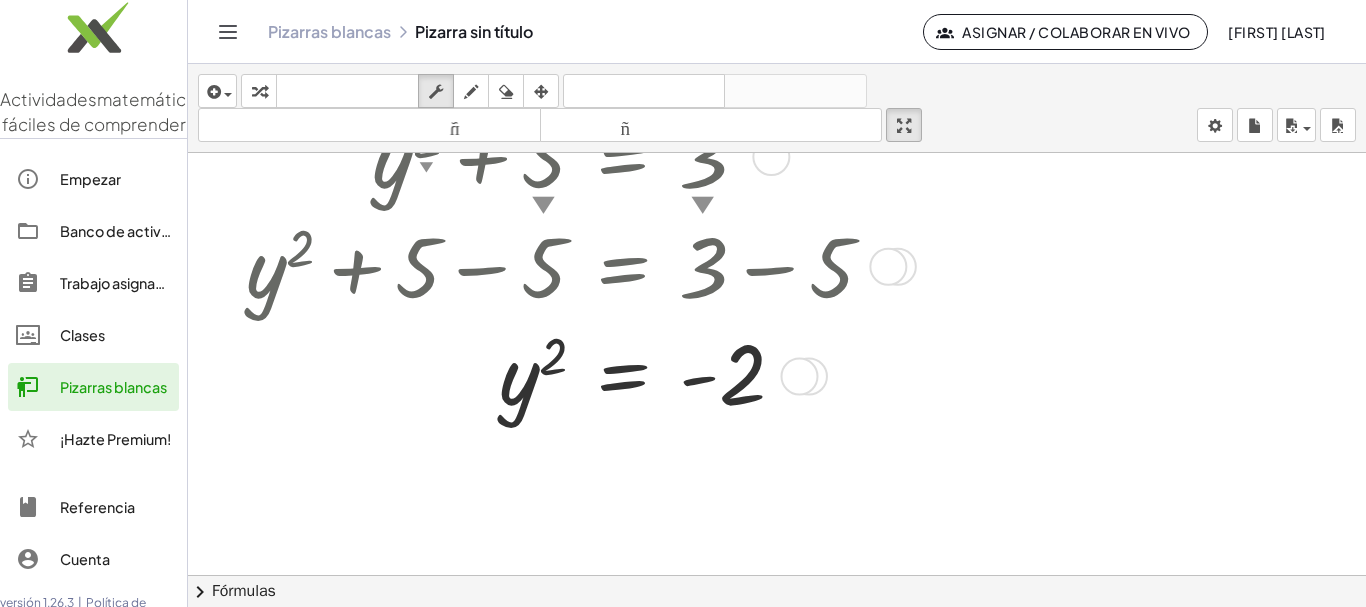 scroll, scrollTop: 0, scrollLeft: 0, axis: both 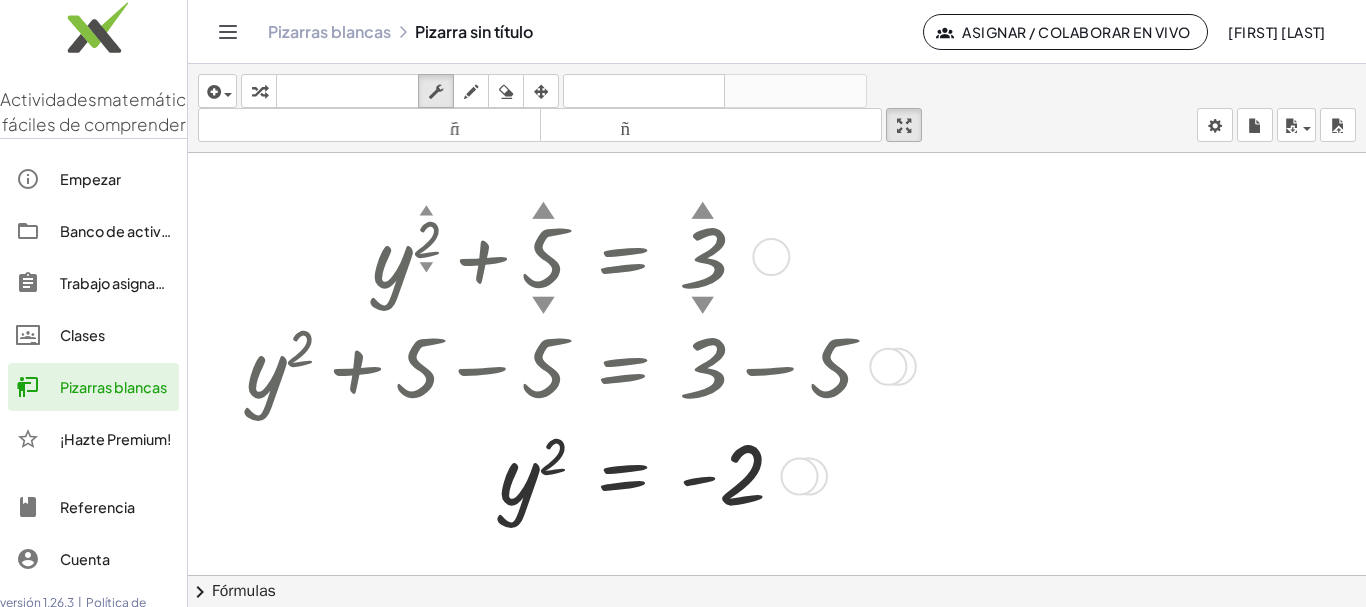 click on "▲" at bounding box center (426, 211) 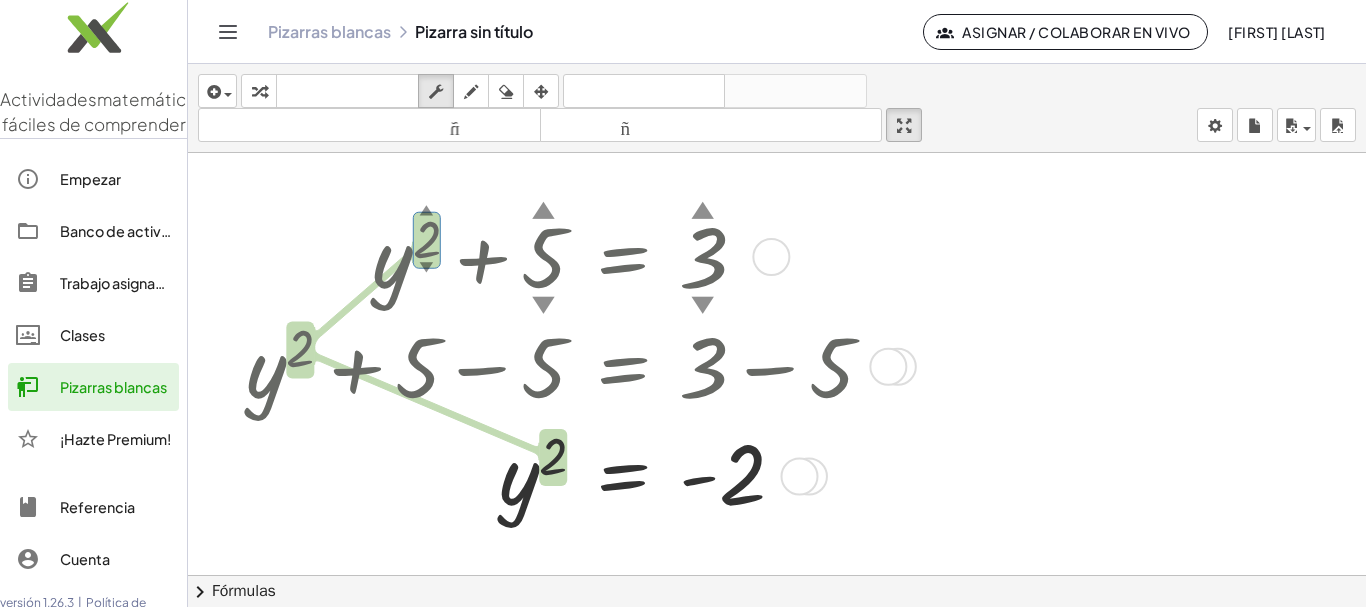 click at bounding box center [568, 365] 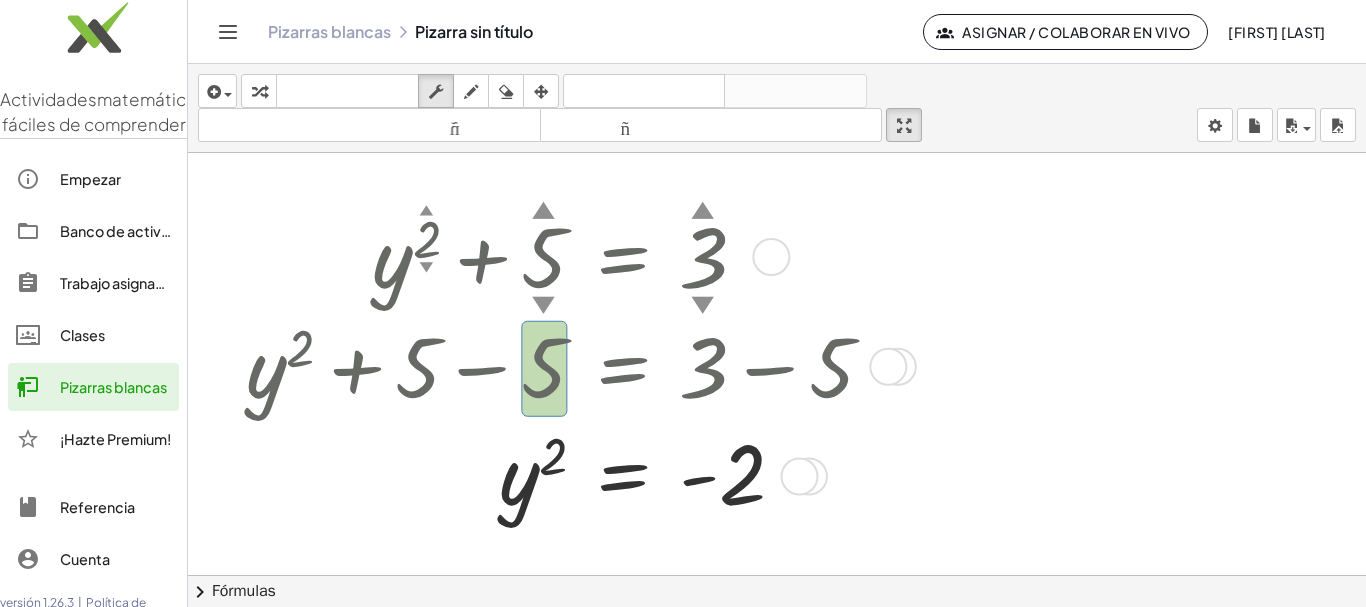 click on "▼" at bounding box center [703, 305] 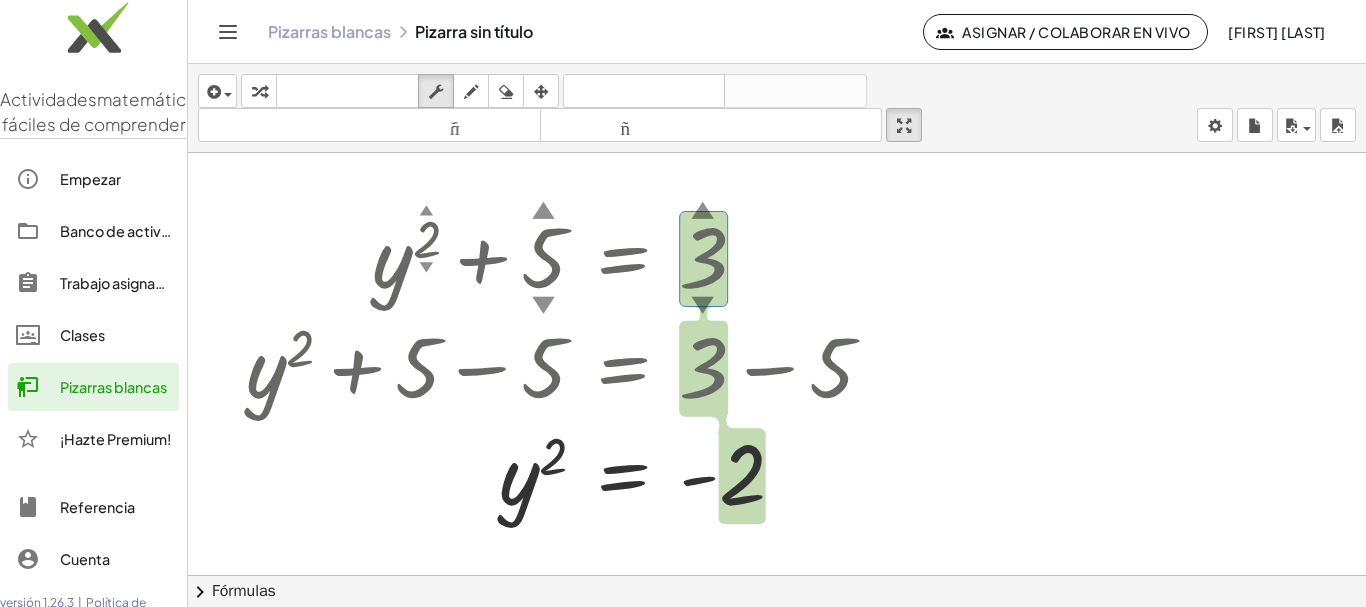 click at bounding box center [777, 589] 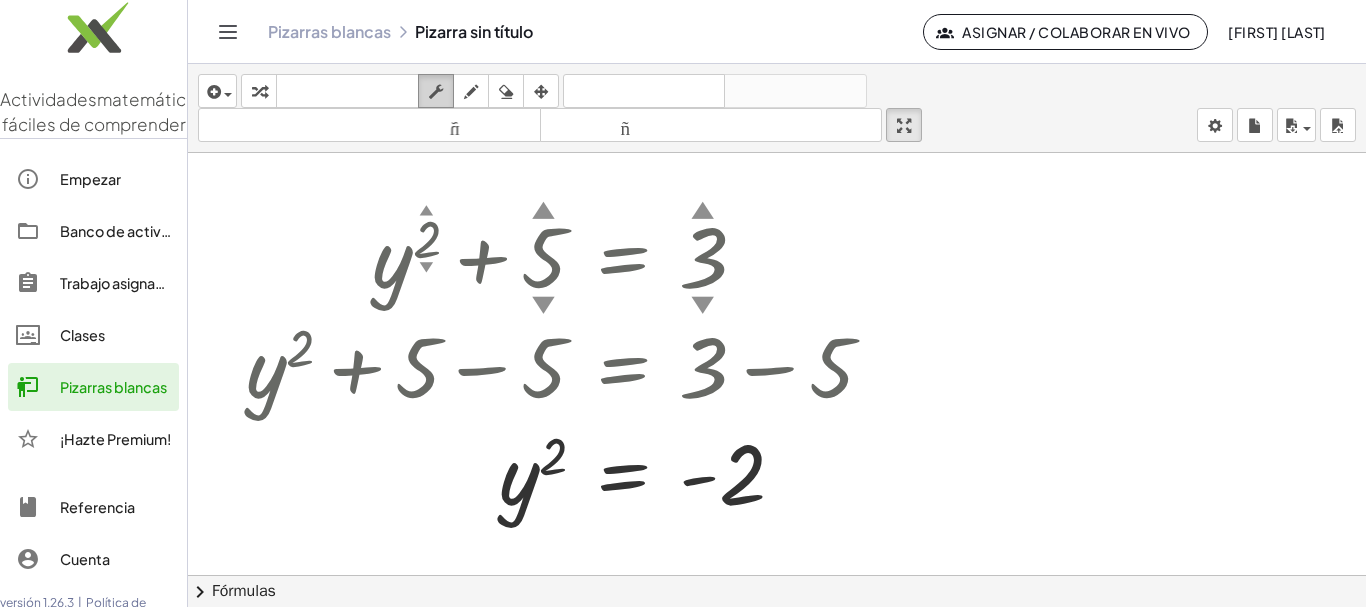 click at bounding box center [436, 91] 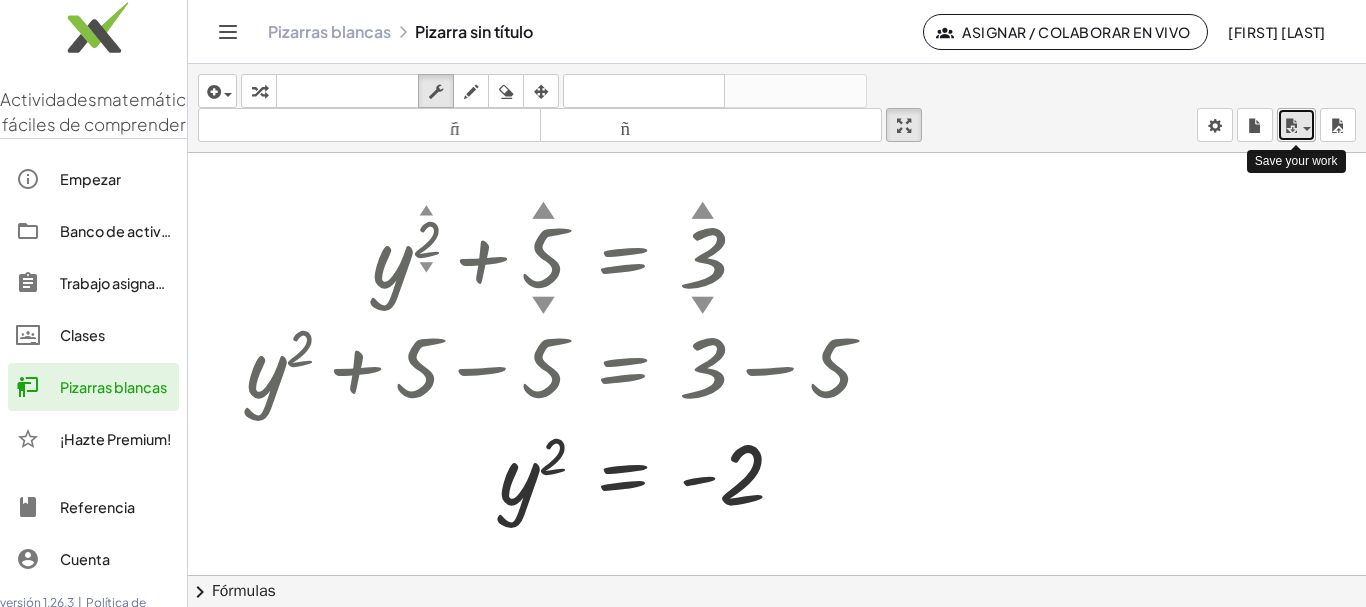 click at bounding box center [1291, 126] 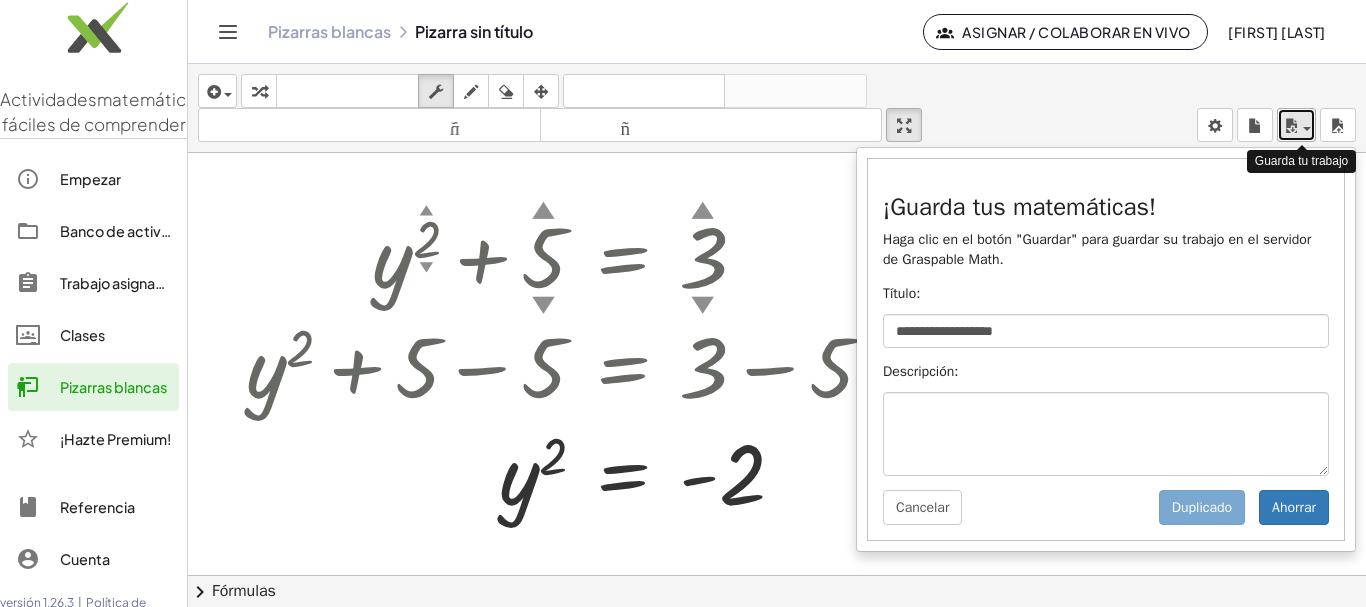 click at bounding box center [1291, 126] 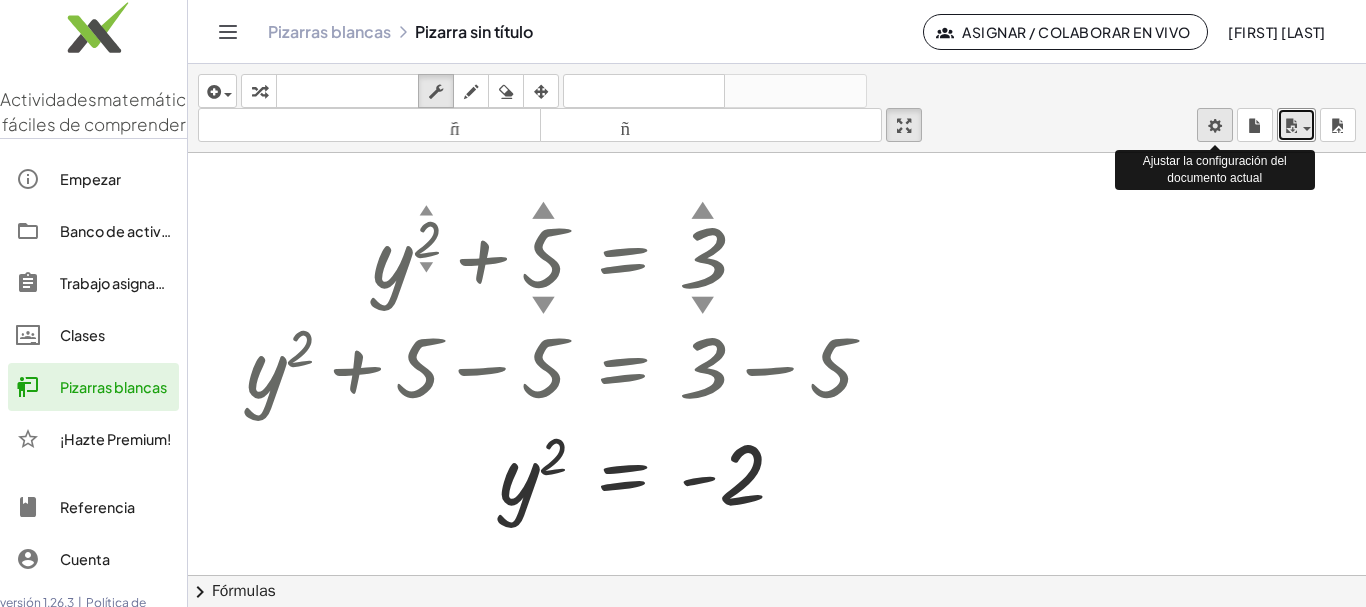 click on "**********" at bounding box center [683, 303] 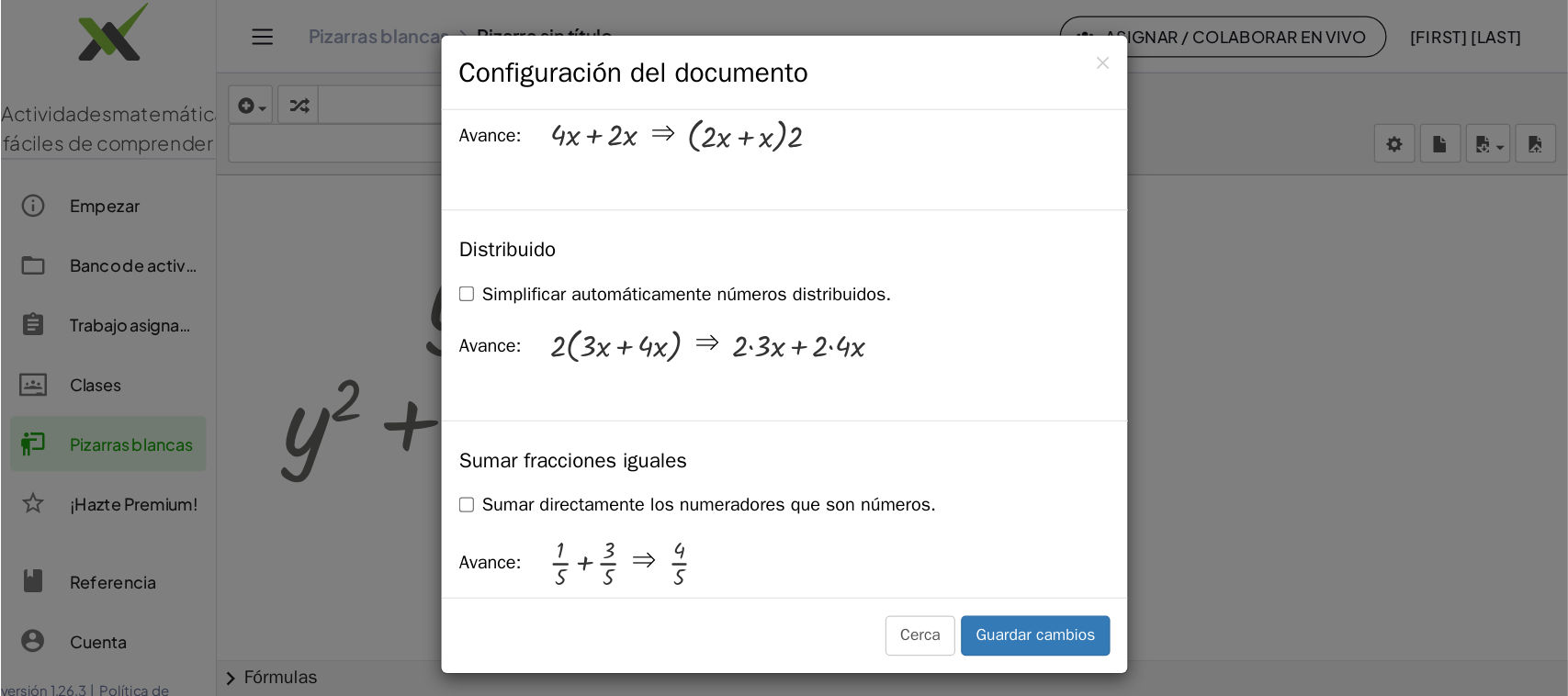 scroll, scrollTop: 1377, scrollLeft: 0, axis: vertical 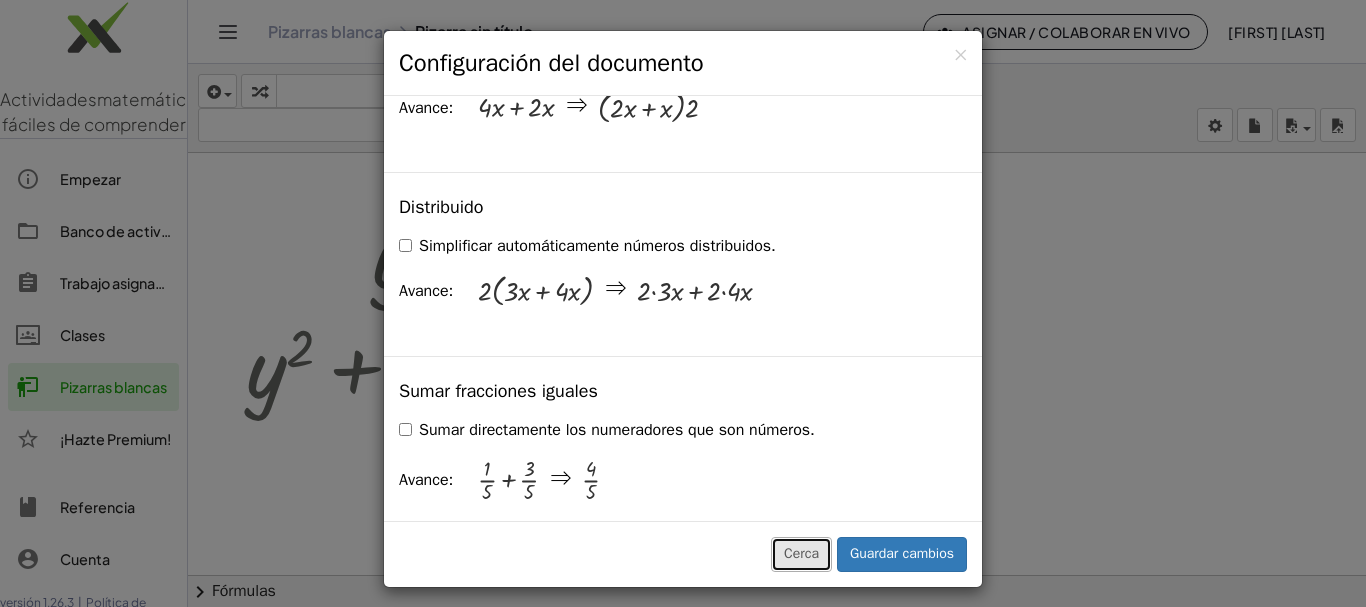 click on "Cerca" at bounding box center [801, 554] 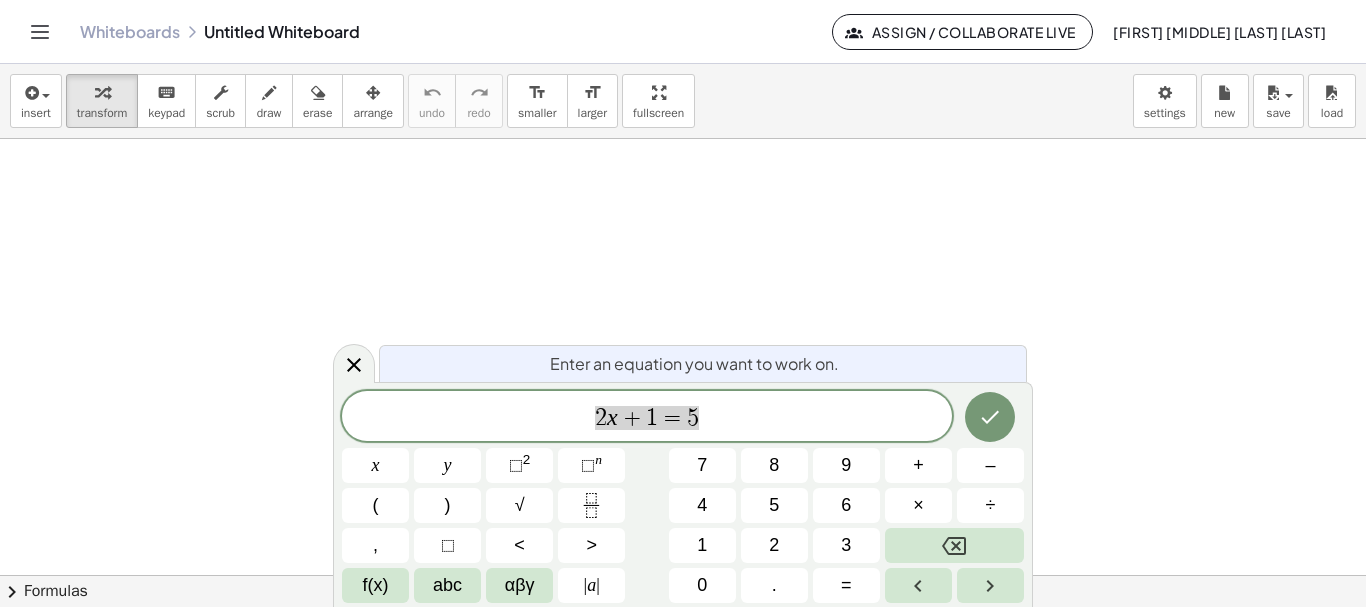 scroll, scrollTop: 0, scrollLeft: 0, axis: both 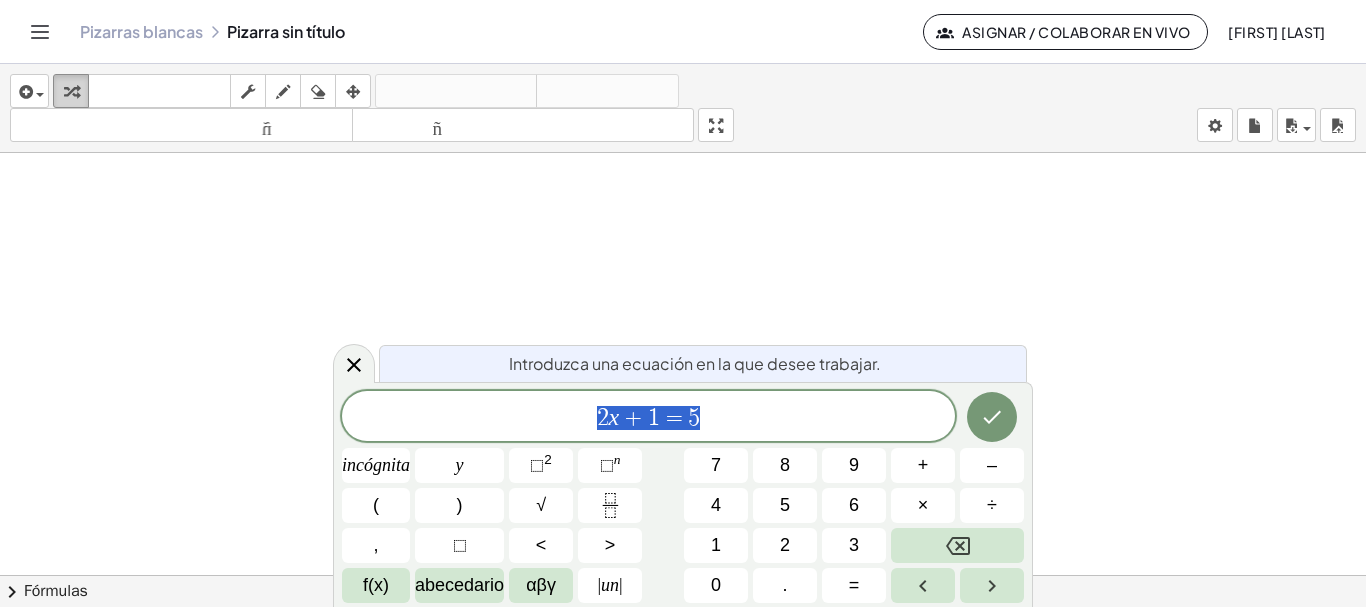 click on "transformar" at bounding box center (71, 91) 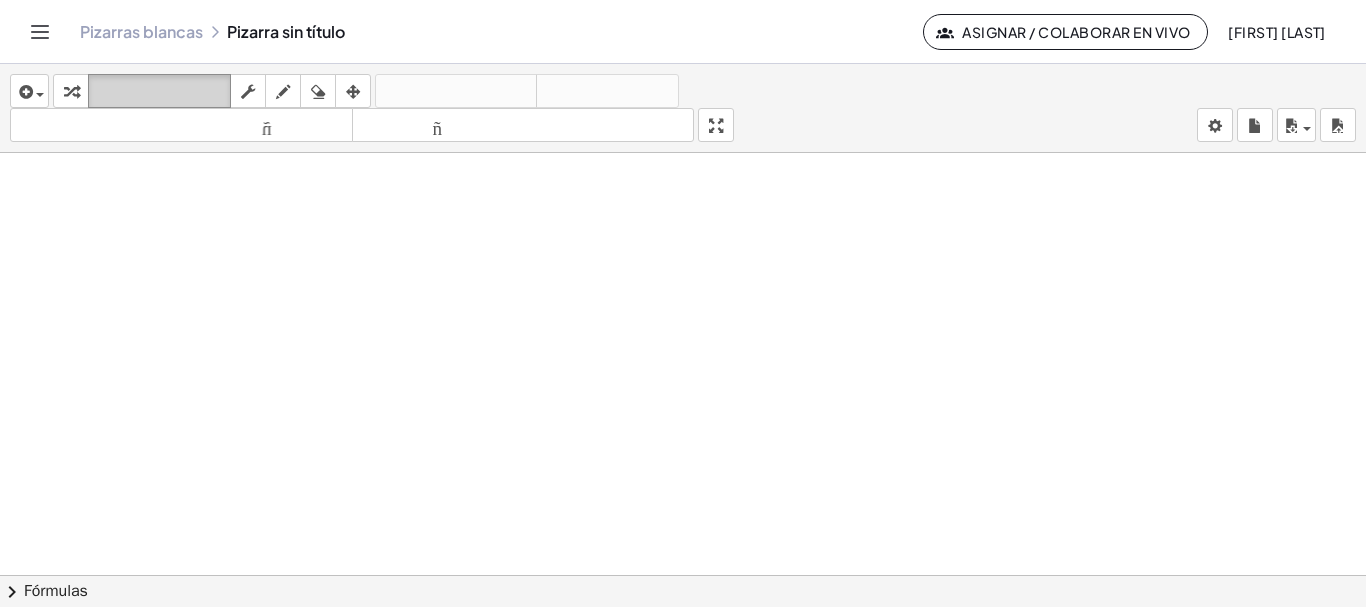click on "teclado" at bounding box center (159, 91) 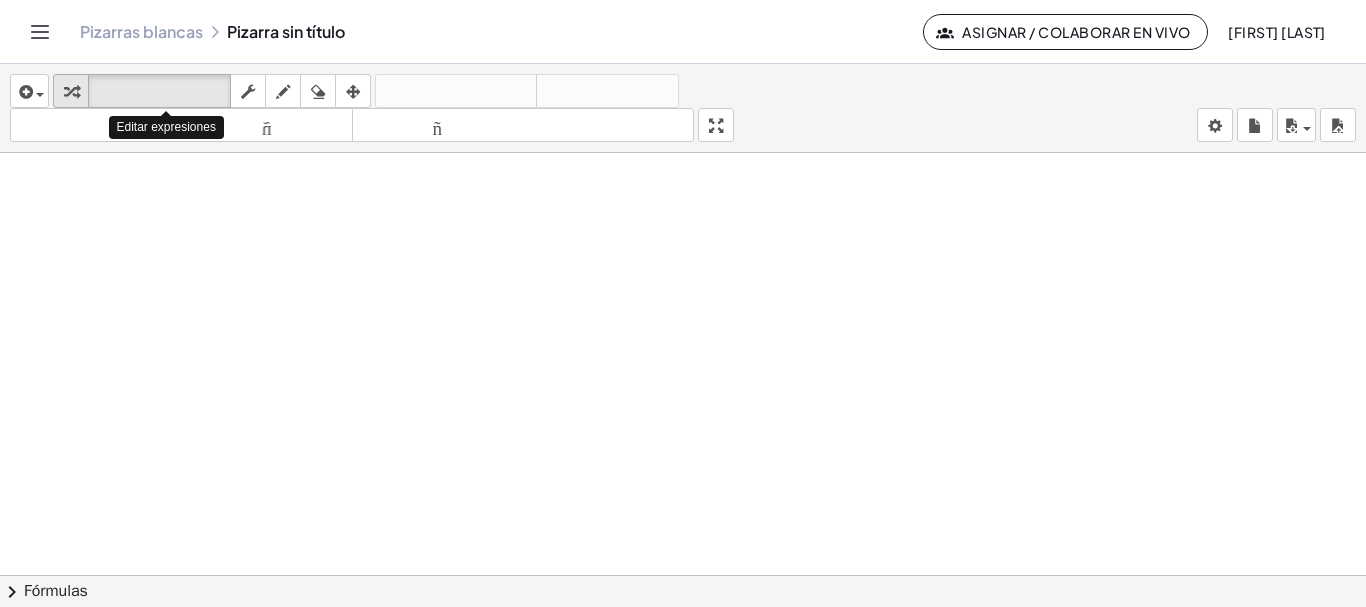 click at bounding box center [71, 92] 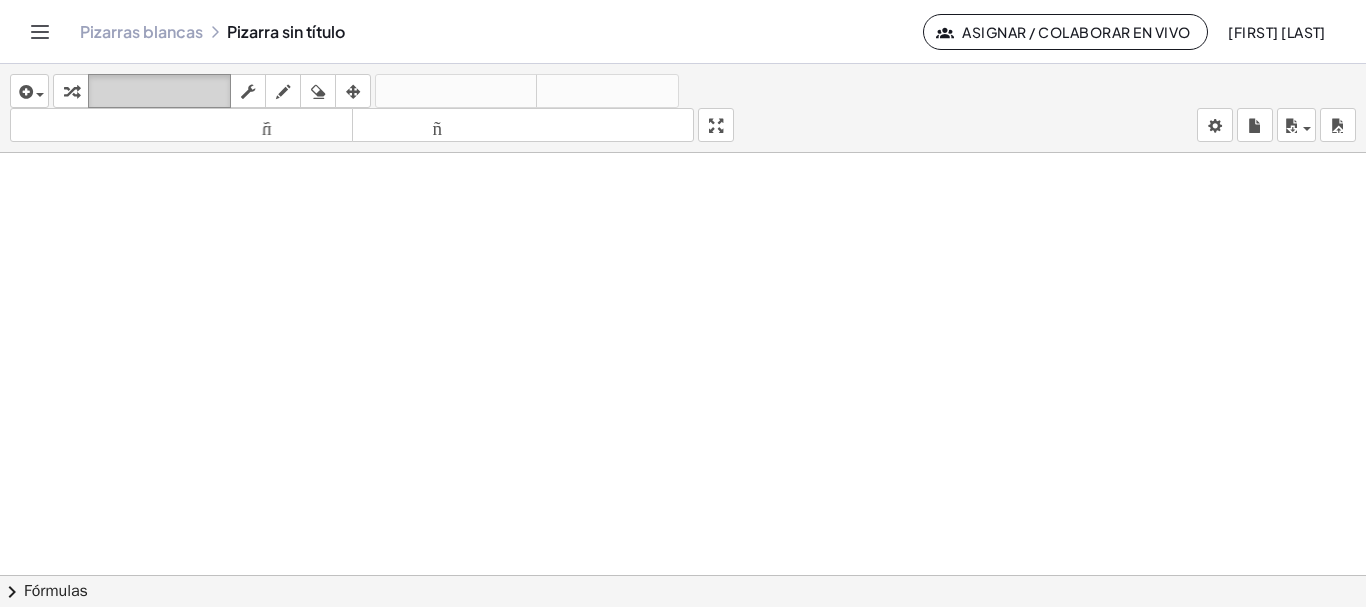 click on "teclado" at bounding box center [159, 91] 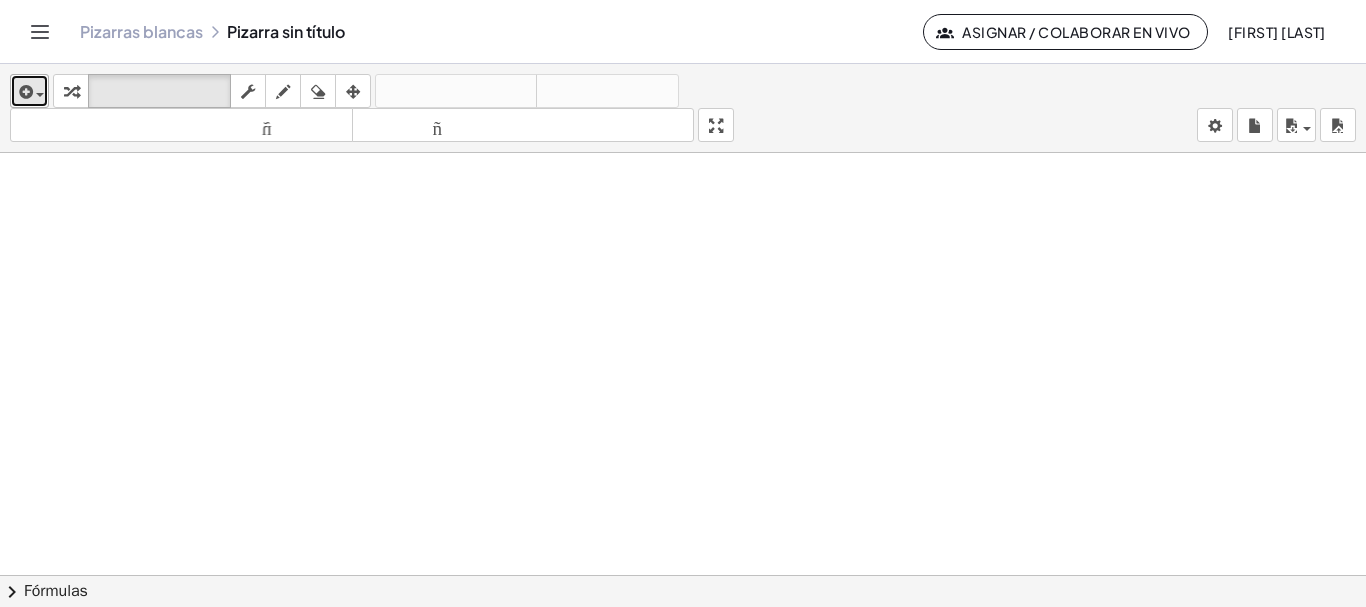 click at bounding box center [24, 92] 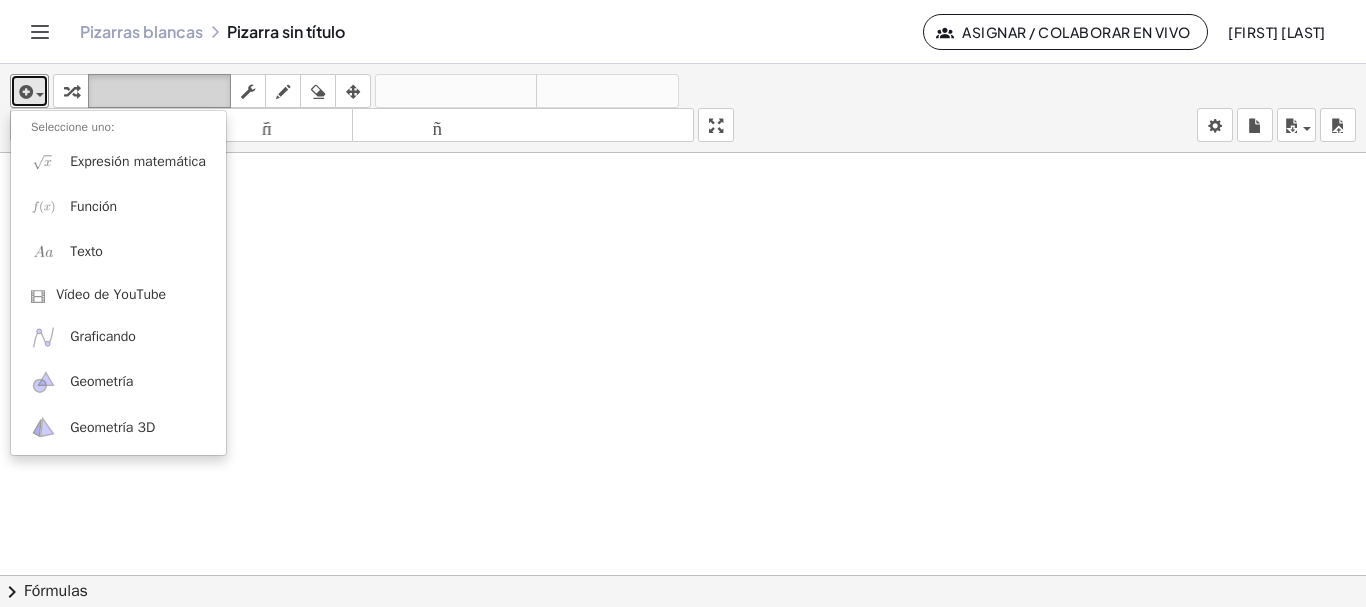 click on "teclado" at bounding box center [159, 91] 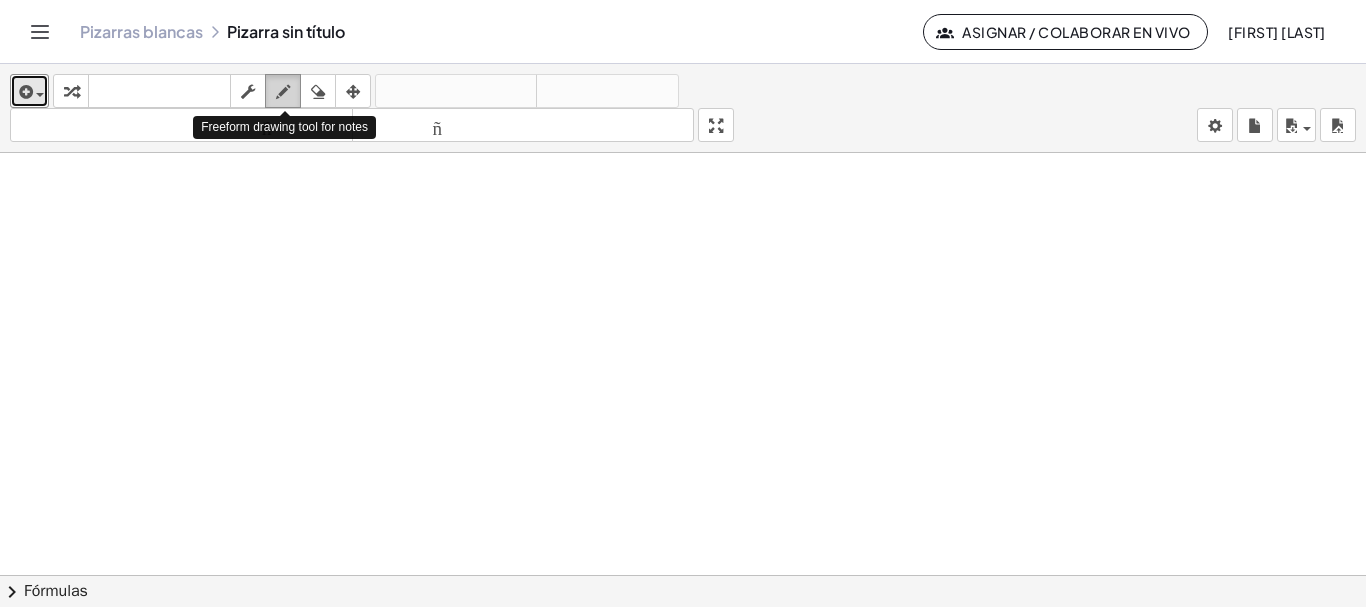 click at bounding box center (283, 91) 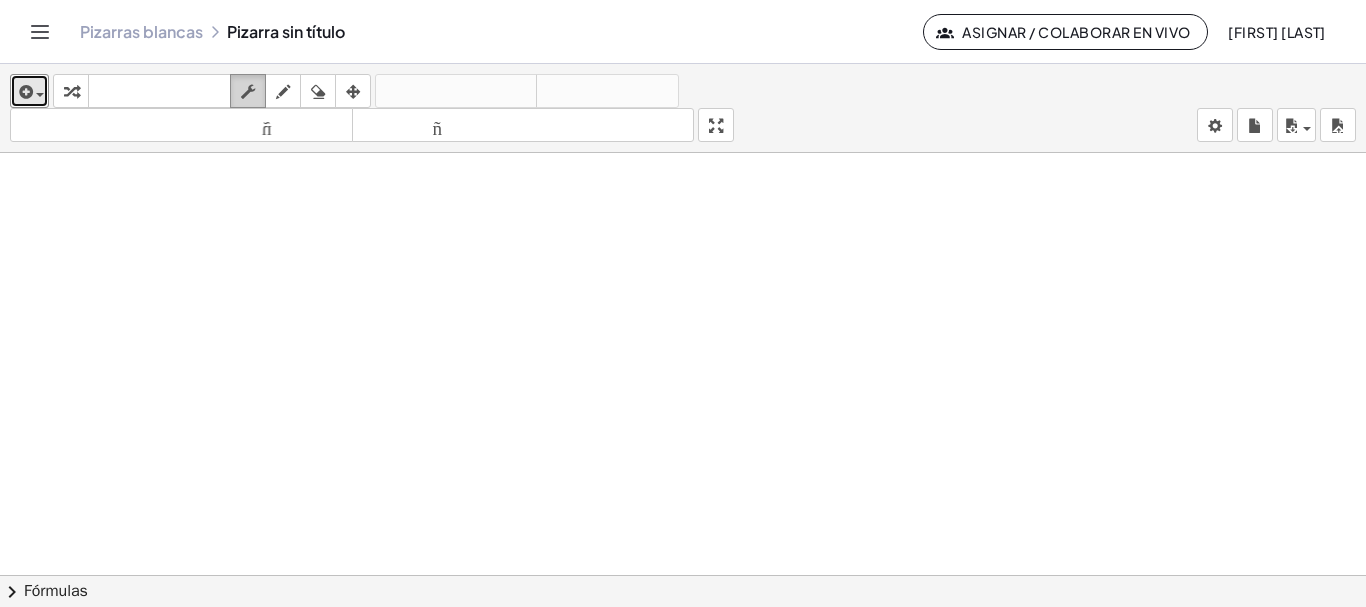 click at bounding box center [248, 92] 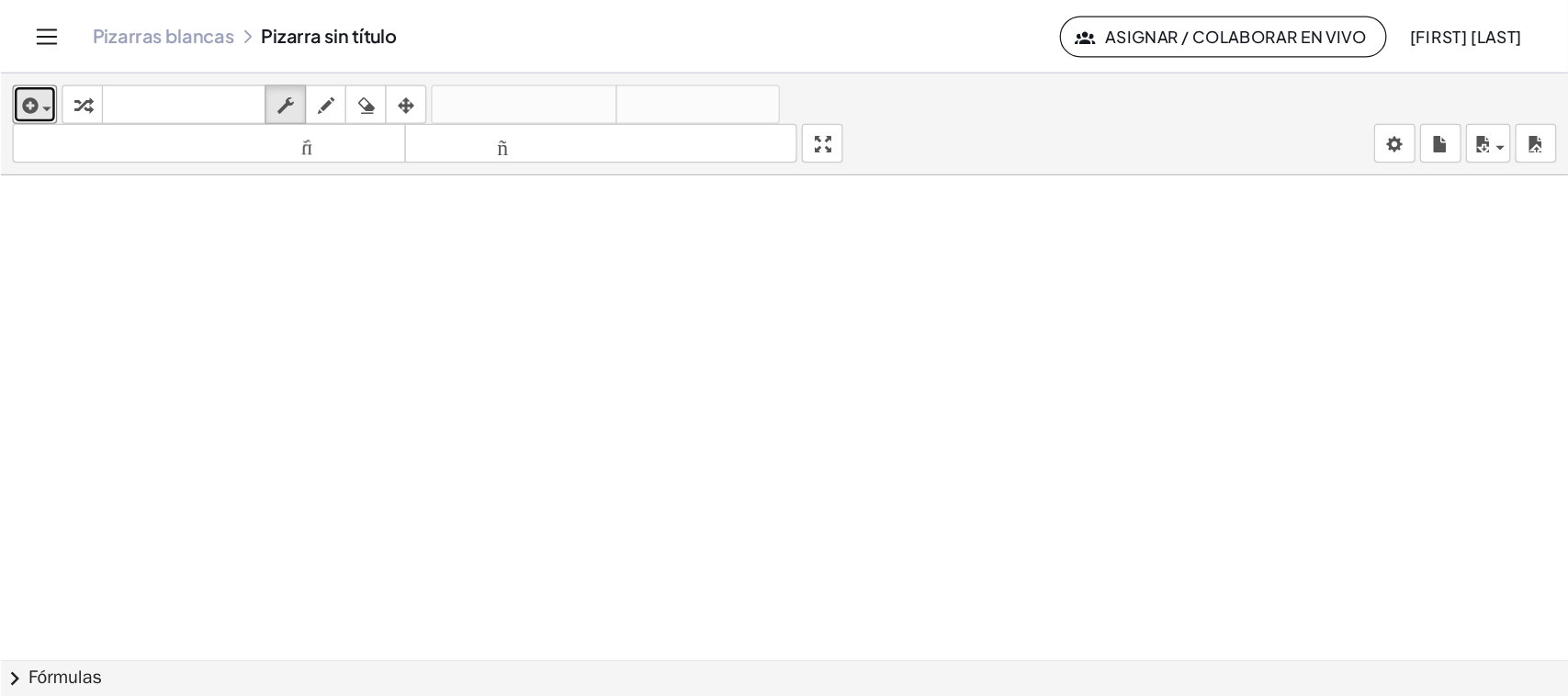 scroll, scrollTop: 275, scrollLeft: 0, axis: vertical 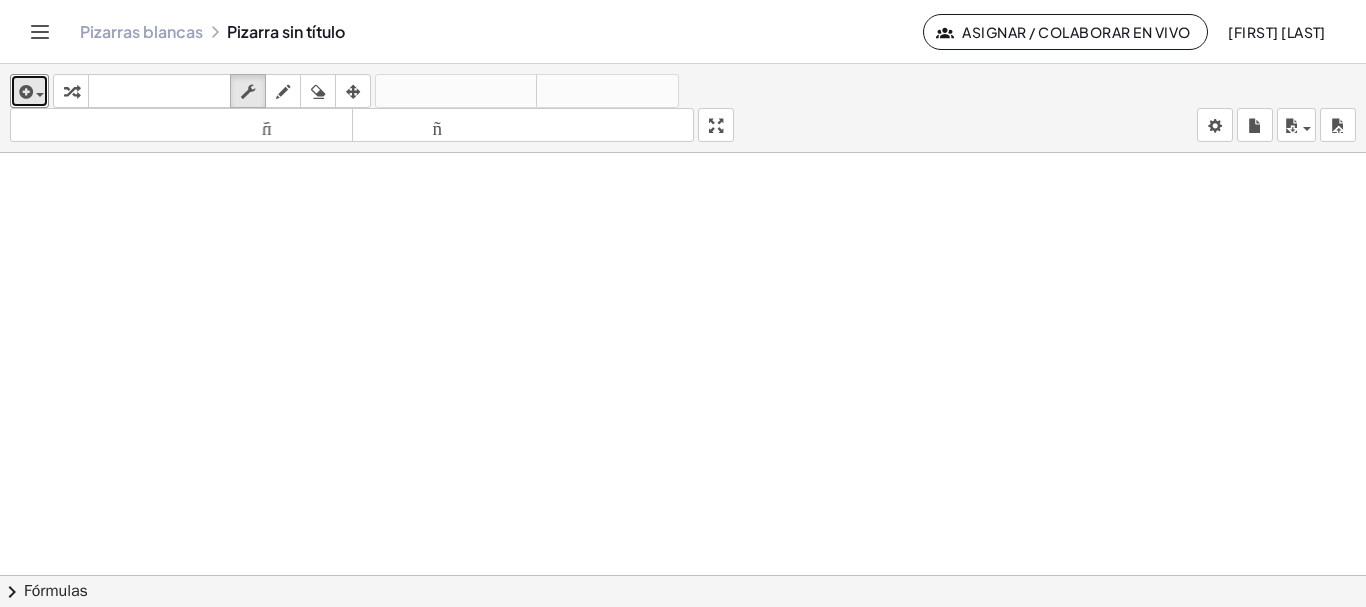 type 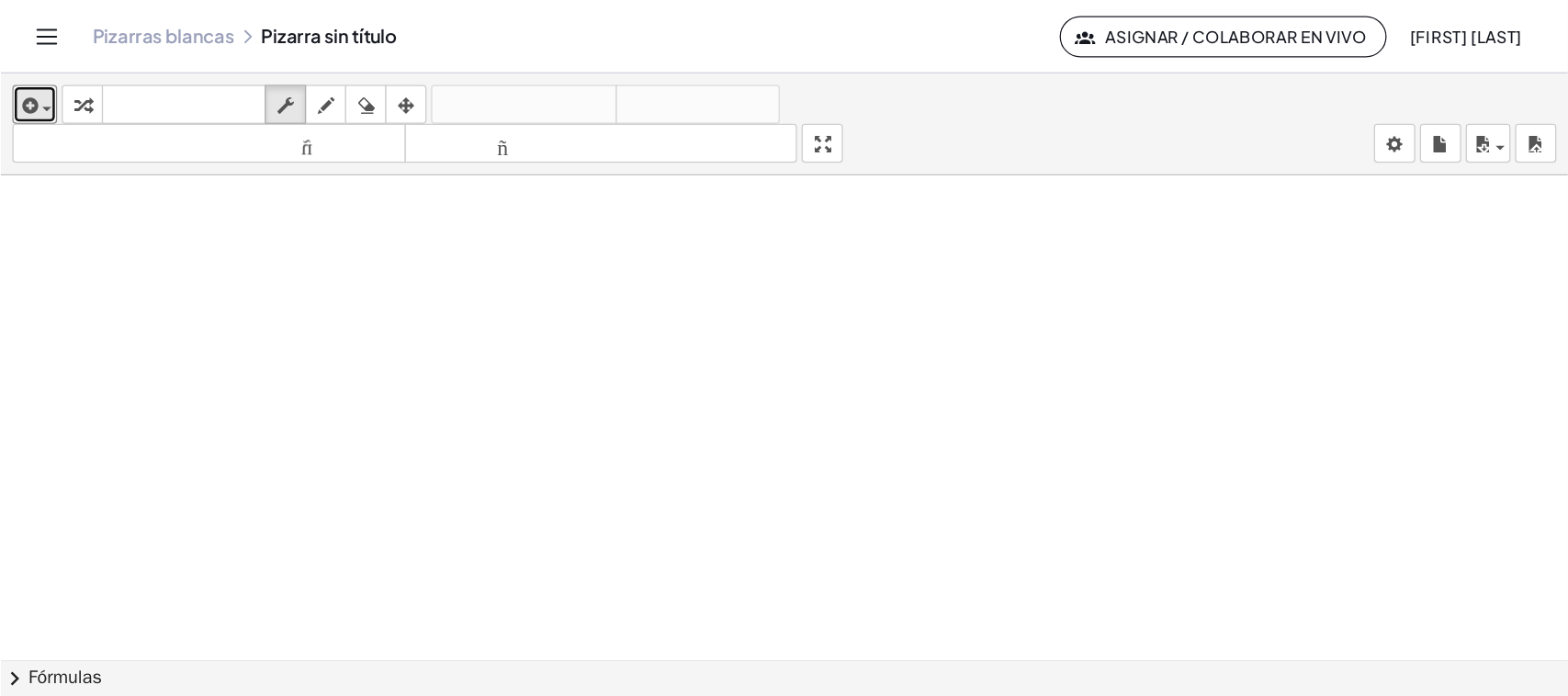 scroll, scrollTop: 275, scrollLeft: 0, axis: vertical 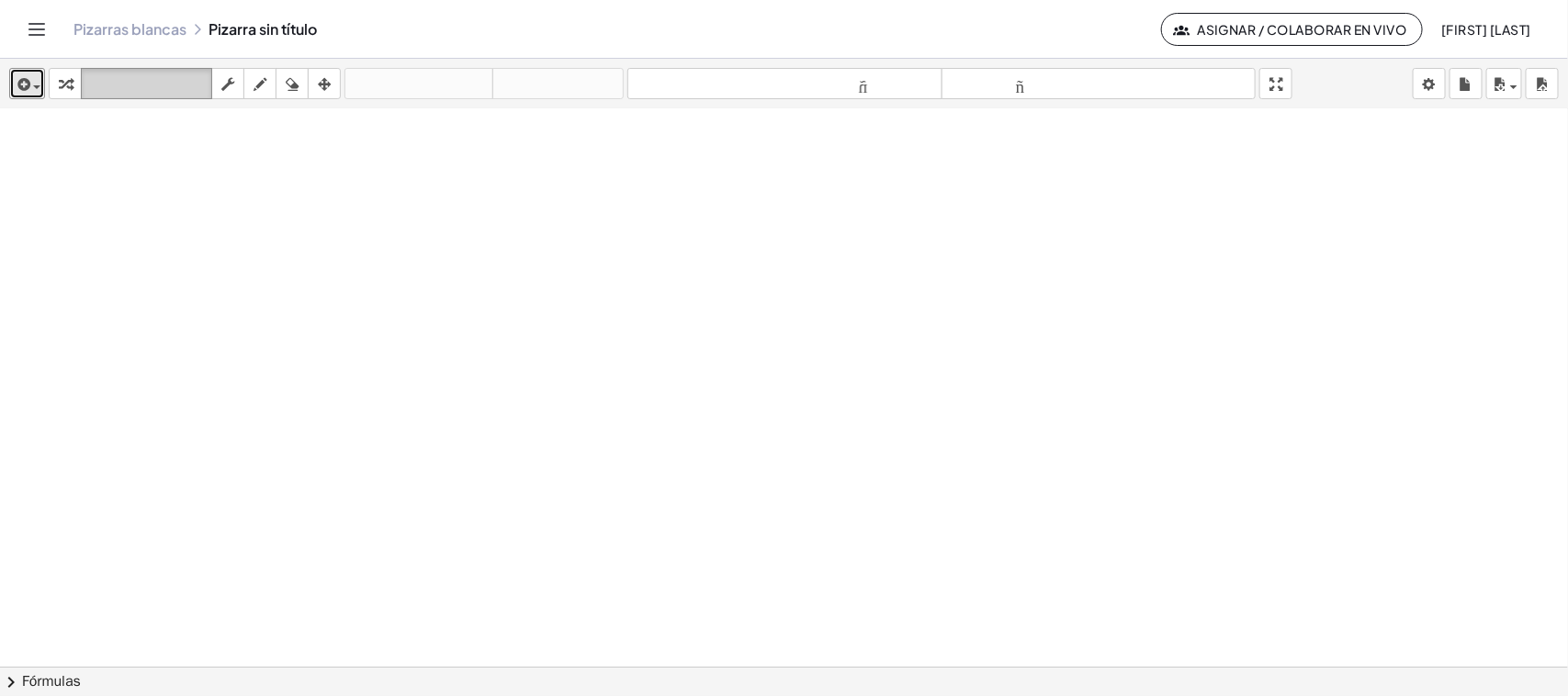 click on "teclado" at bounding box center [146, 84] 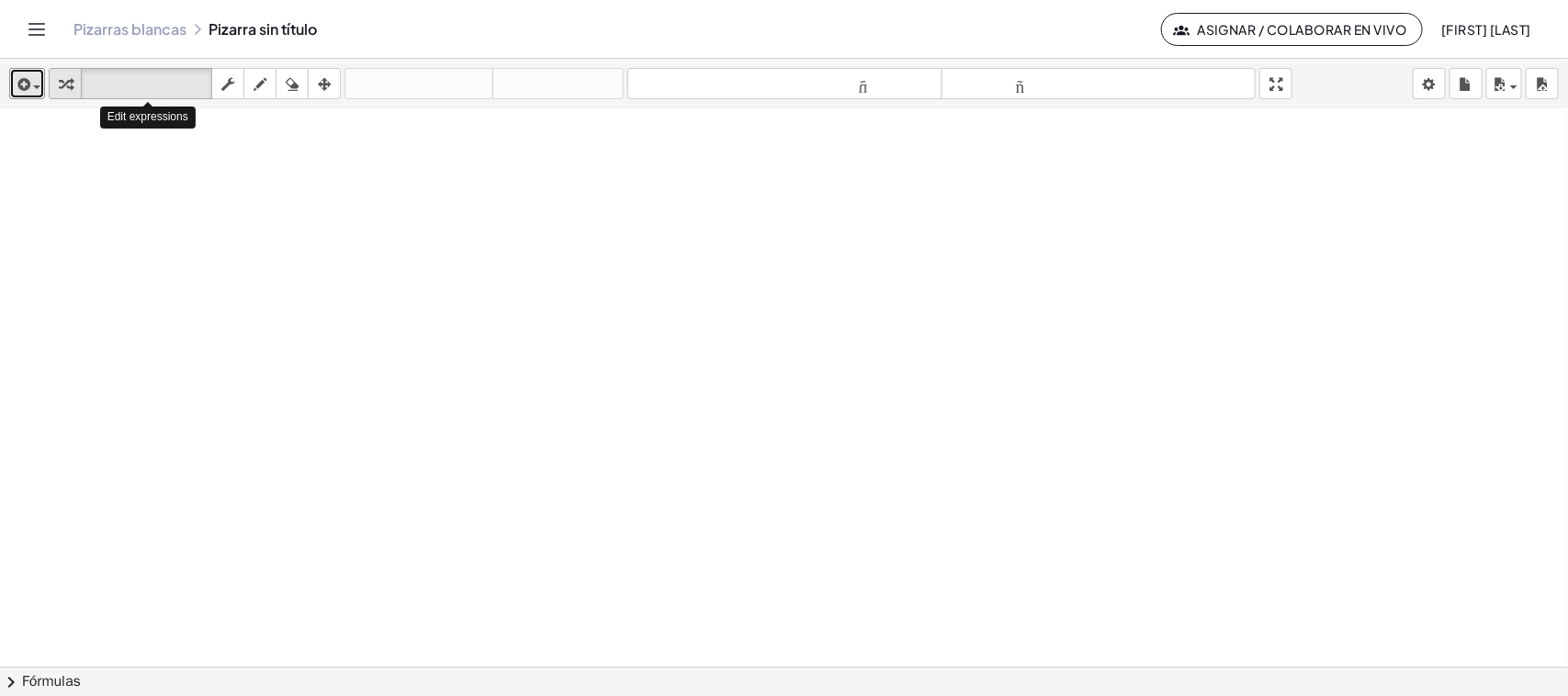 click at bounding box center [65, 84] 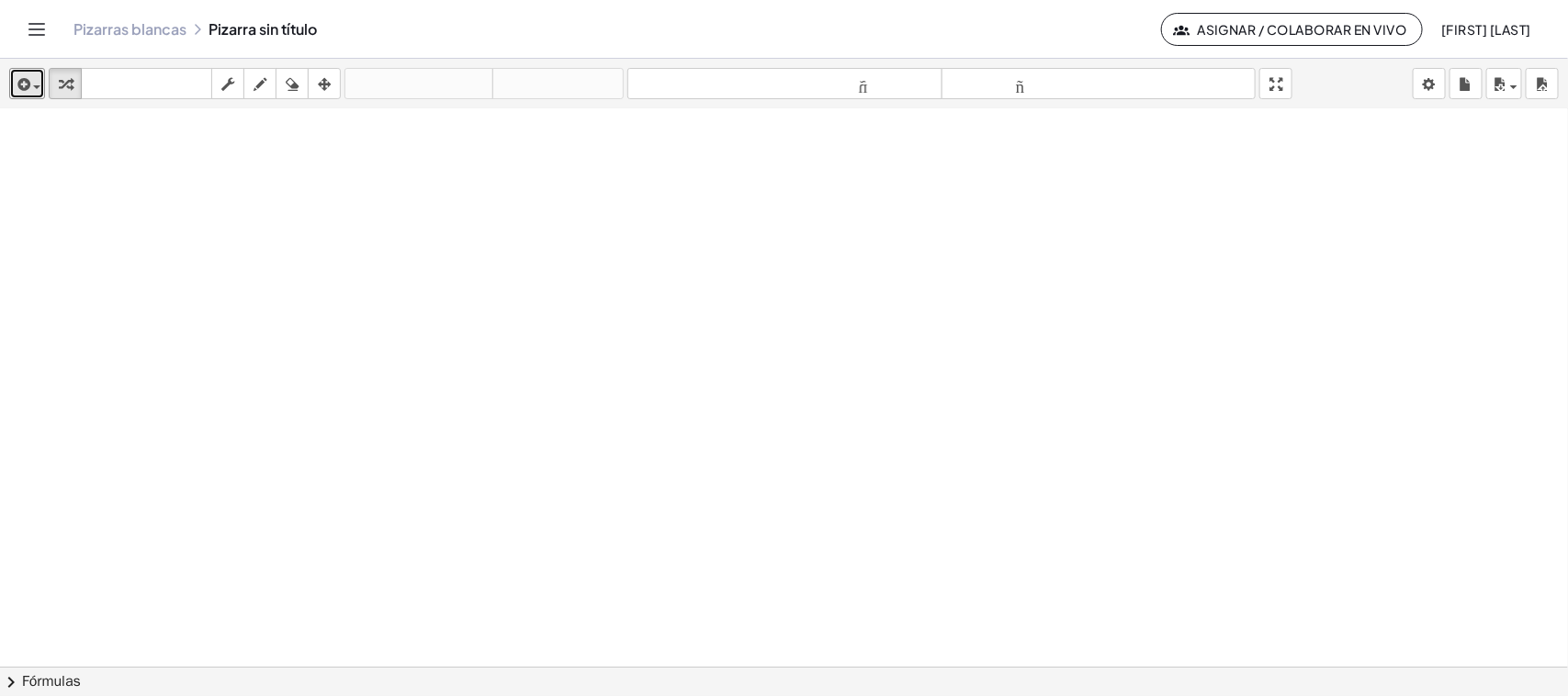 drag, startPoint x: 62, startPoint y: 76, endPoint x: 530, endPoint y: 276, distance: 508.944 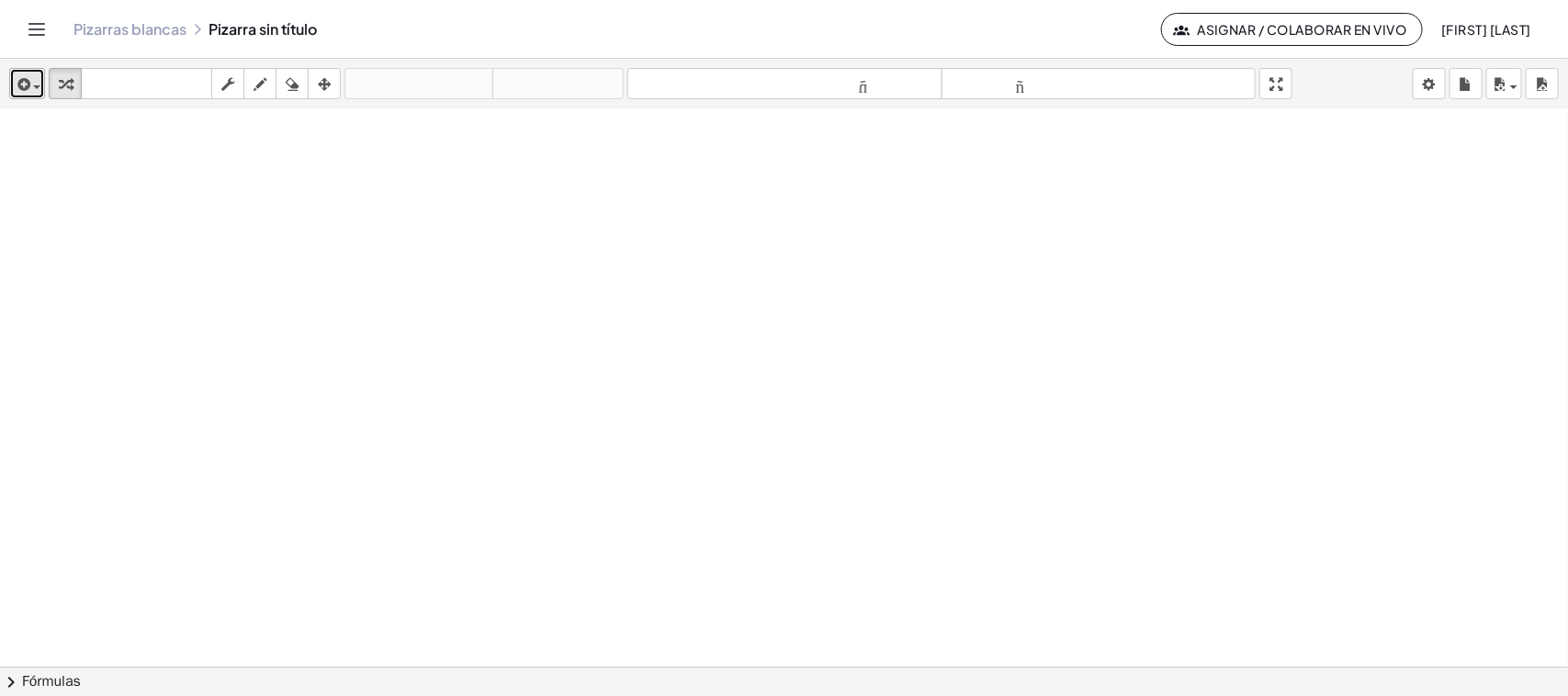 click at bounding box center (22, 84) 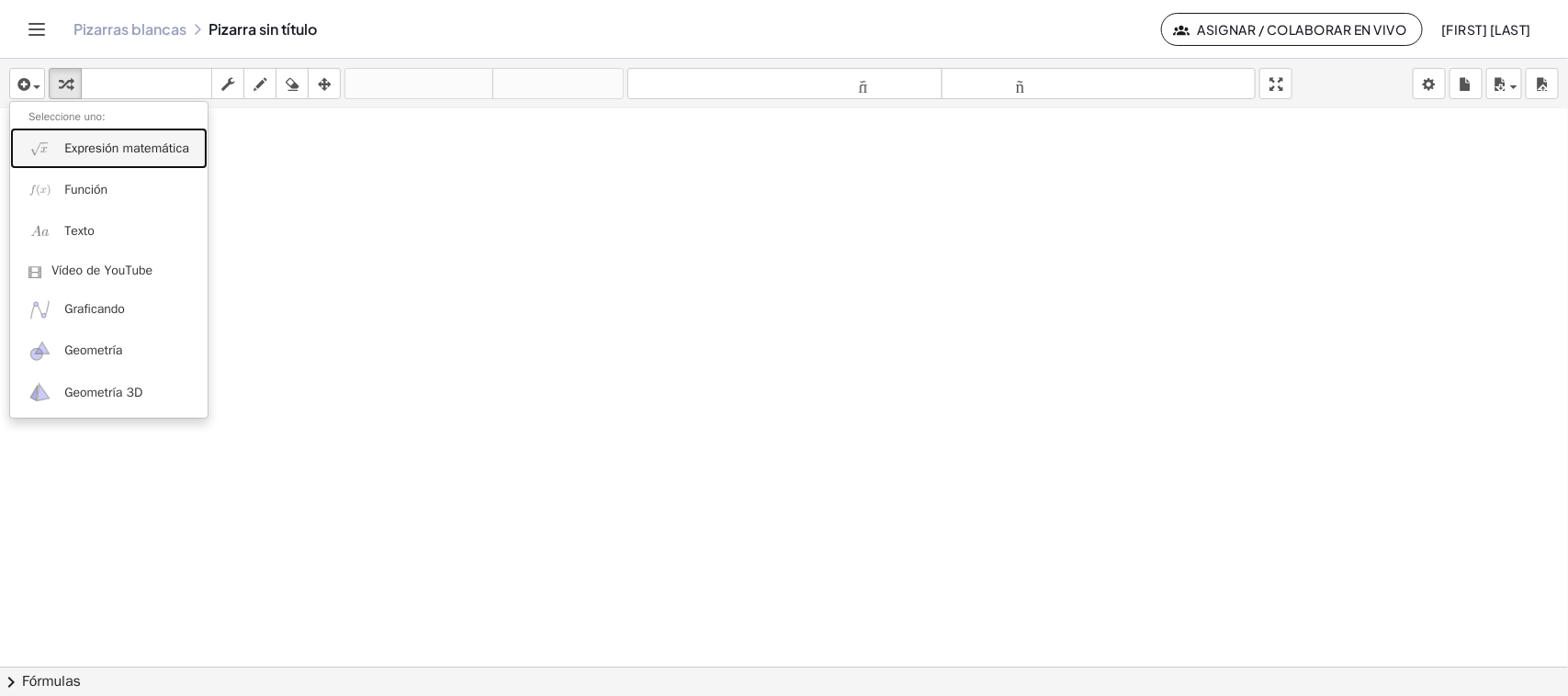 click on "Expresión matemática" at bounding box center [127, 148] 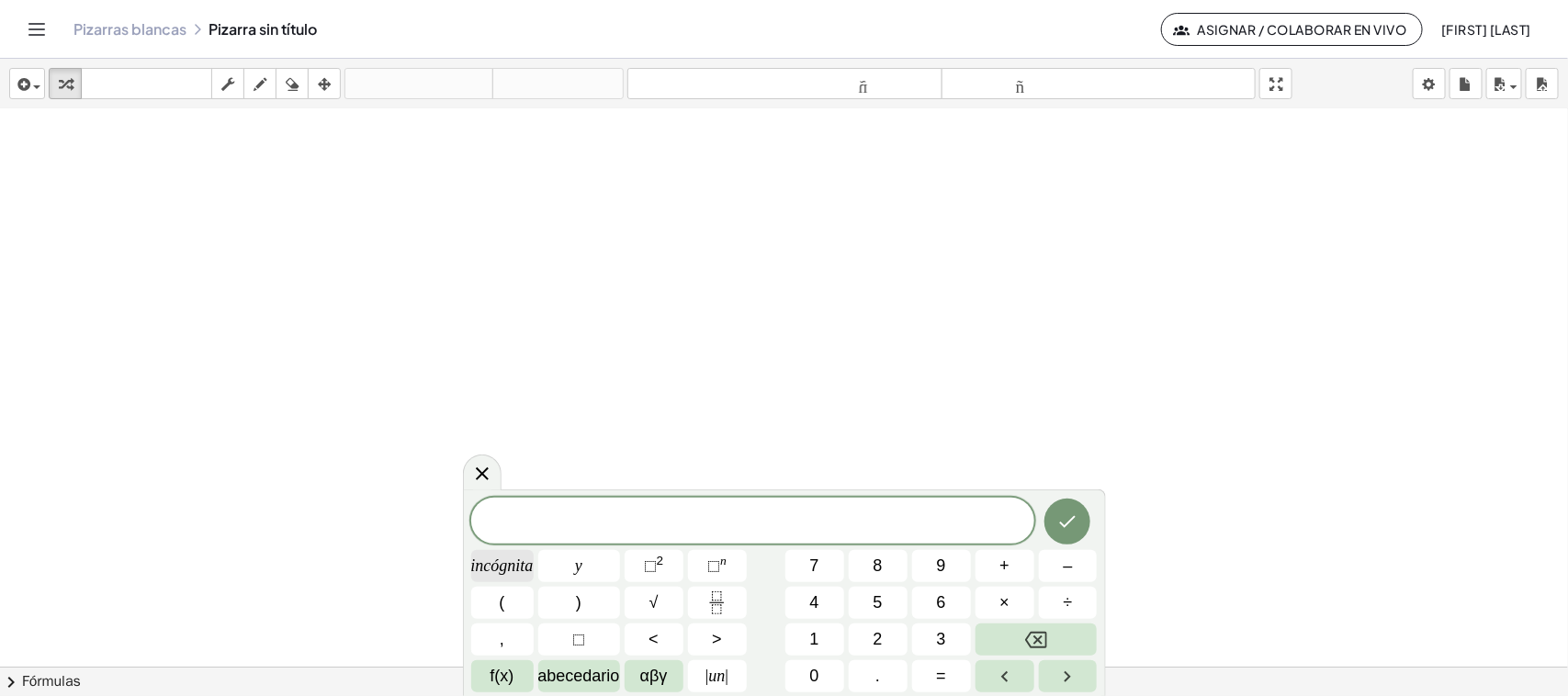 click on "incógnita" at bounding box center (502, 566) 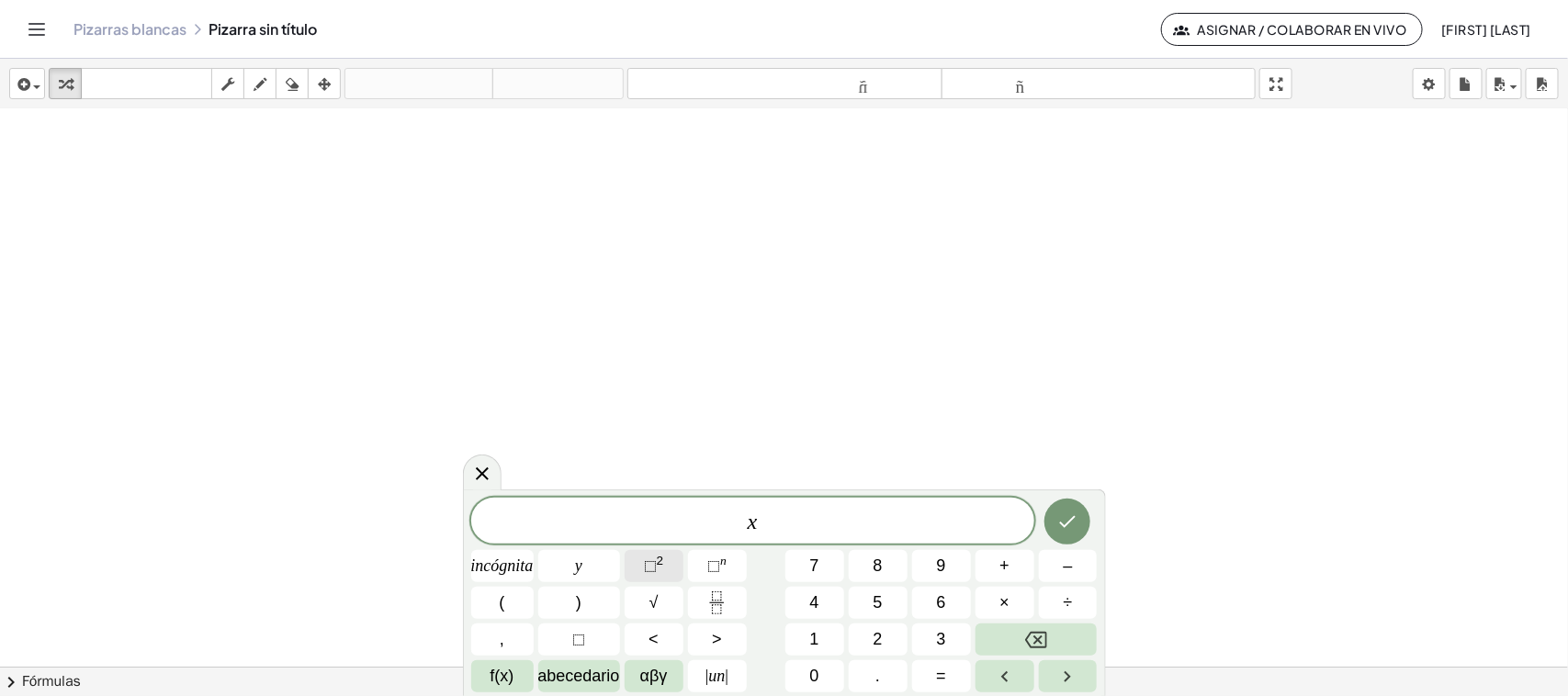 click on "⬚" at bounding box center (650, 566) 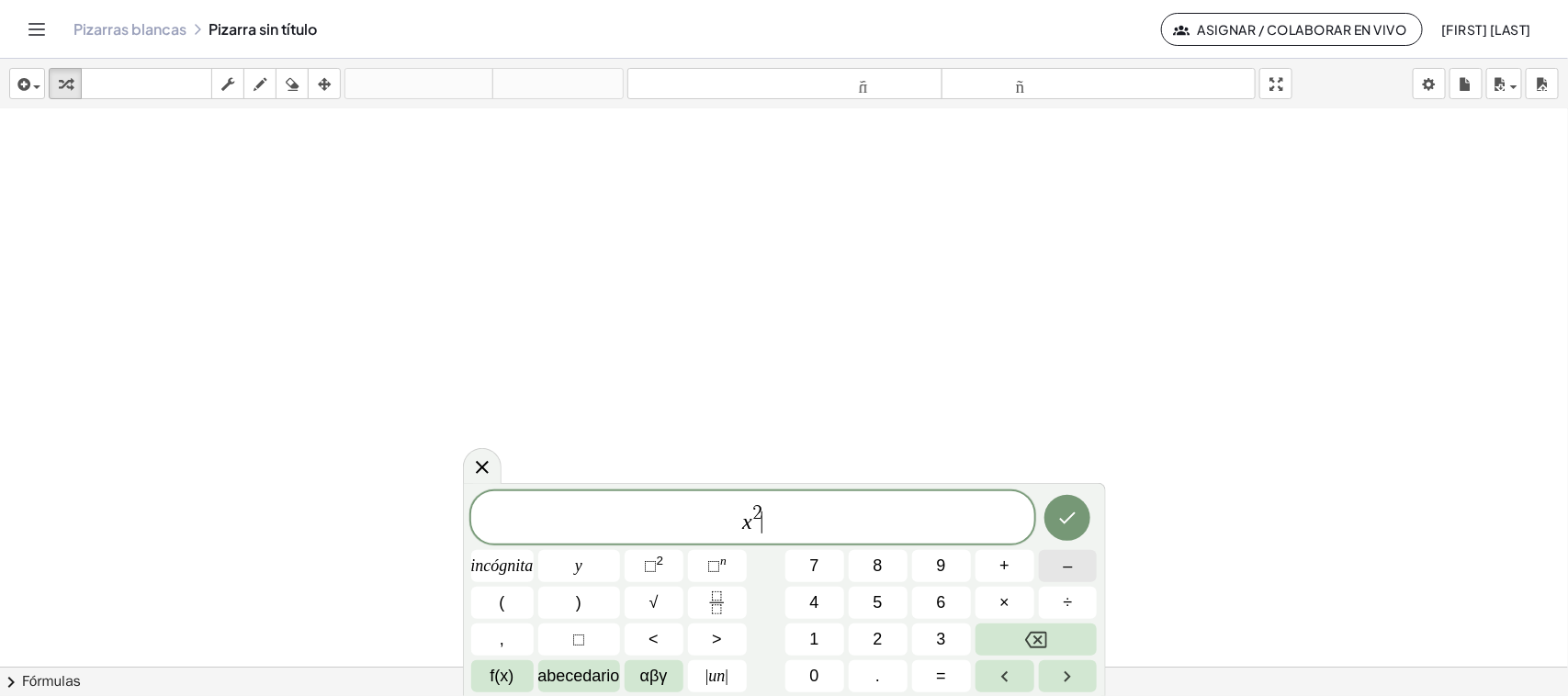click on "–" at bounding box center (1068, 566) 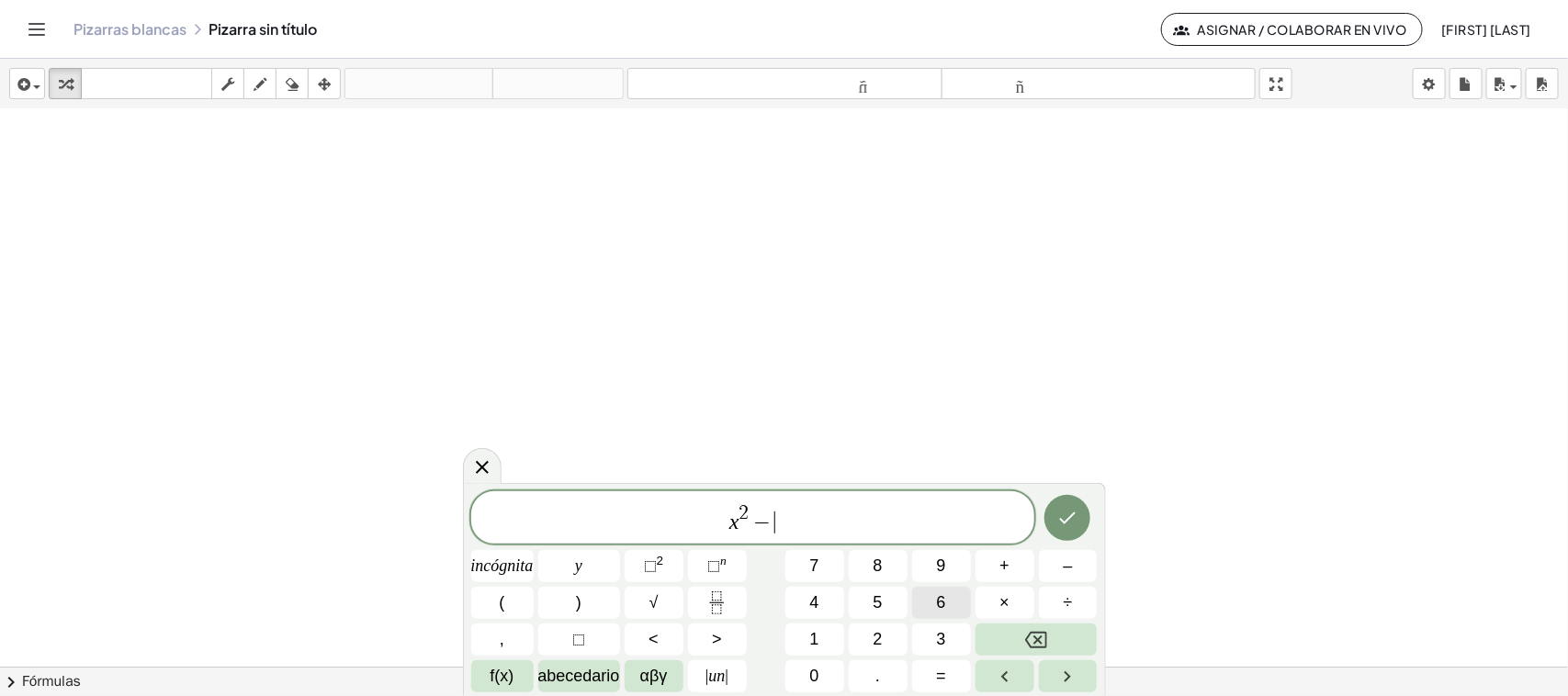 click on "6" at bounding box center [942, 602] 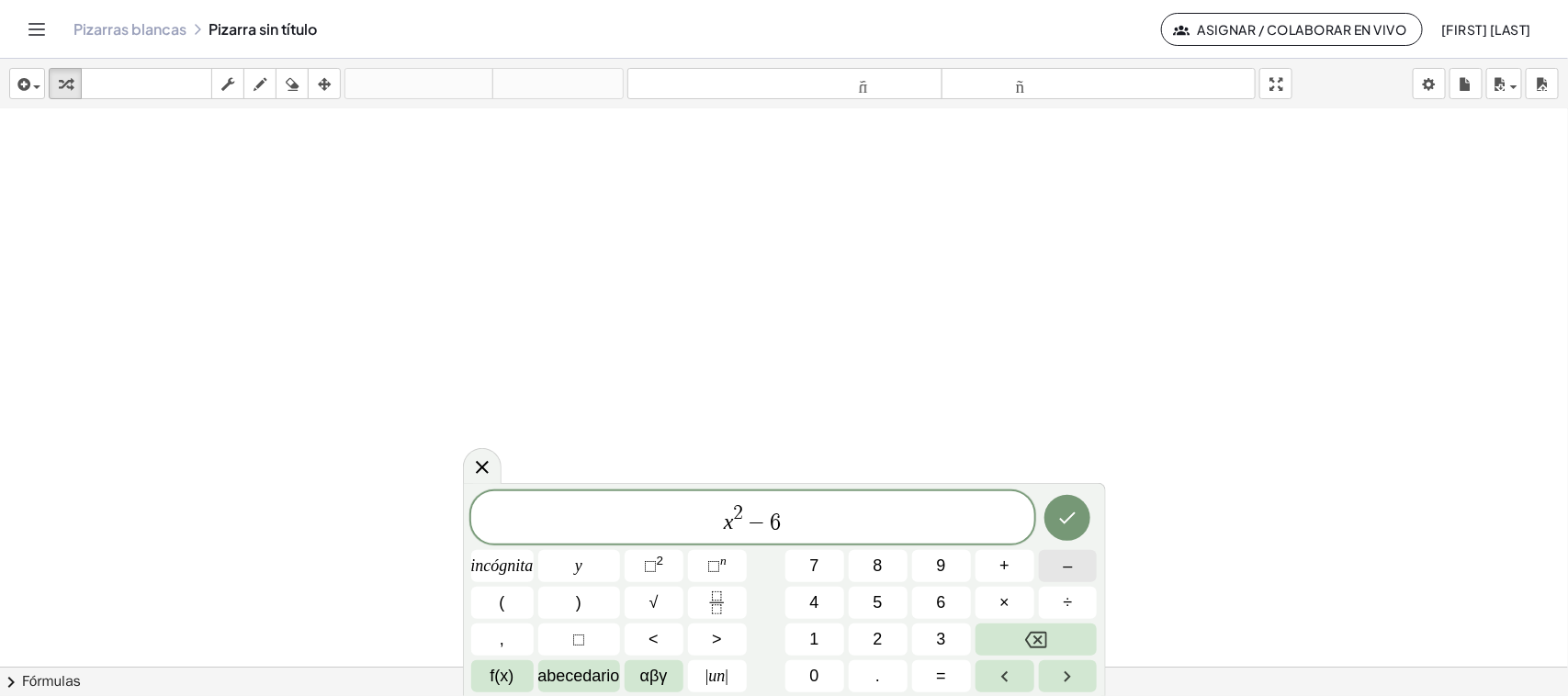 click on "–" at bounding box center [1068, 566] 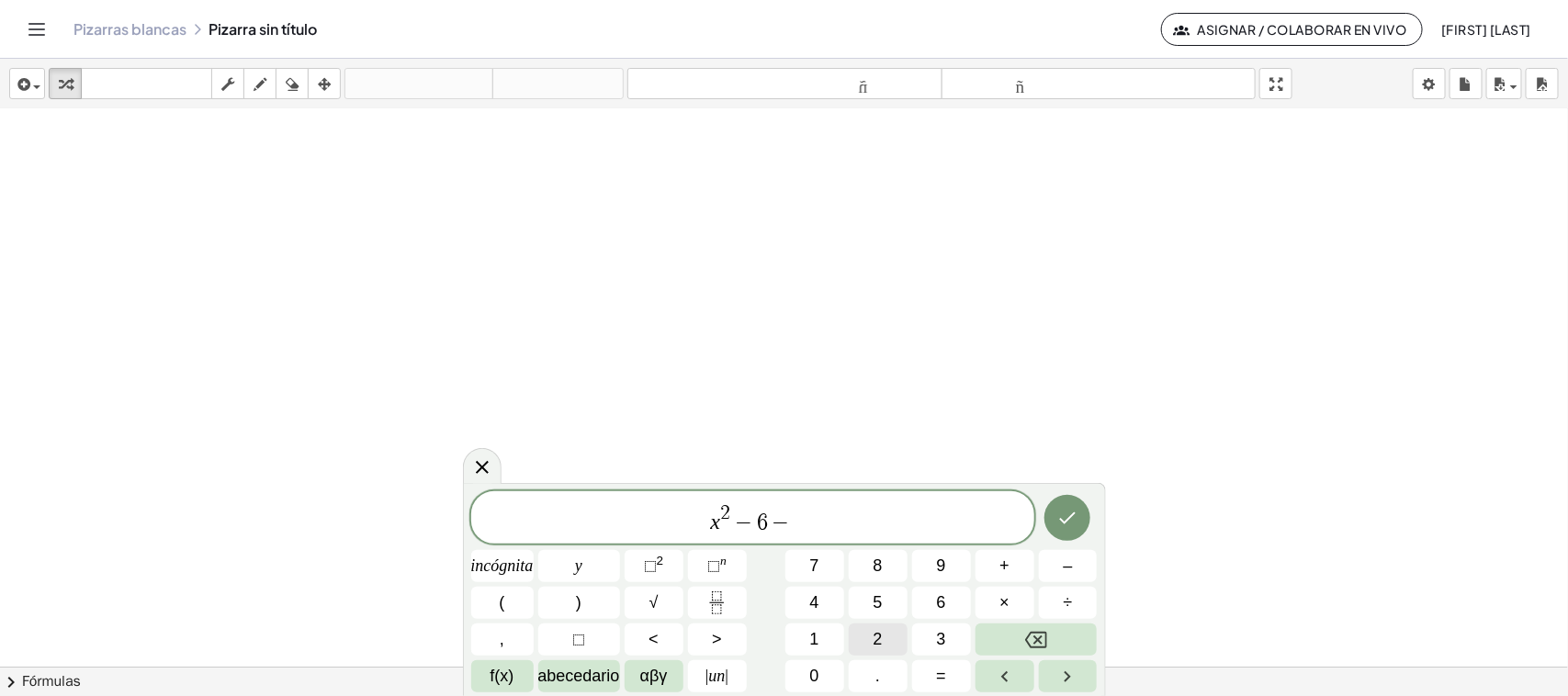 click on "2" at bounding box center [878, 639] 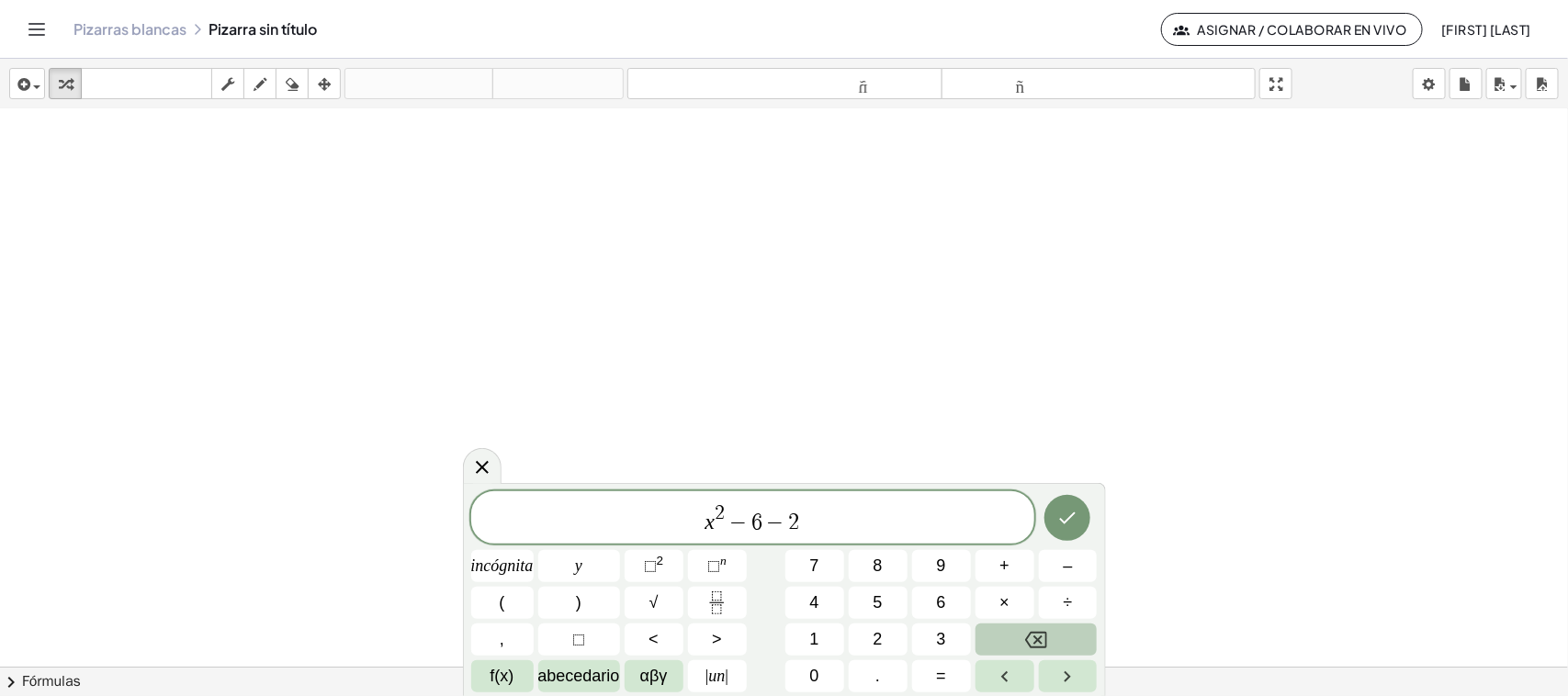 click 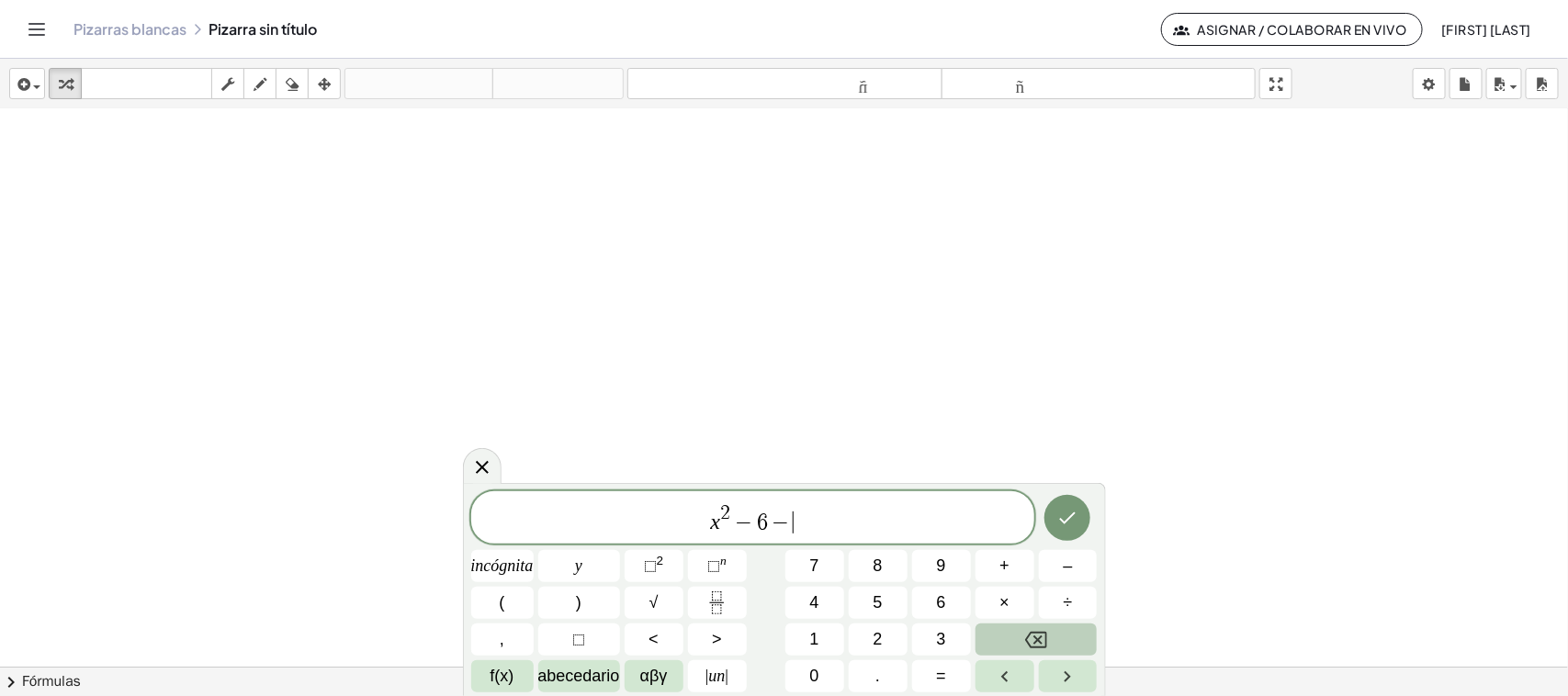 click 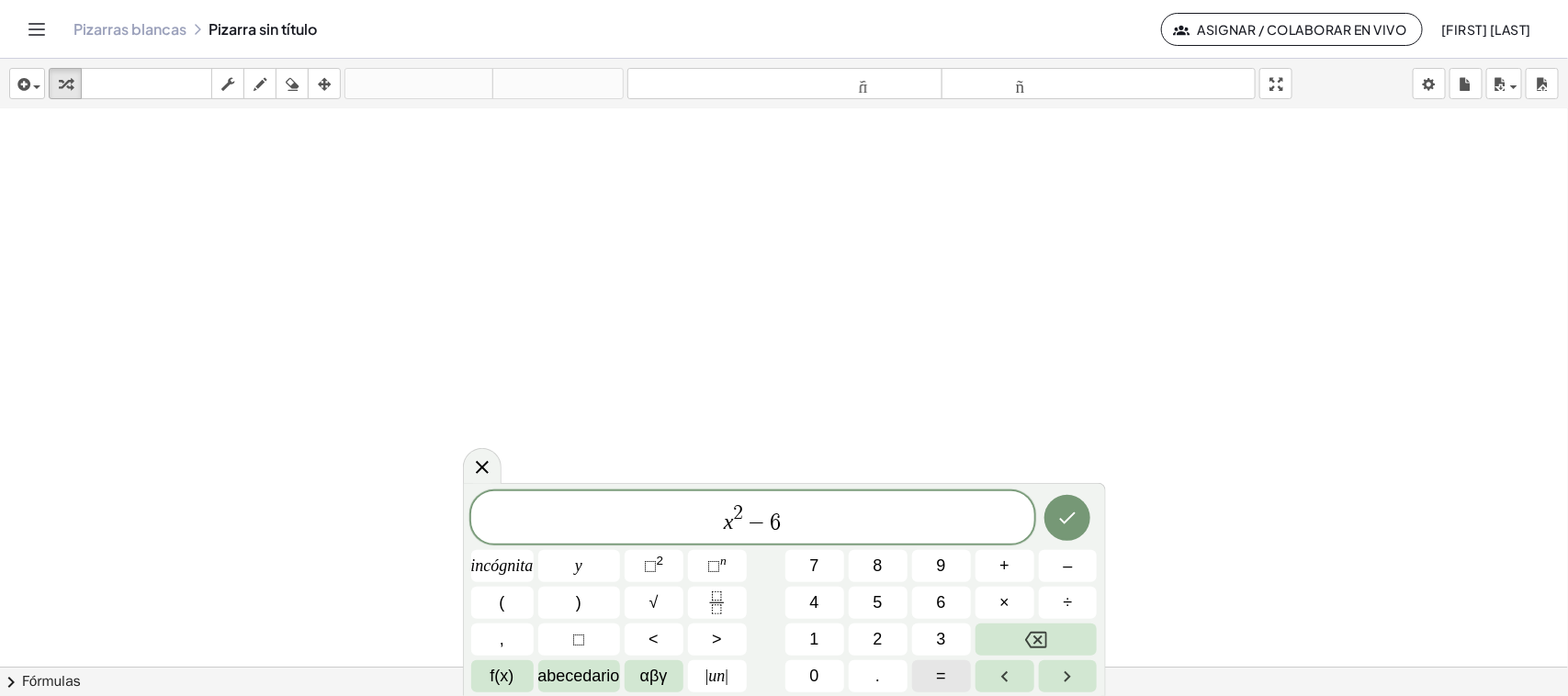 click on "=" at bounding box center [942, 676] 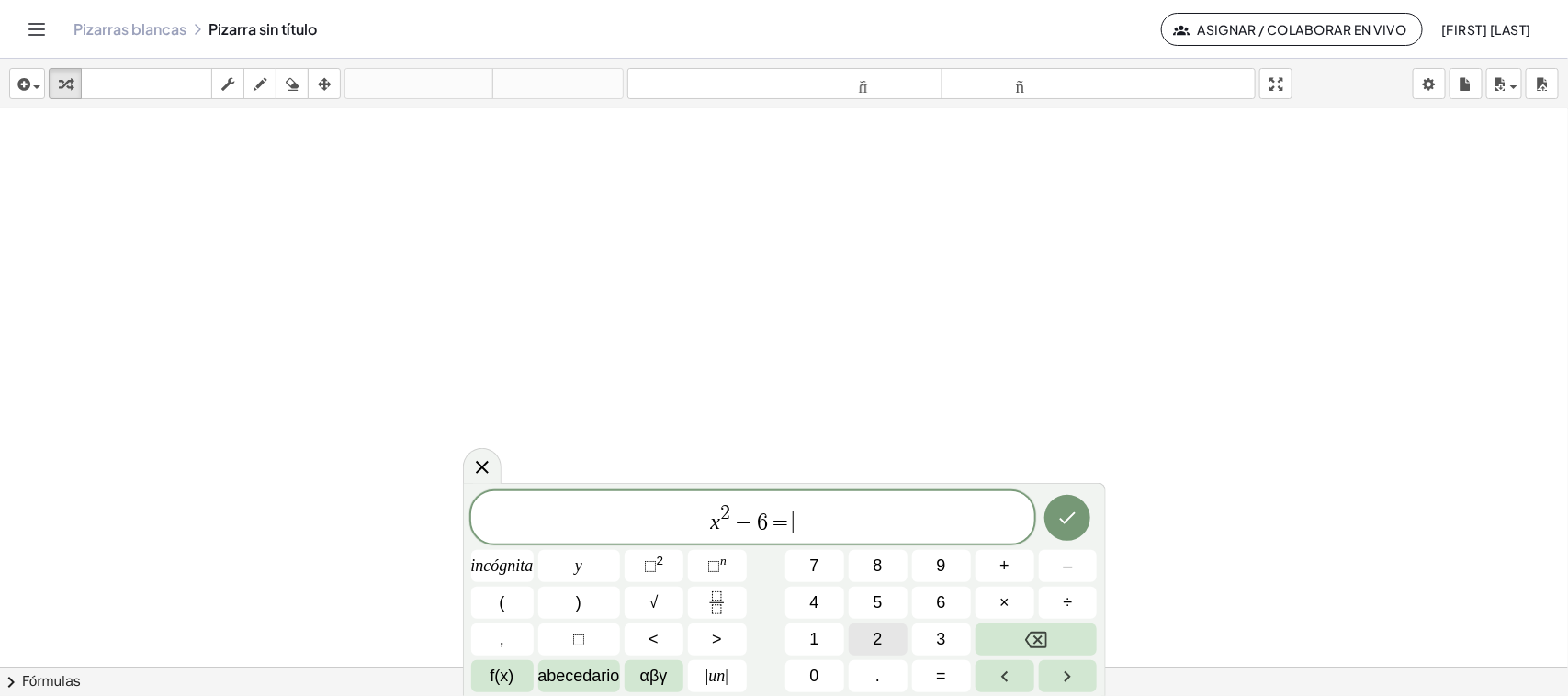 click on "2" at bounding box center [878, 639] 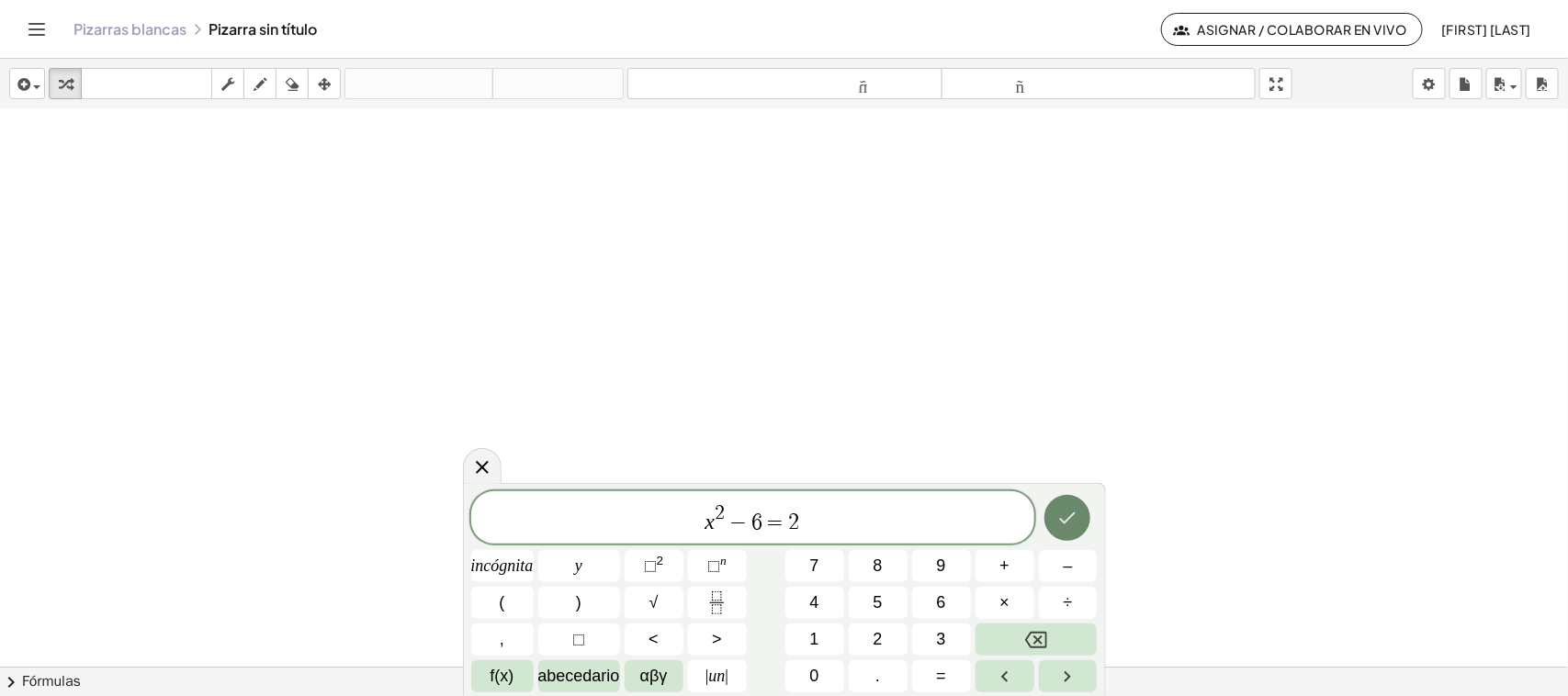 click at bounding box center [1067, 518] 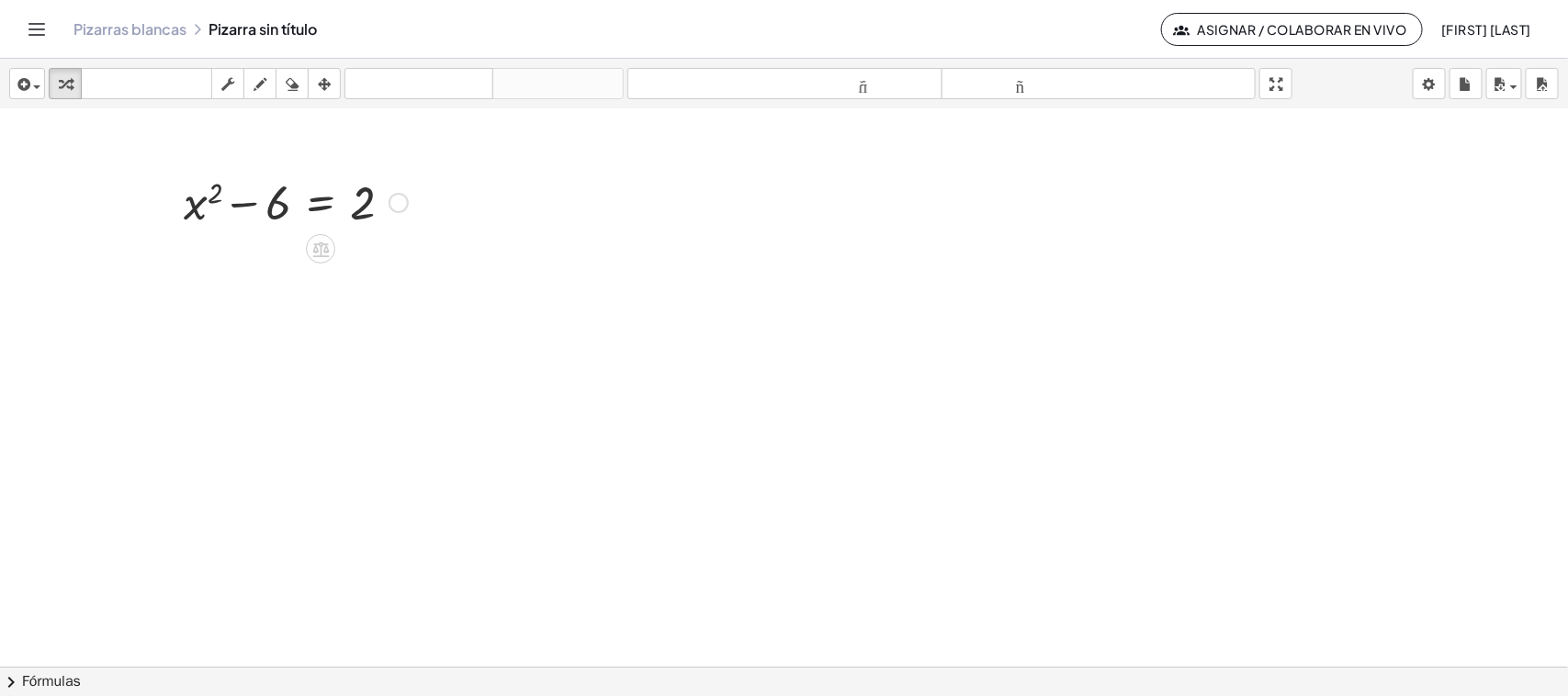click at bounding box center (296, 201) 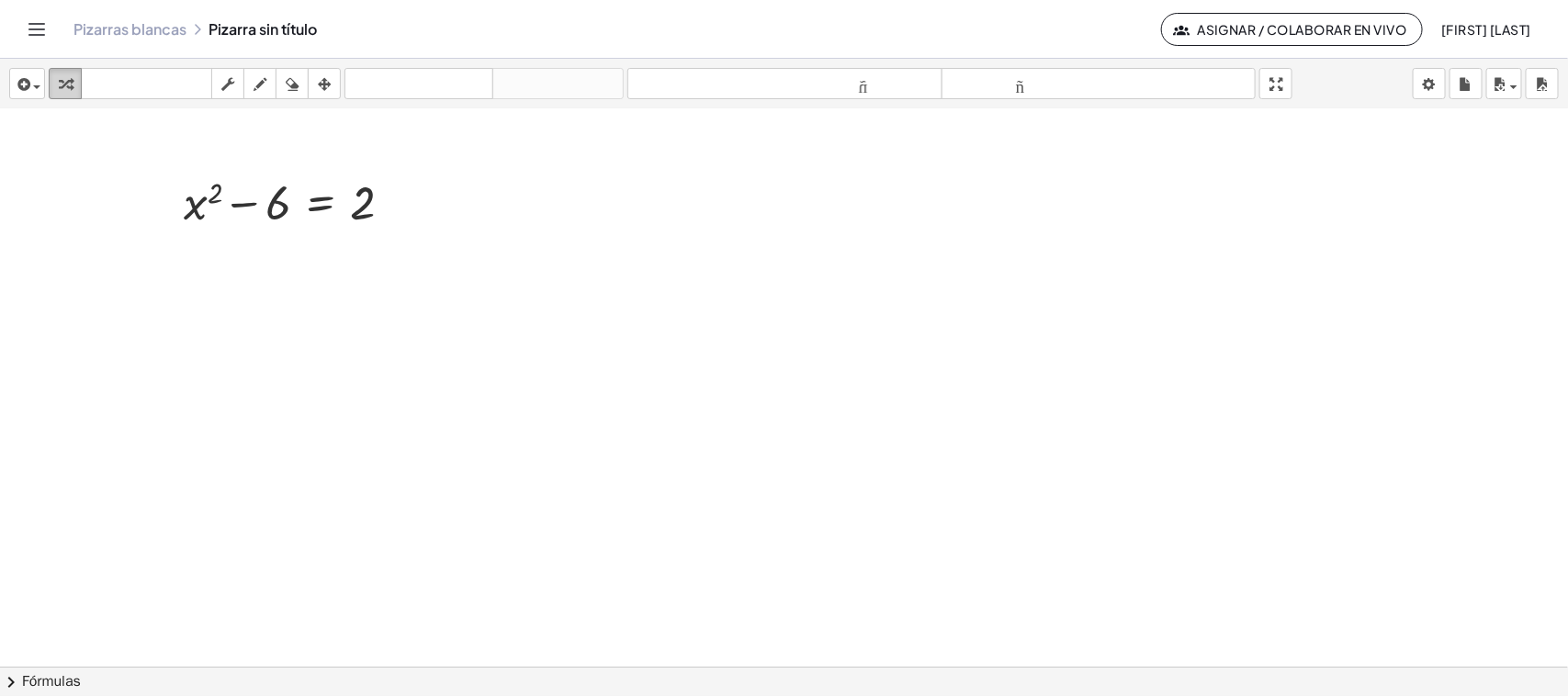click at bounding box center (65, 84) 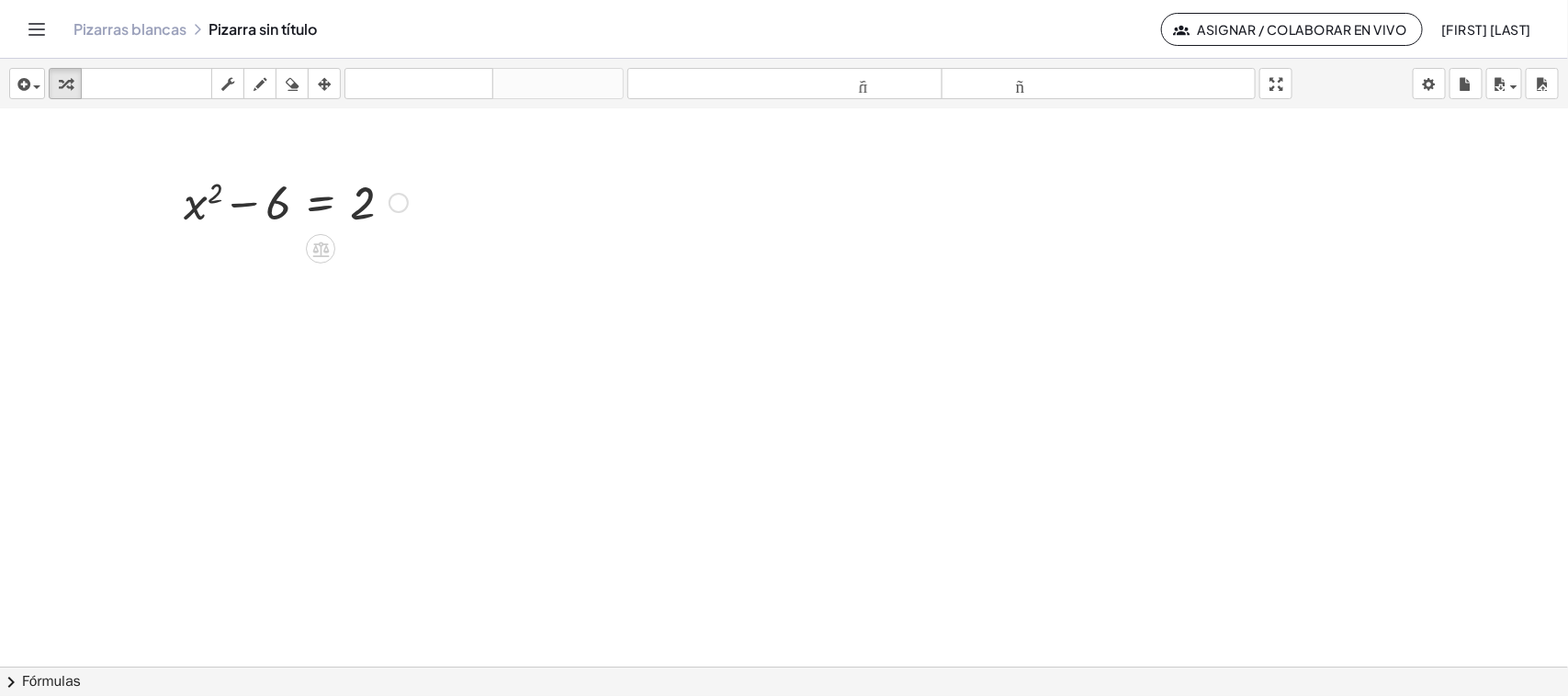 drag, startPoint x: 60, startPoint y: 83, endPoint x: 290, endPoint y: 211, distance: 263.2185 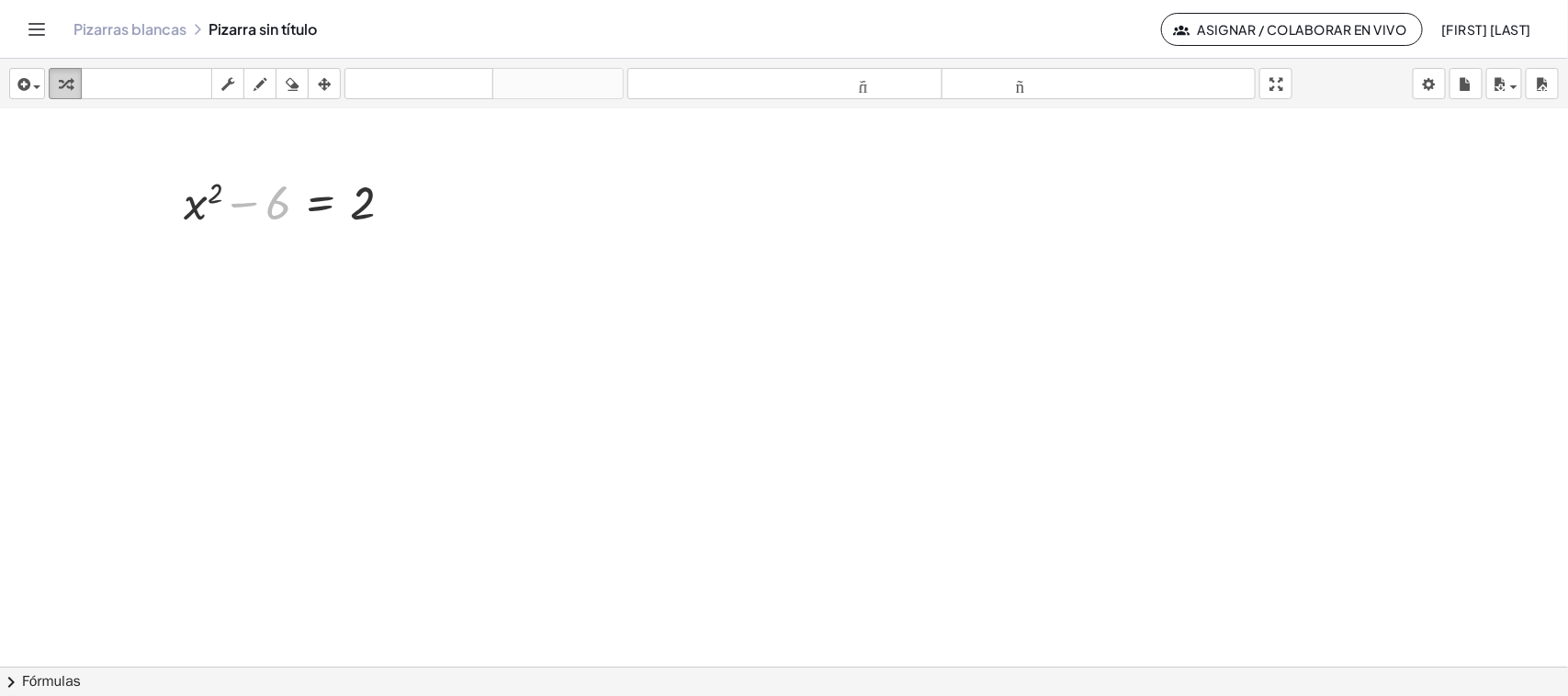 drag, startPoint x: 278, startPoint y: 202, endPoint x: 67, endPoint y: 80, distance: 243.7314 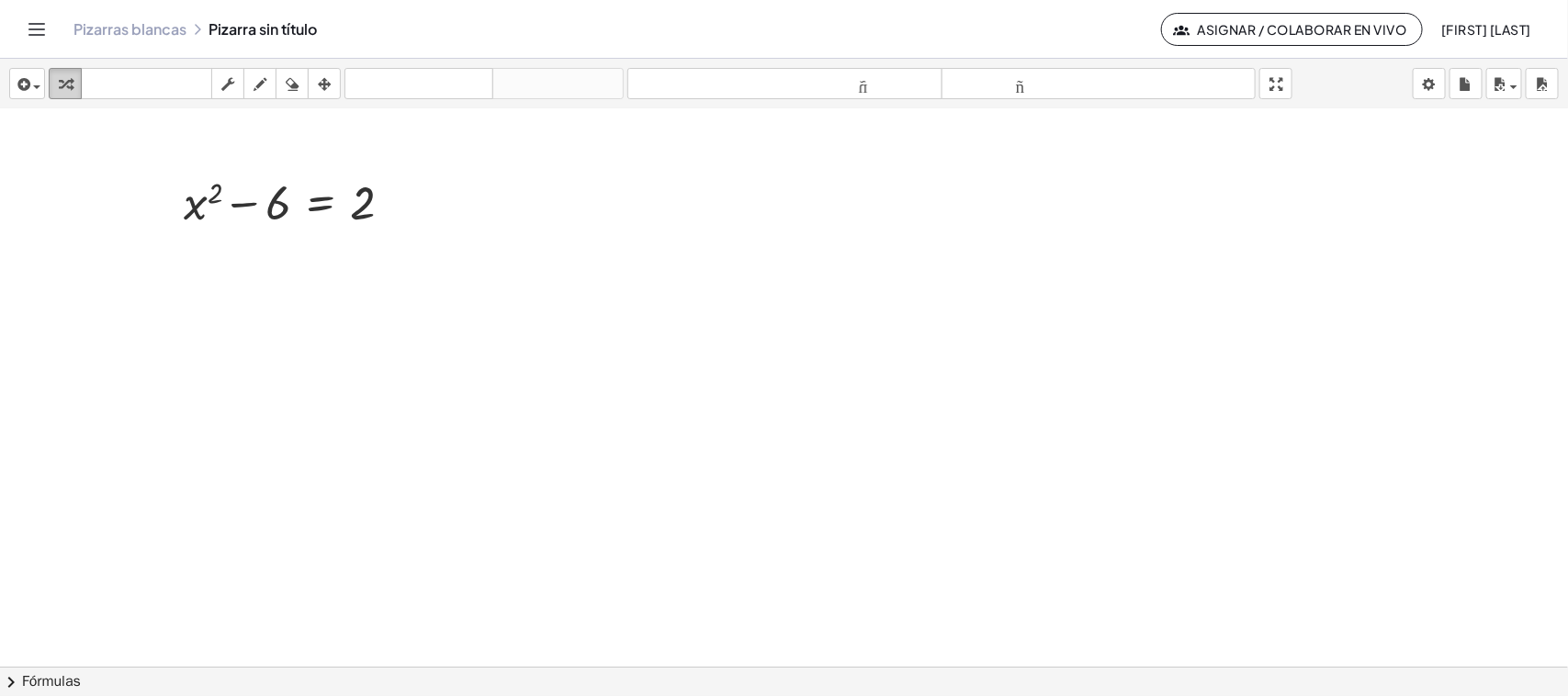 click on "transformar" at bounding box center [65, 84] 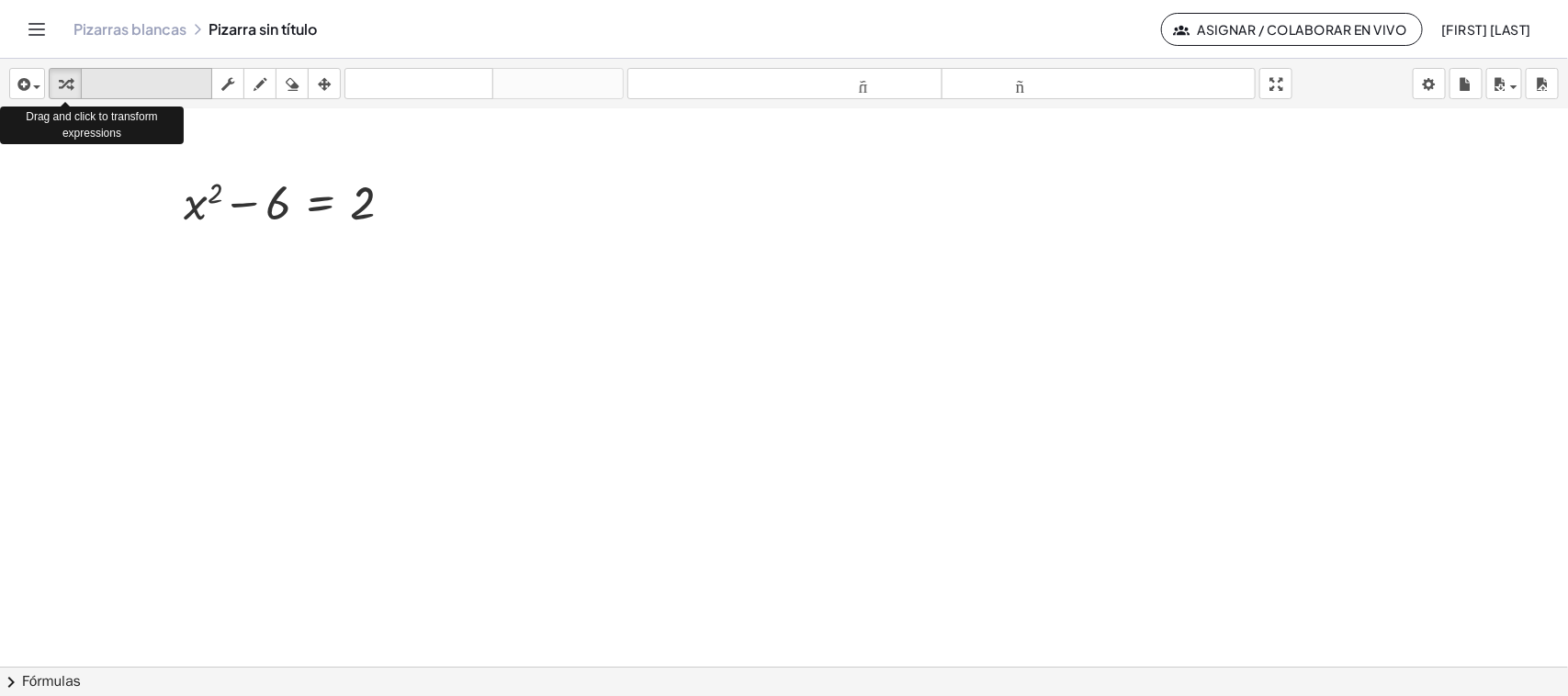 click on "teclado" at bounding box center (146, 84) 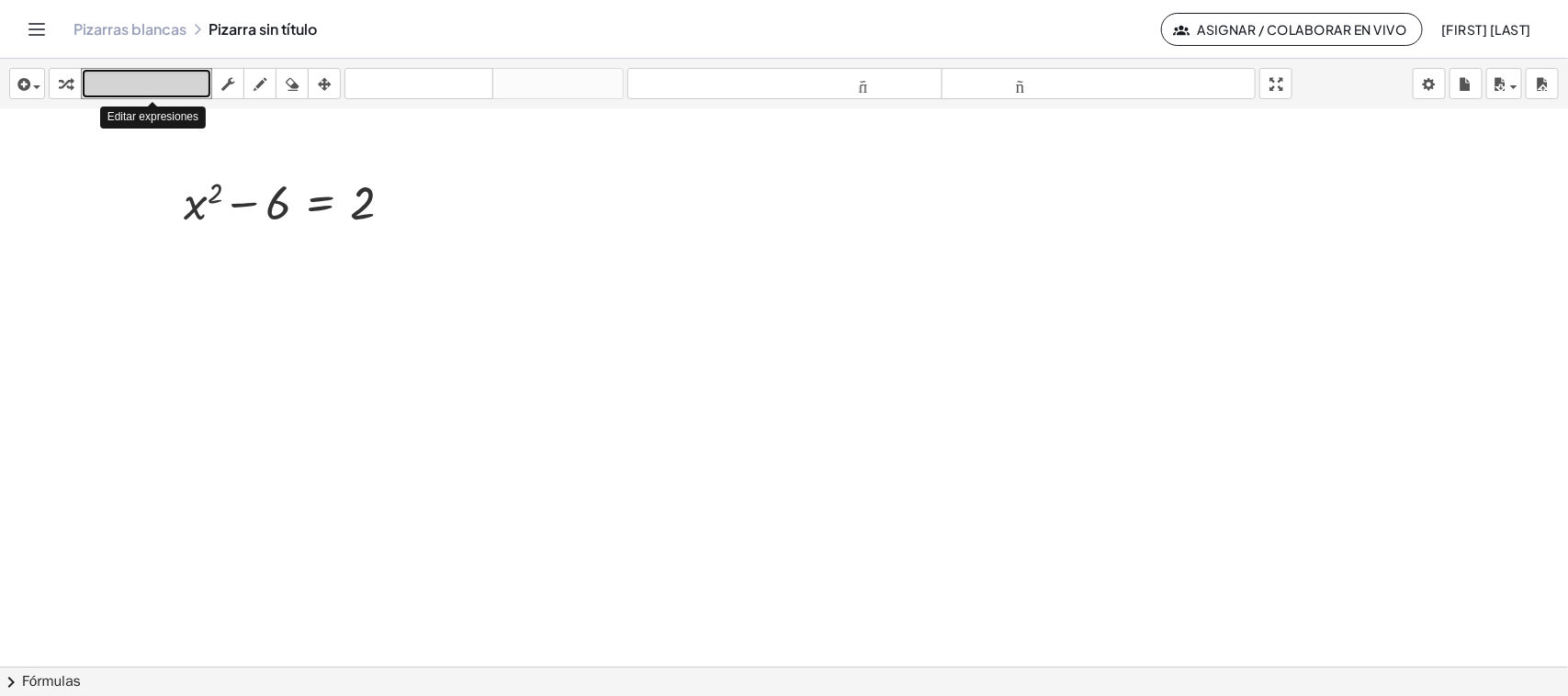 drag, startPoint x: 110, startPoint y: 81, endPoint x: 98, endPoint y: 84, distance: 12.369317 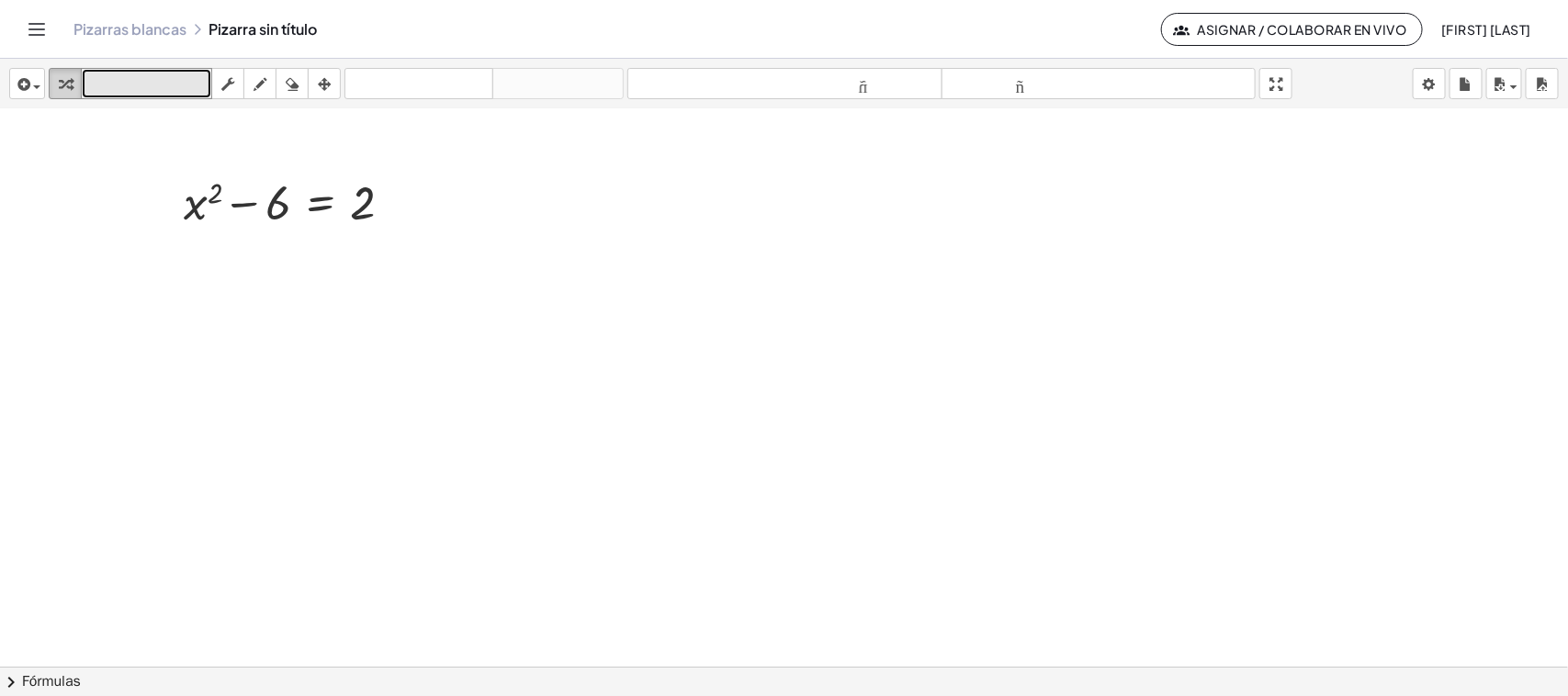 click at bounding box center (65, 84) 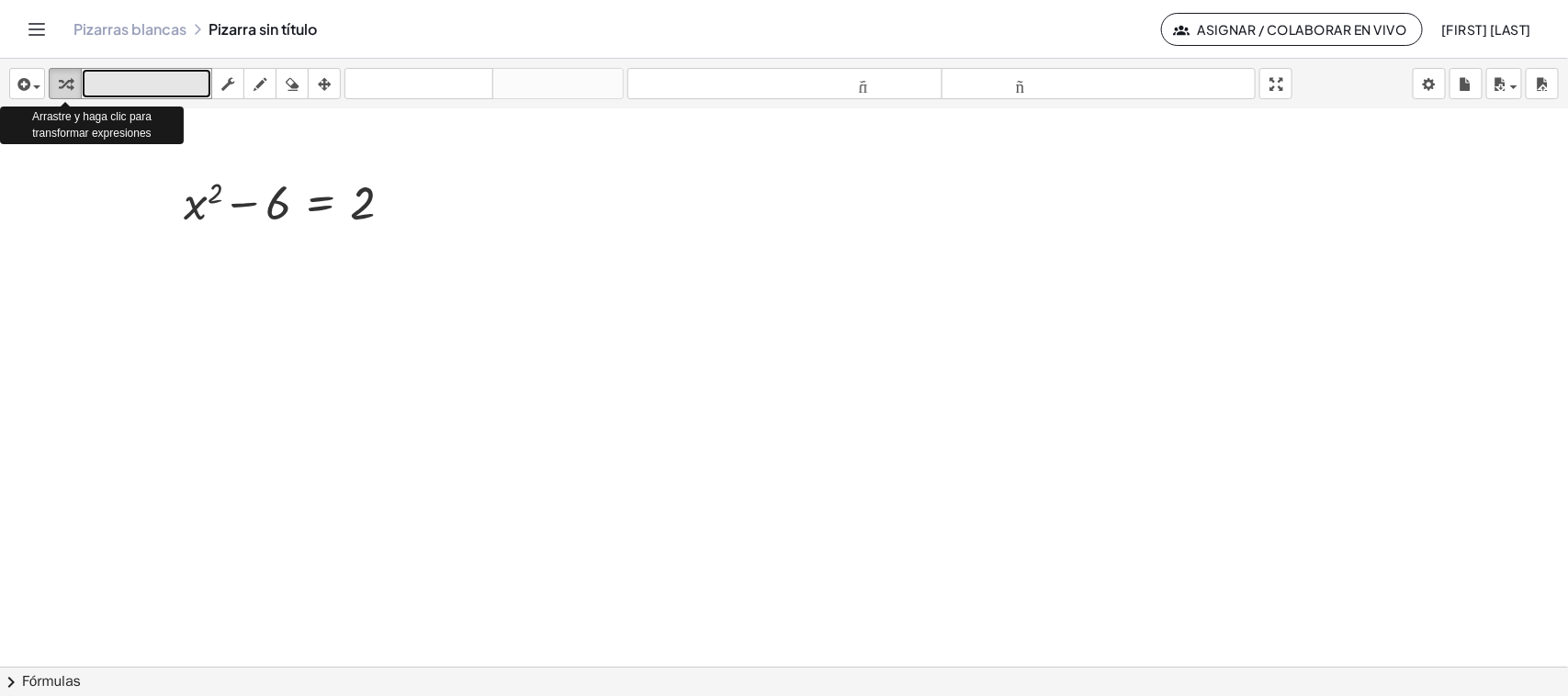 click at bounding box center [65, 84] 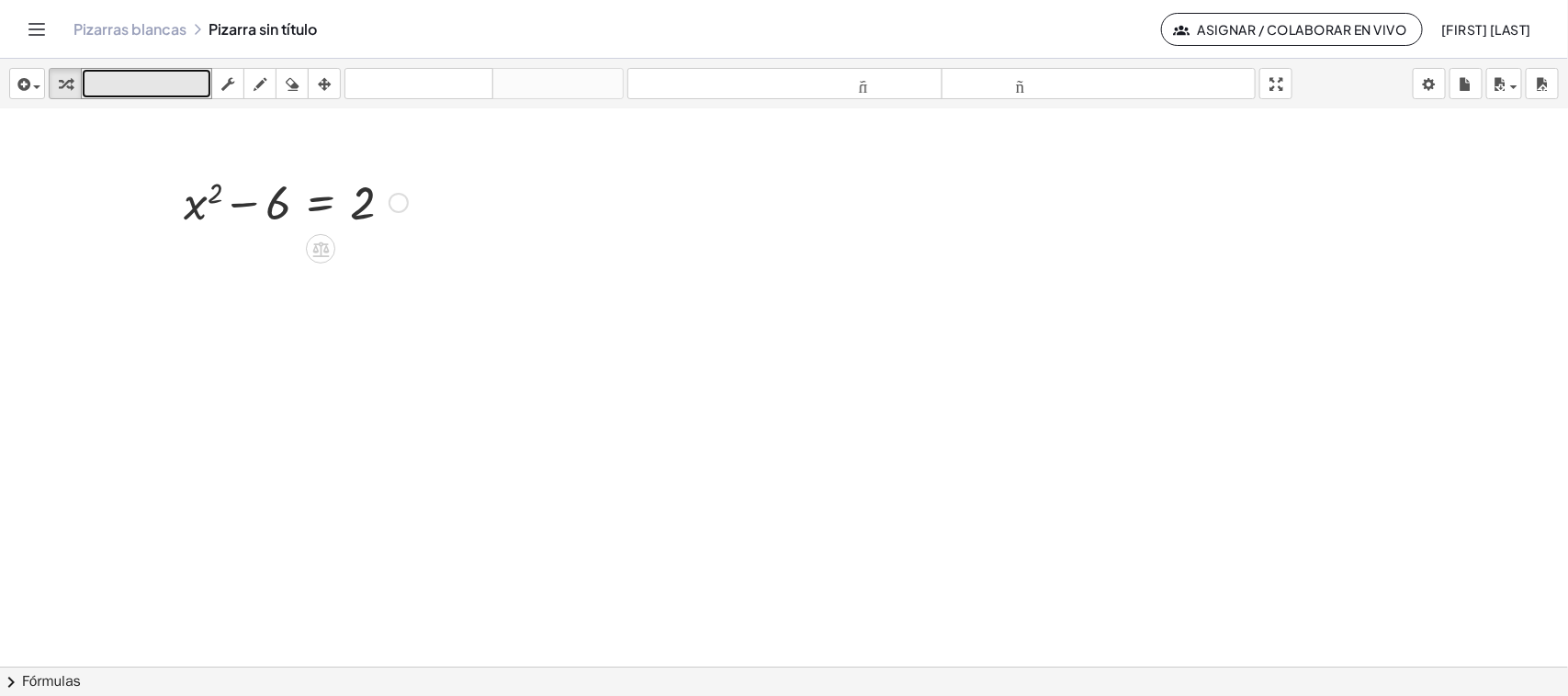 drag, startPoint x: 64, startPoint y: 84, endPoint x: 294, endPoint y: 211, distance: 262.7337 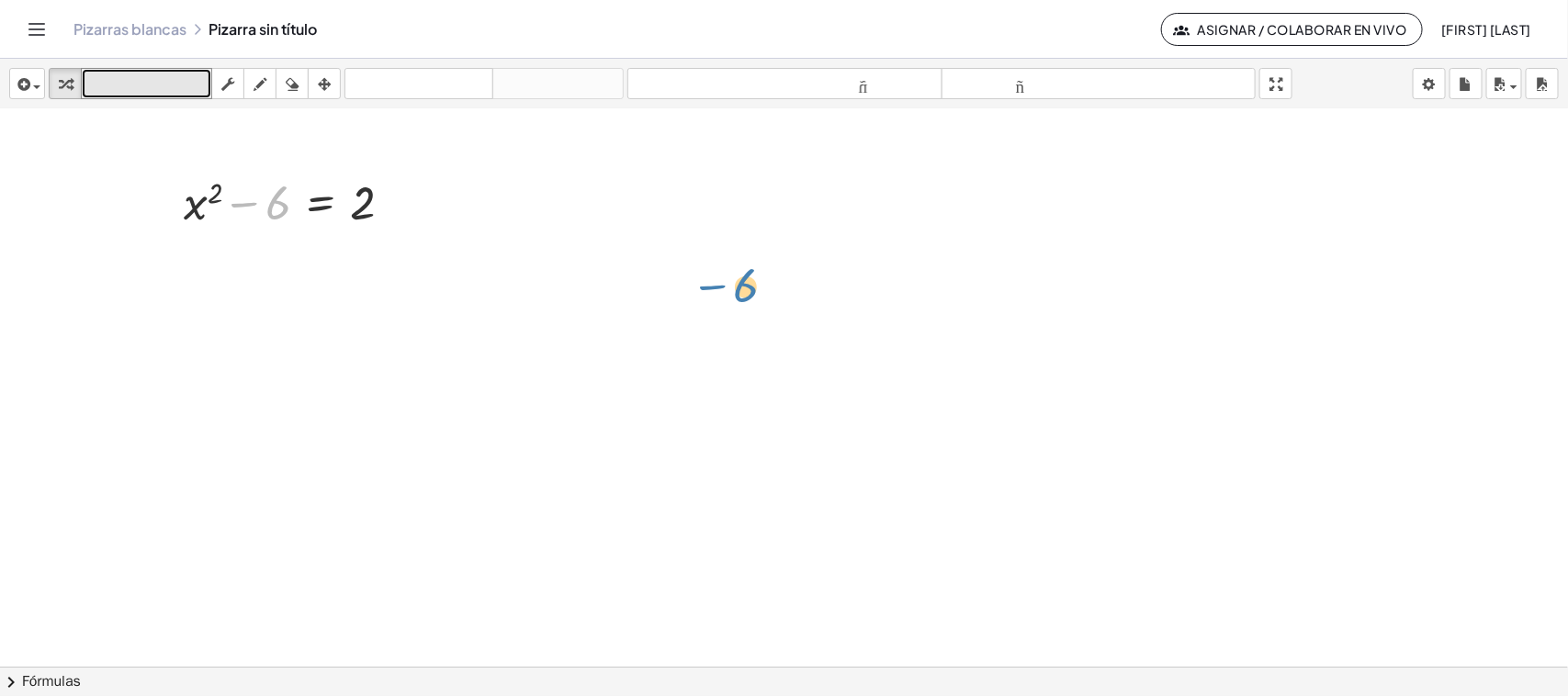 drag, startPoint x: 269, startPoint y: 204, endPoint x: 740, endPoint y: 287, distance: 478.25725 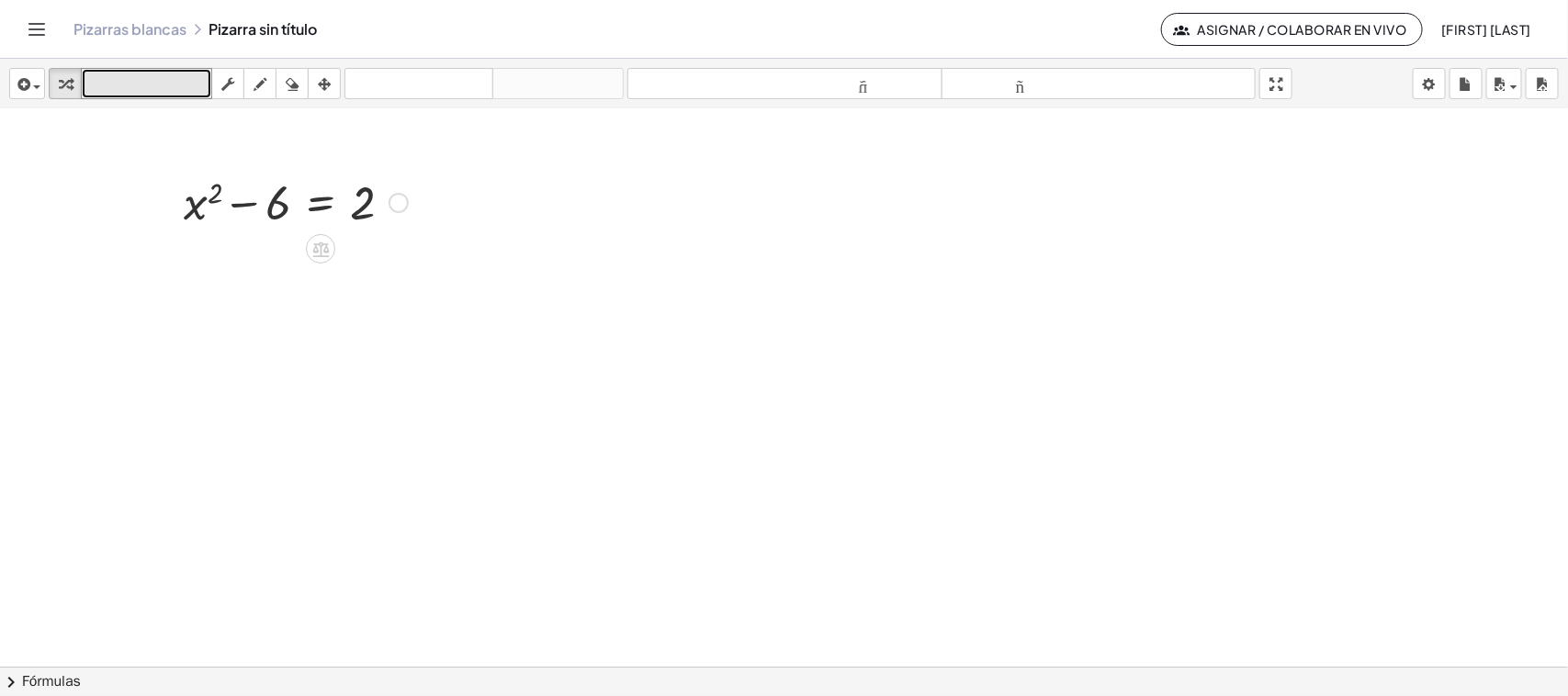 click at bounding box center [296, 201] 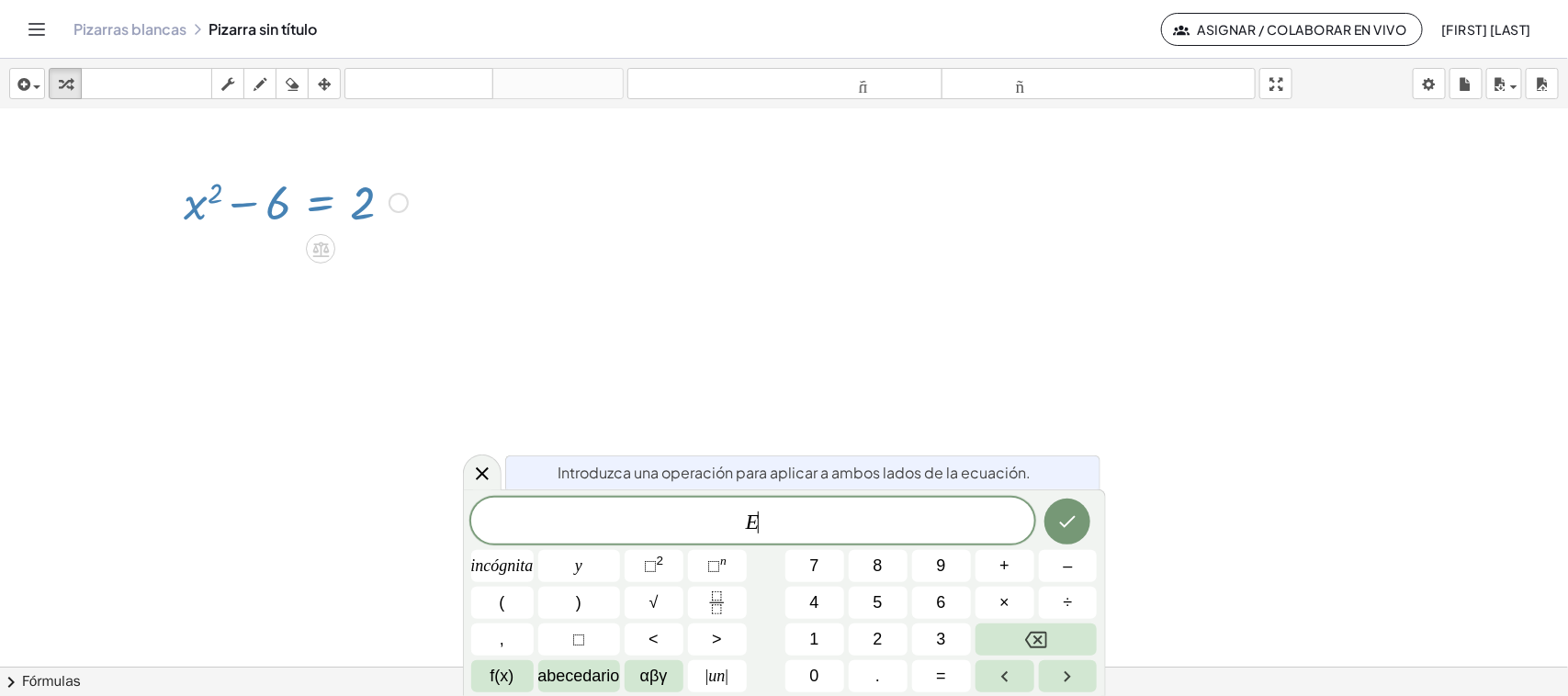 click at bounding box center (296, 201) 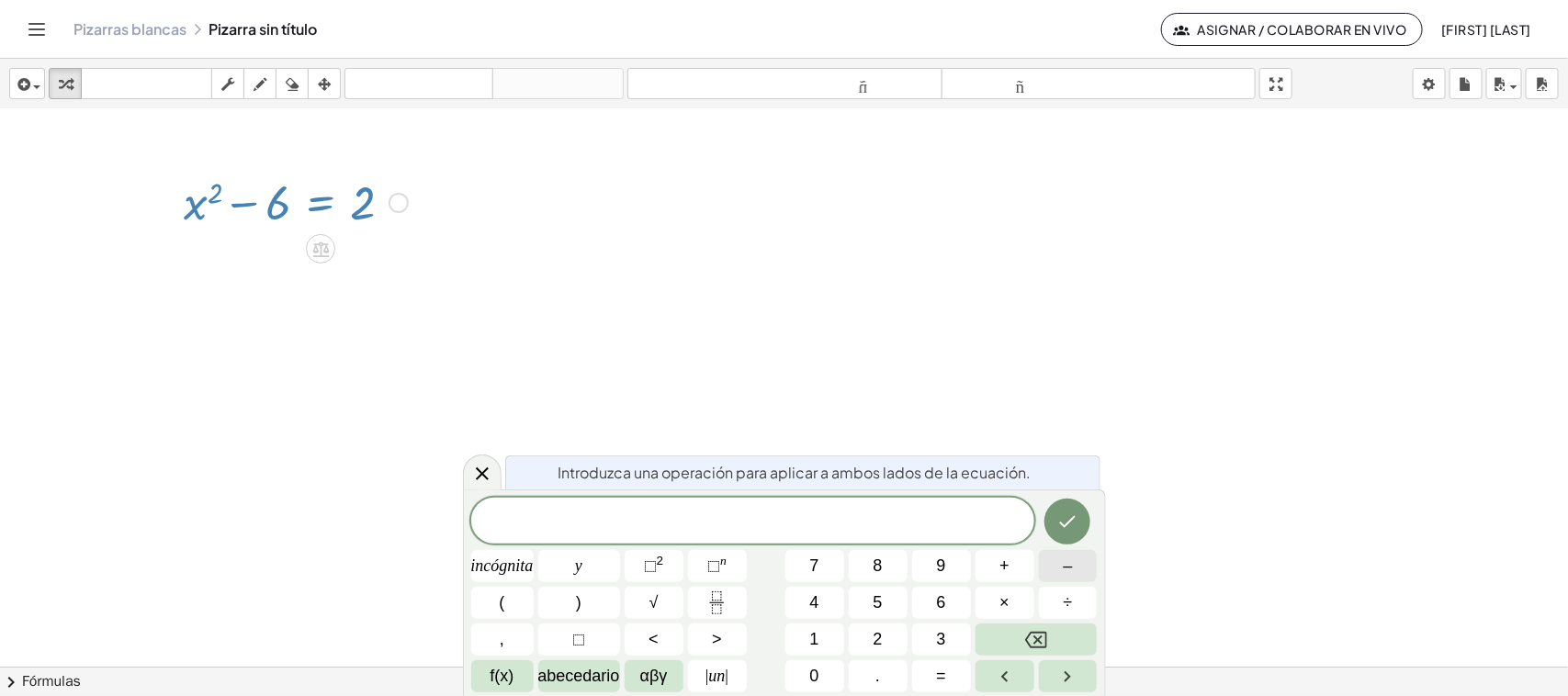 click on "–" at bounding box center [1068, 566] 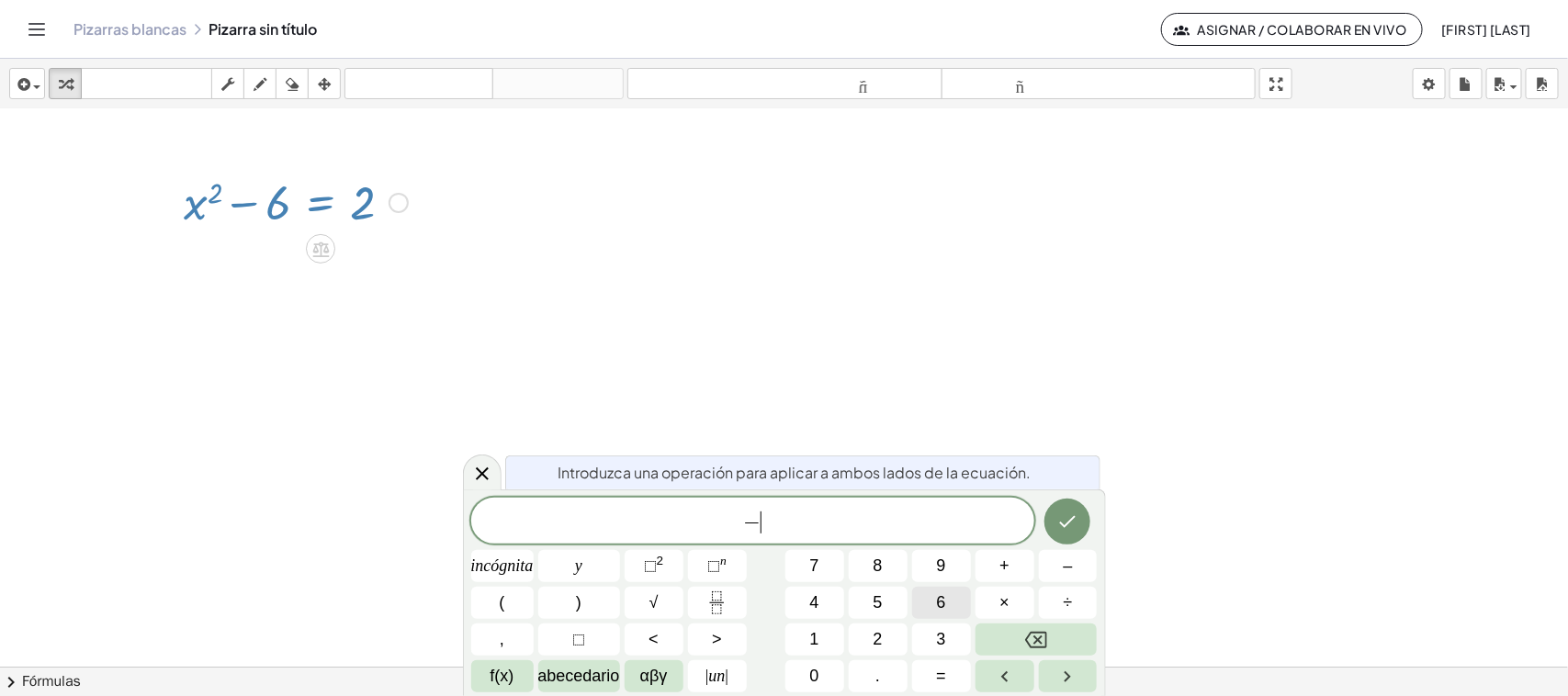 click on "6" at bounding box center (942, 602) 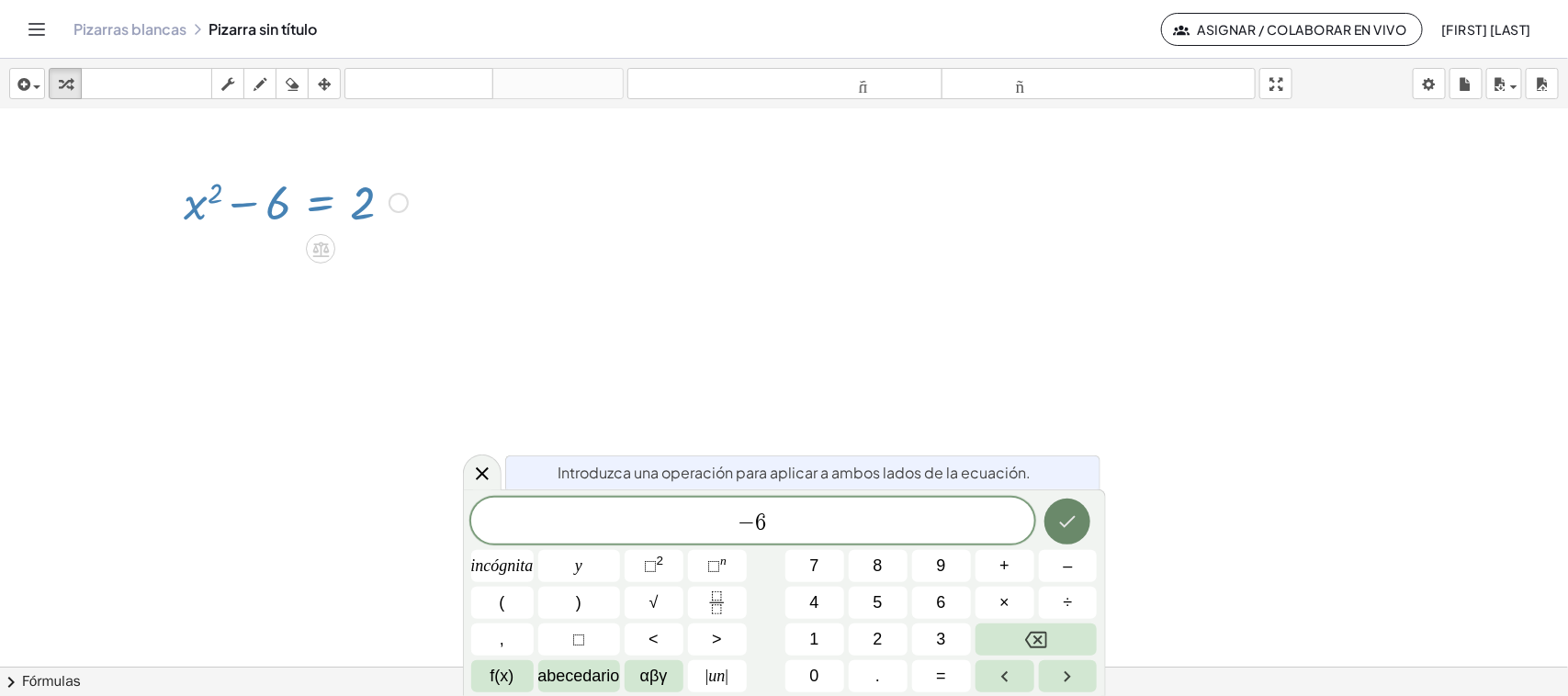 click at bounding box center [1067, 522] 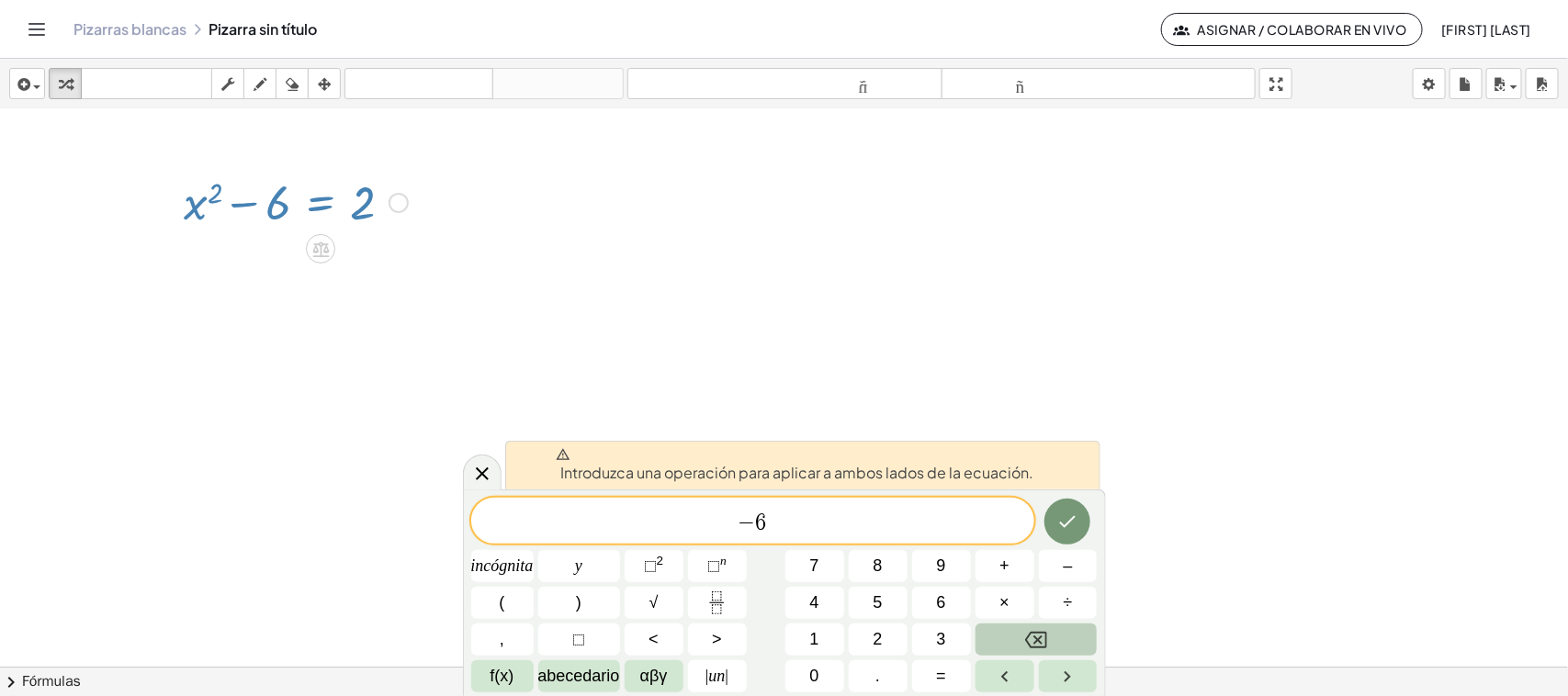 click 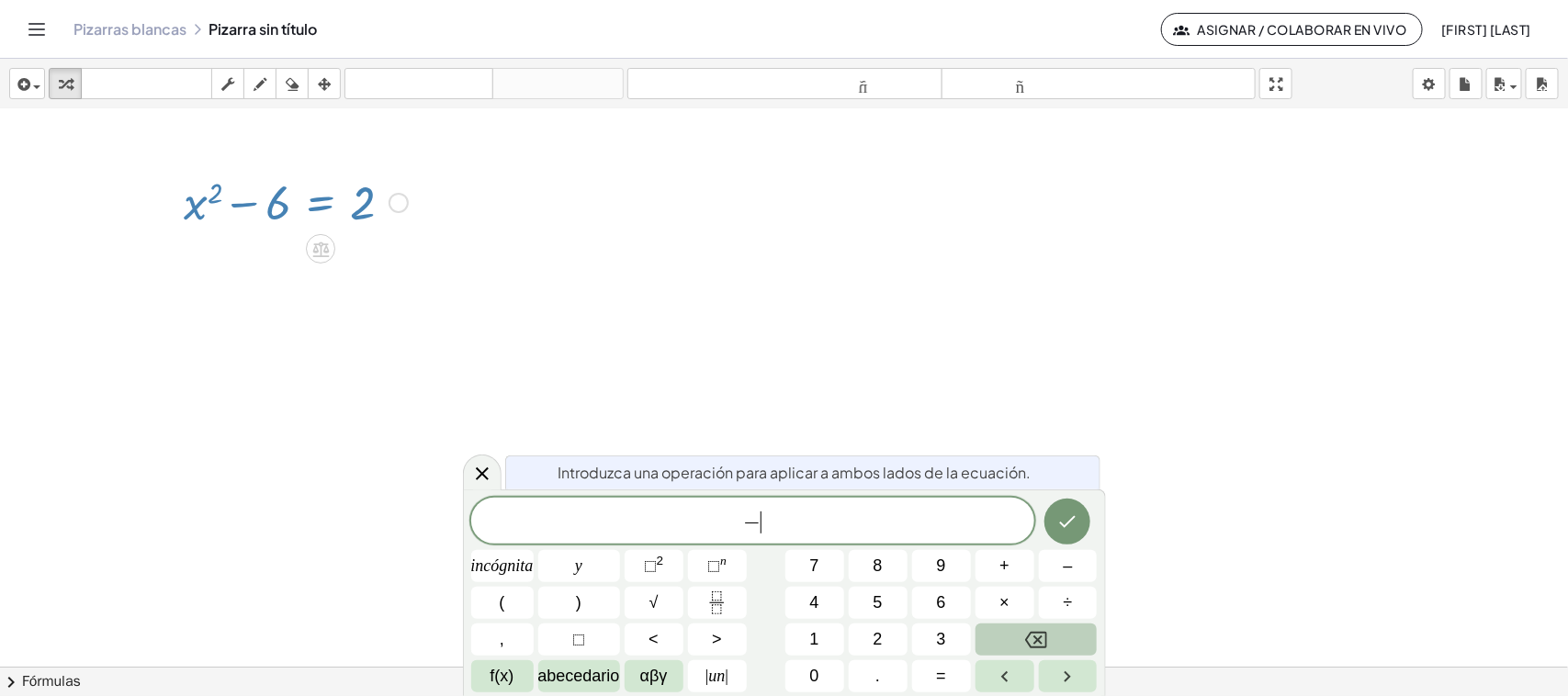 click 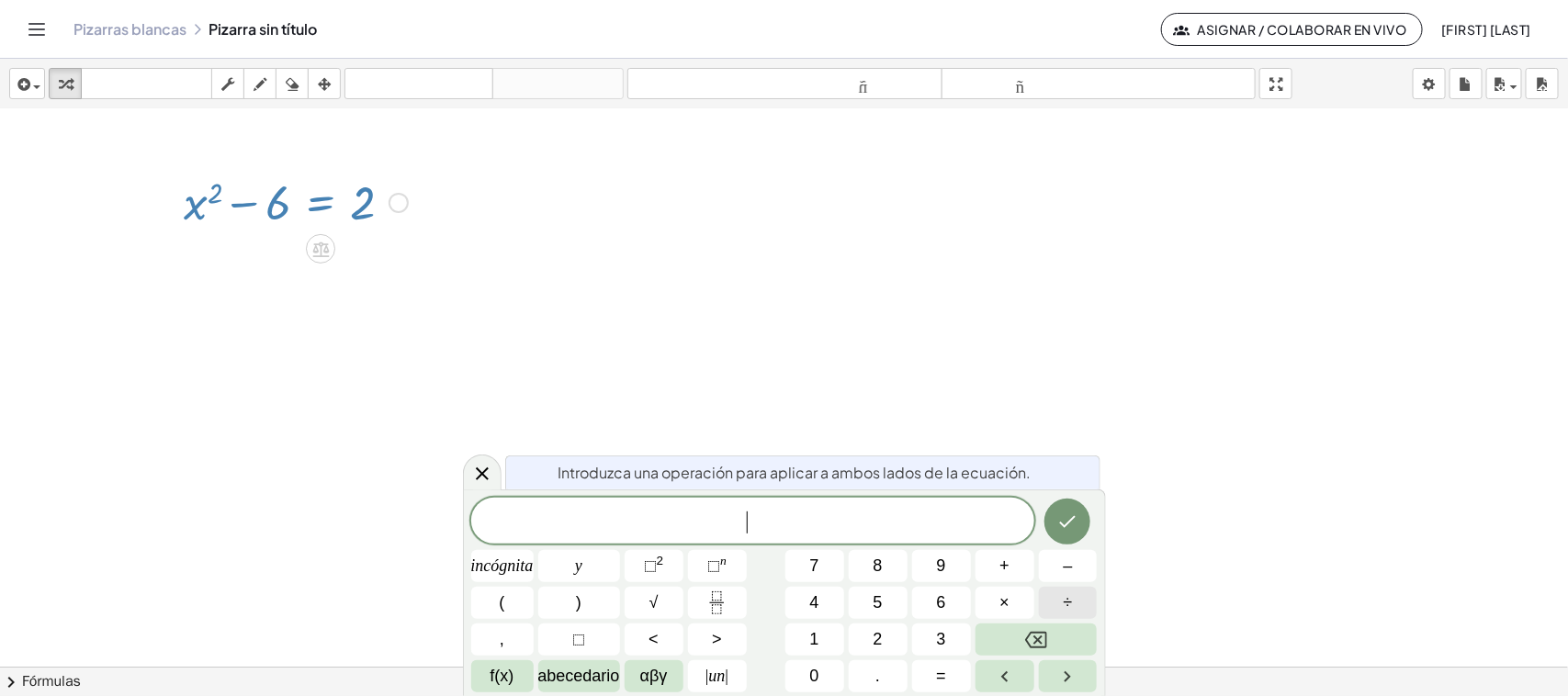 click on "÷" at bounding box center (1068, 602) 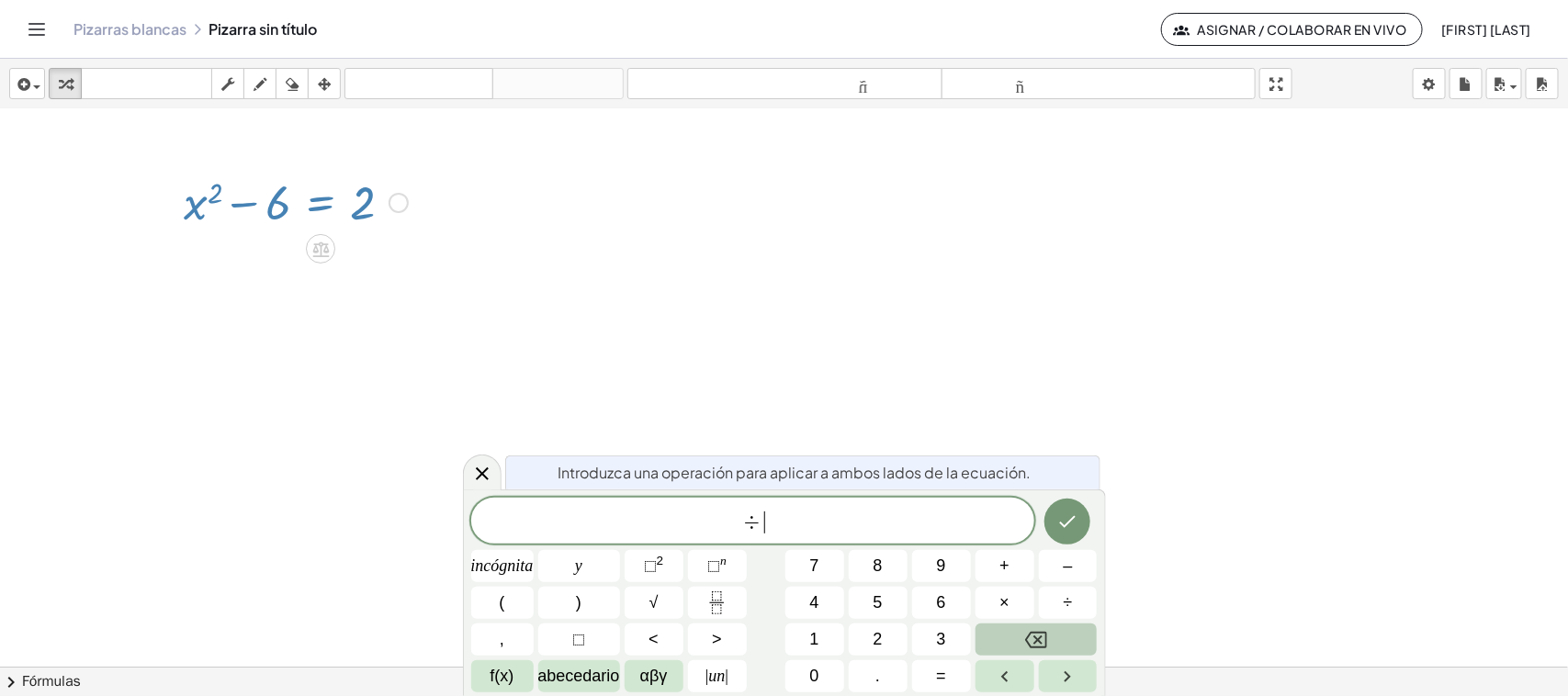 click 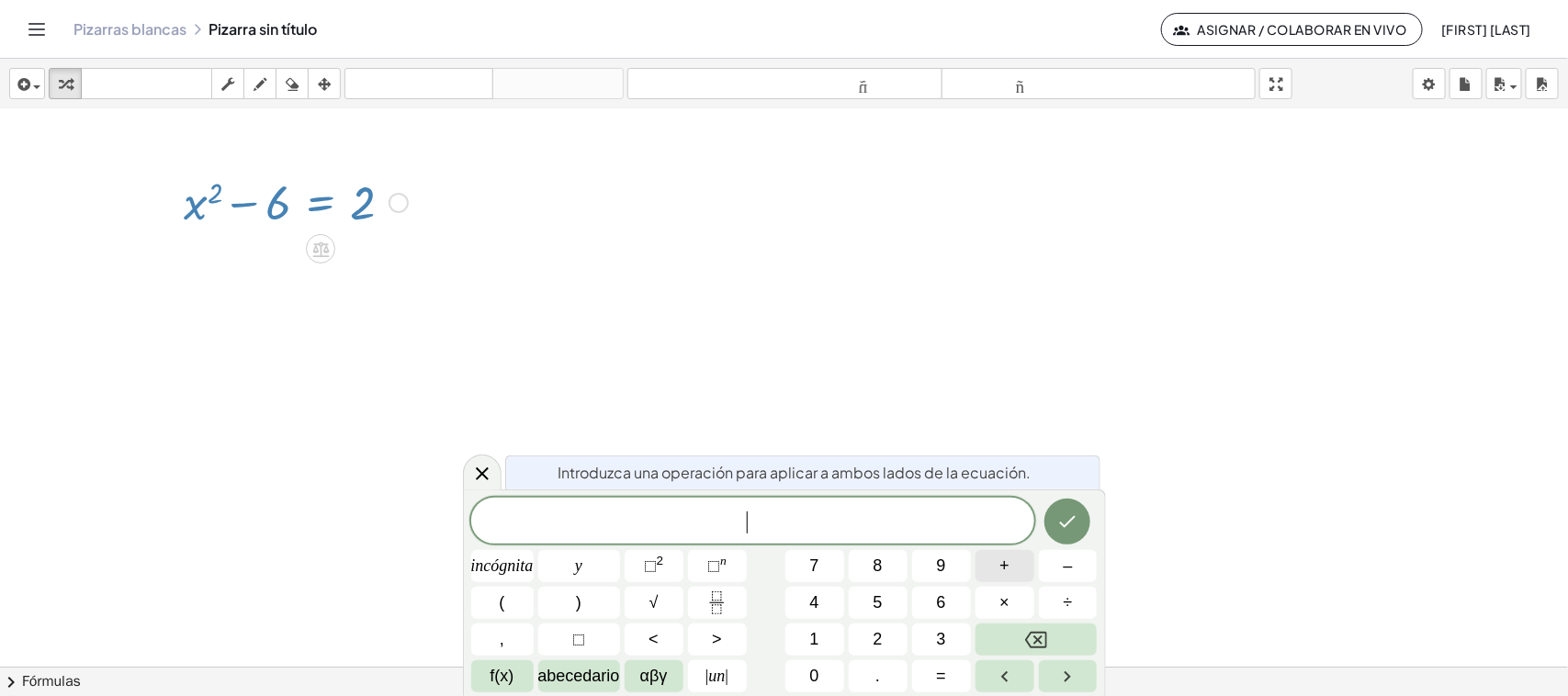 click on "+" at bounding box center (1005, 566) 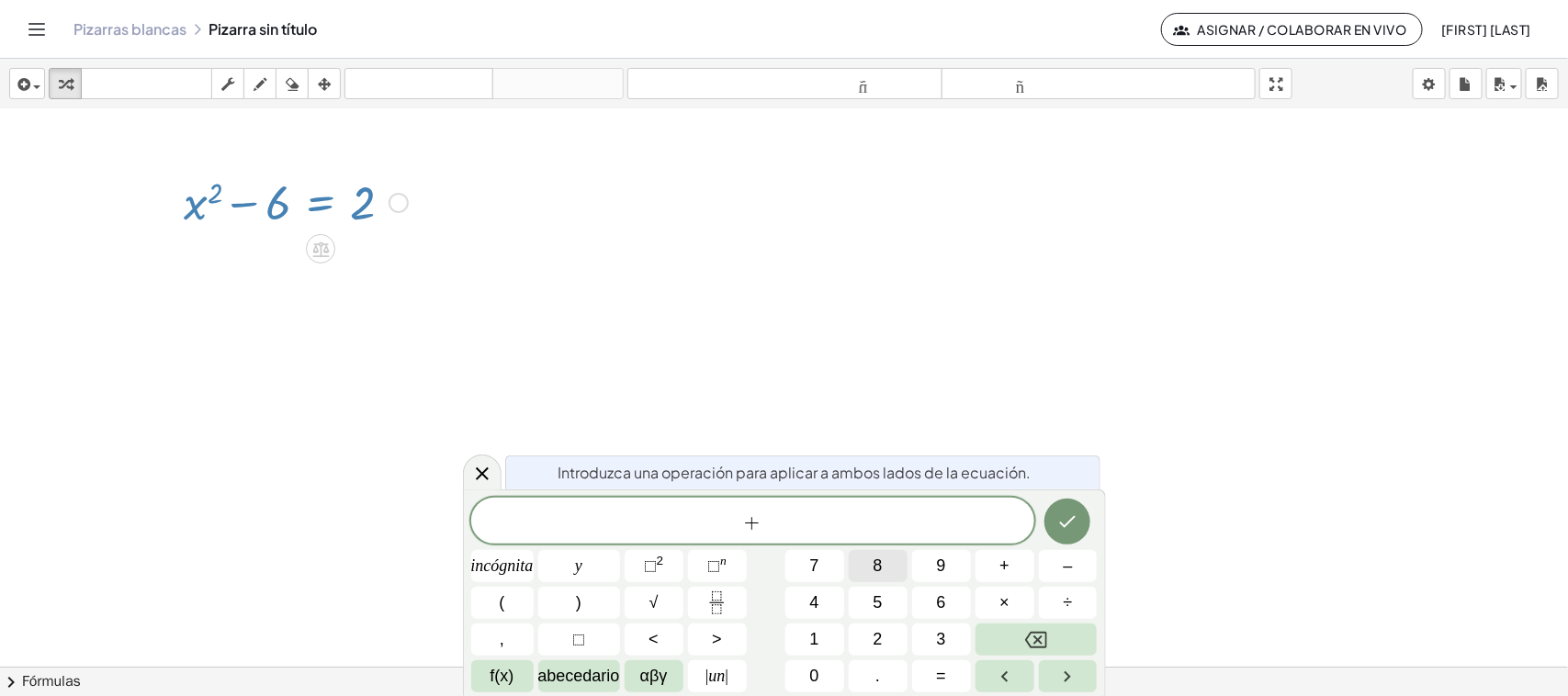 click on "8" at bounding box center [878, 566] 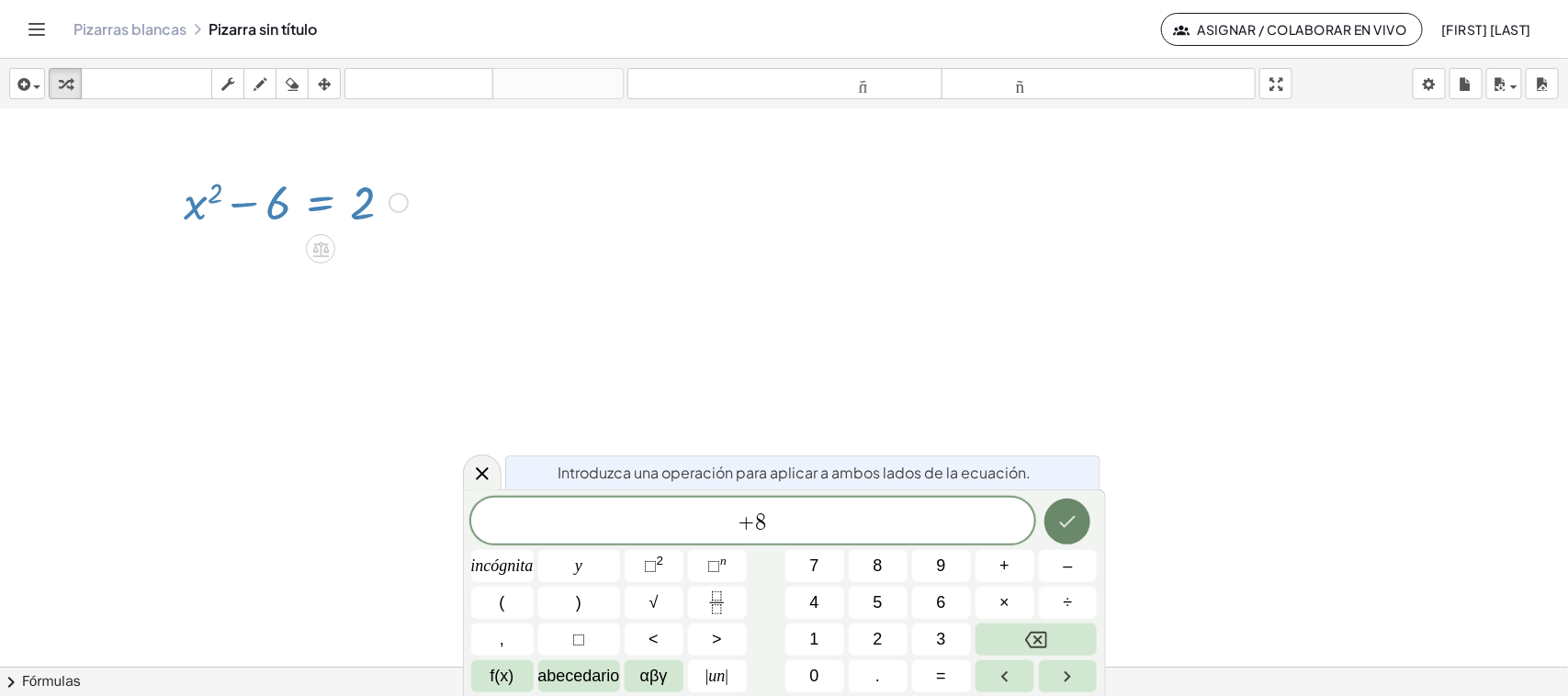 click 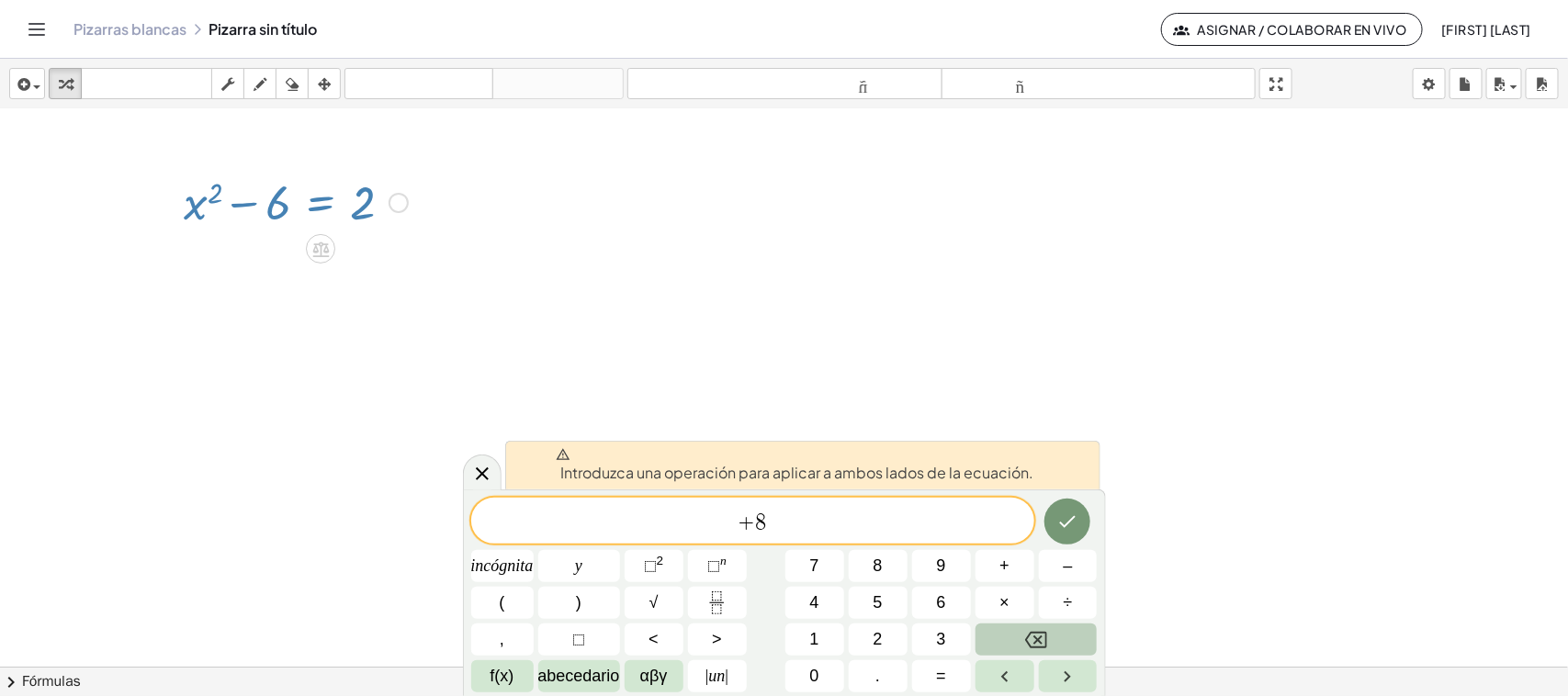 click at bounding box center (1036, 639) 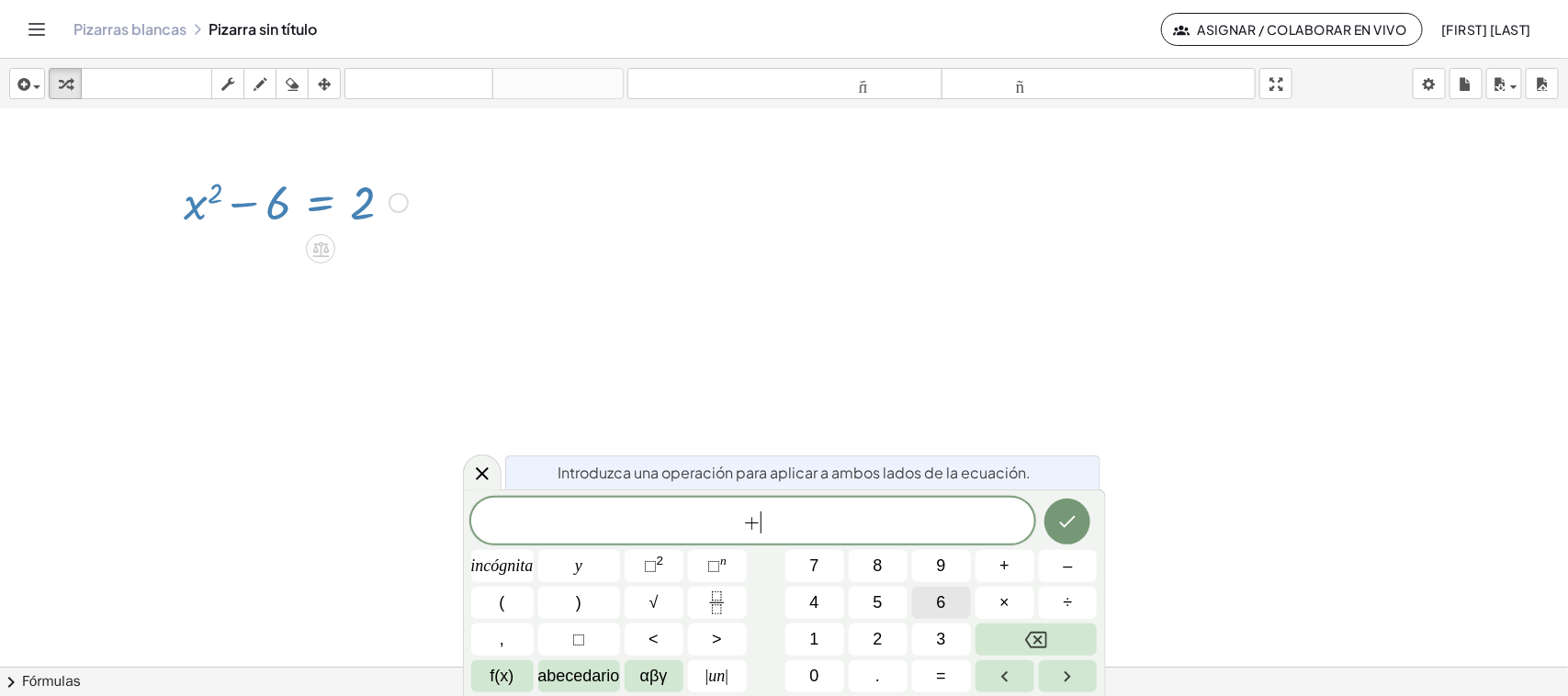 click on "6" at bounding box center (942, 602) 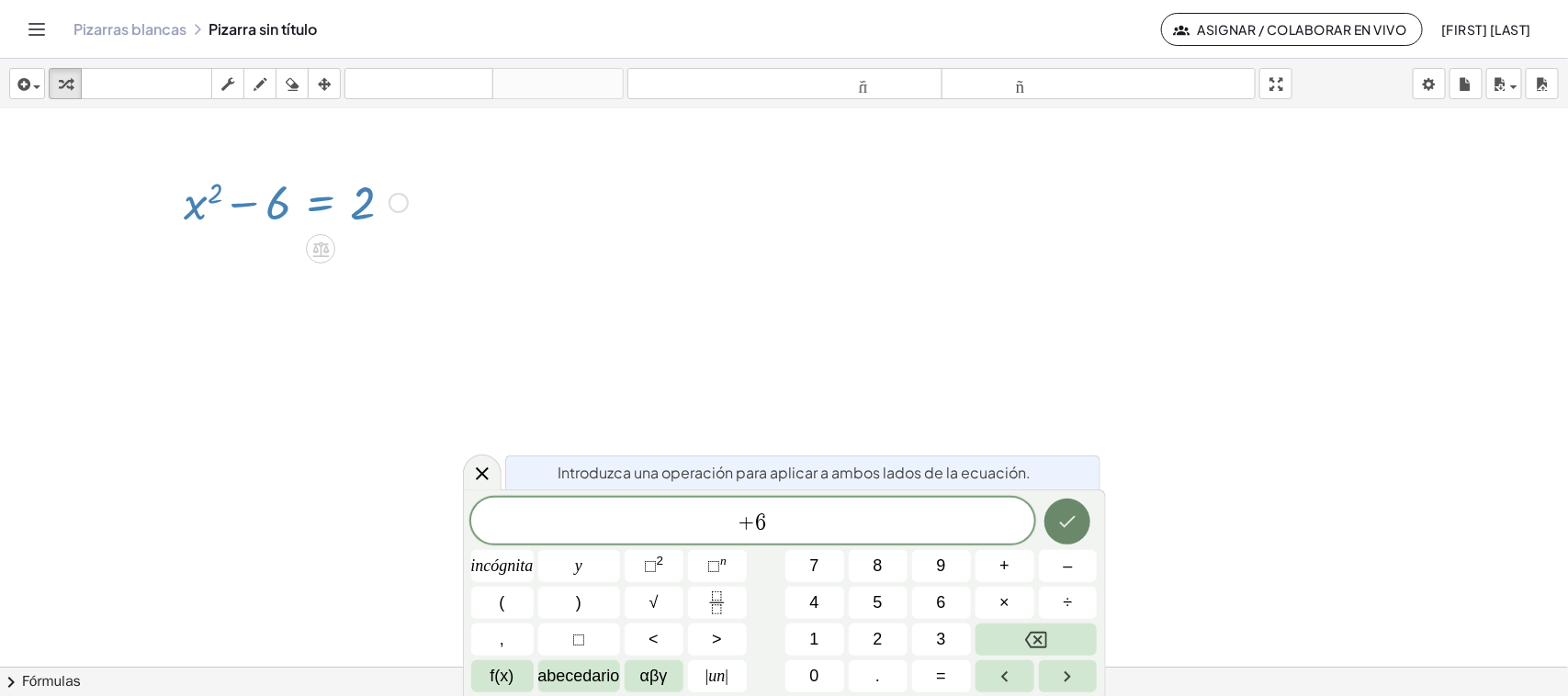 click 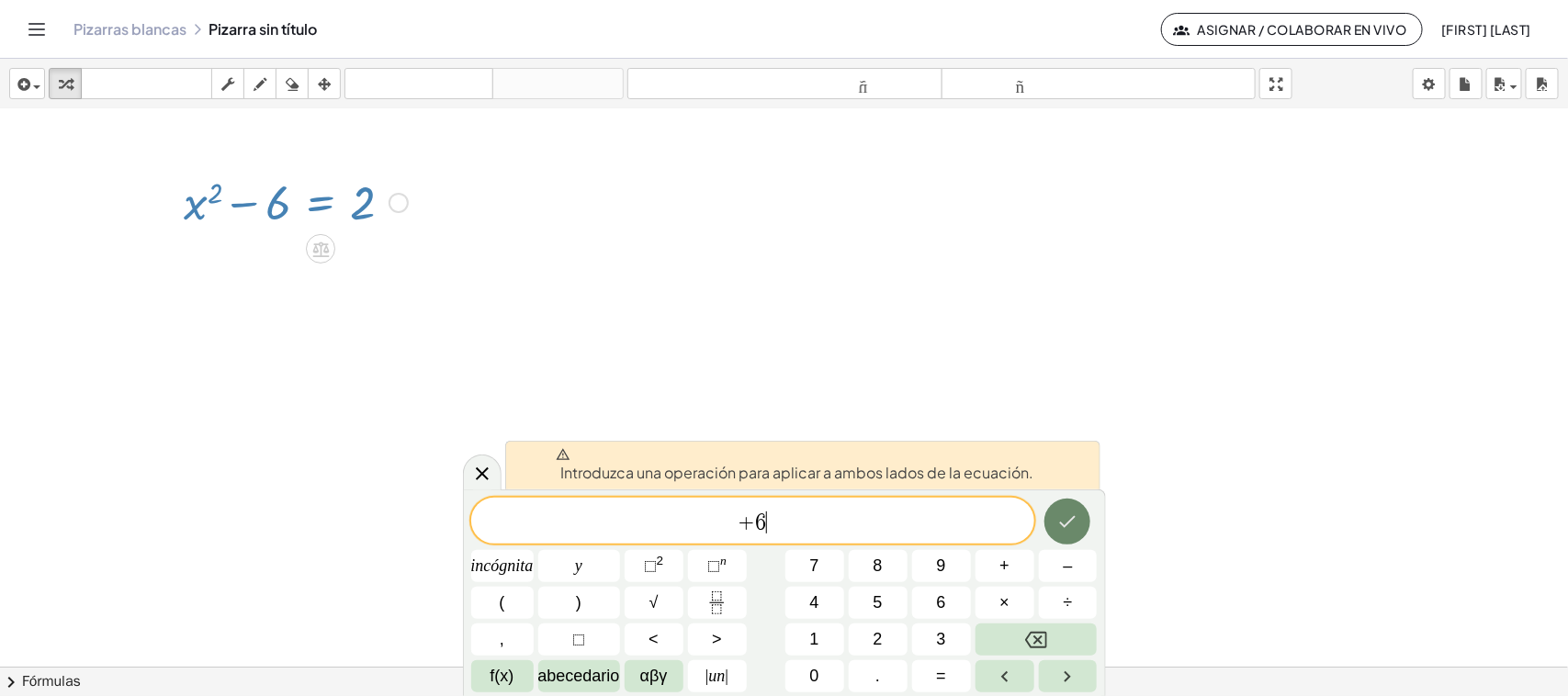 click at bounding box center (1067, 522) 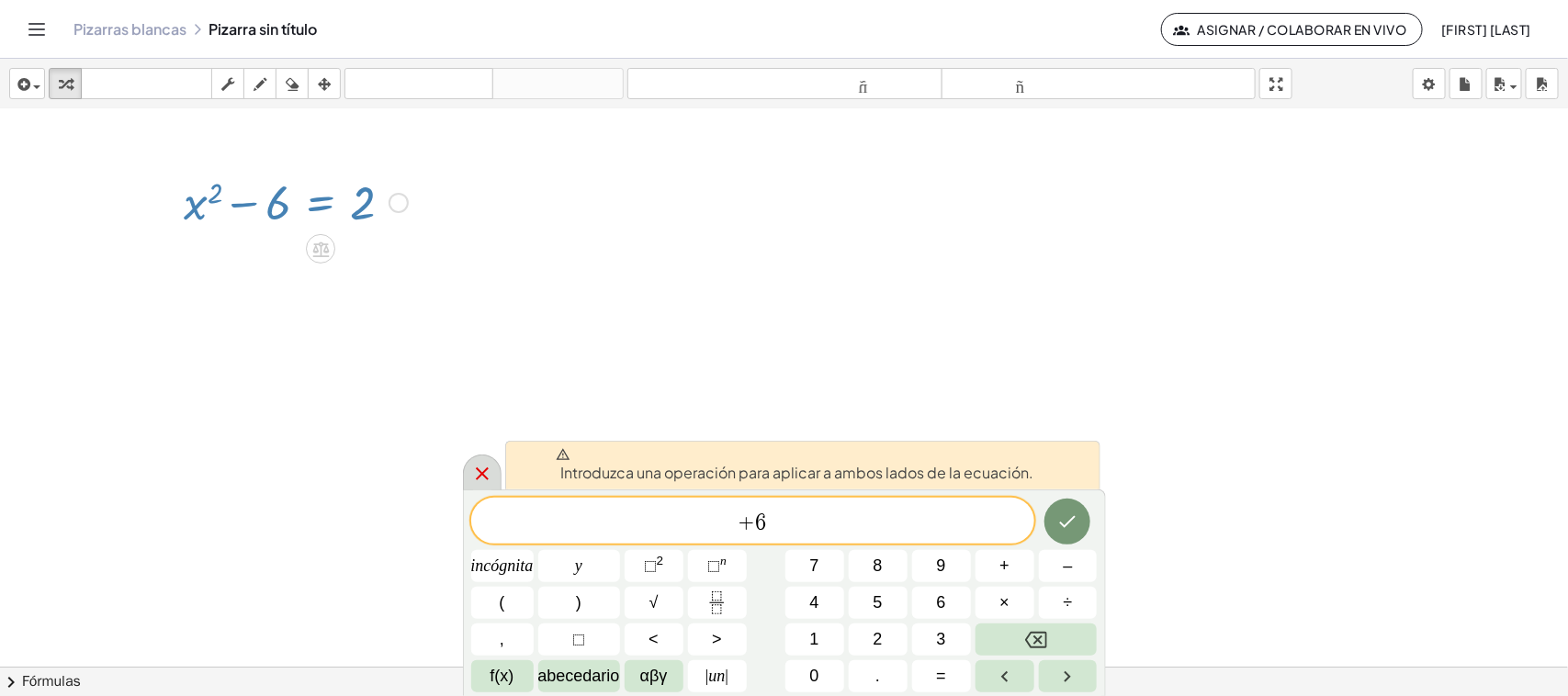 click at bounding box center [482, 472] 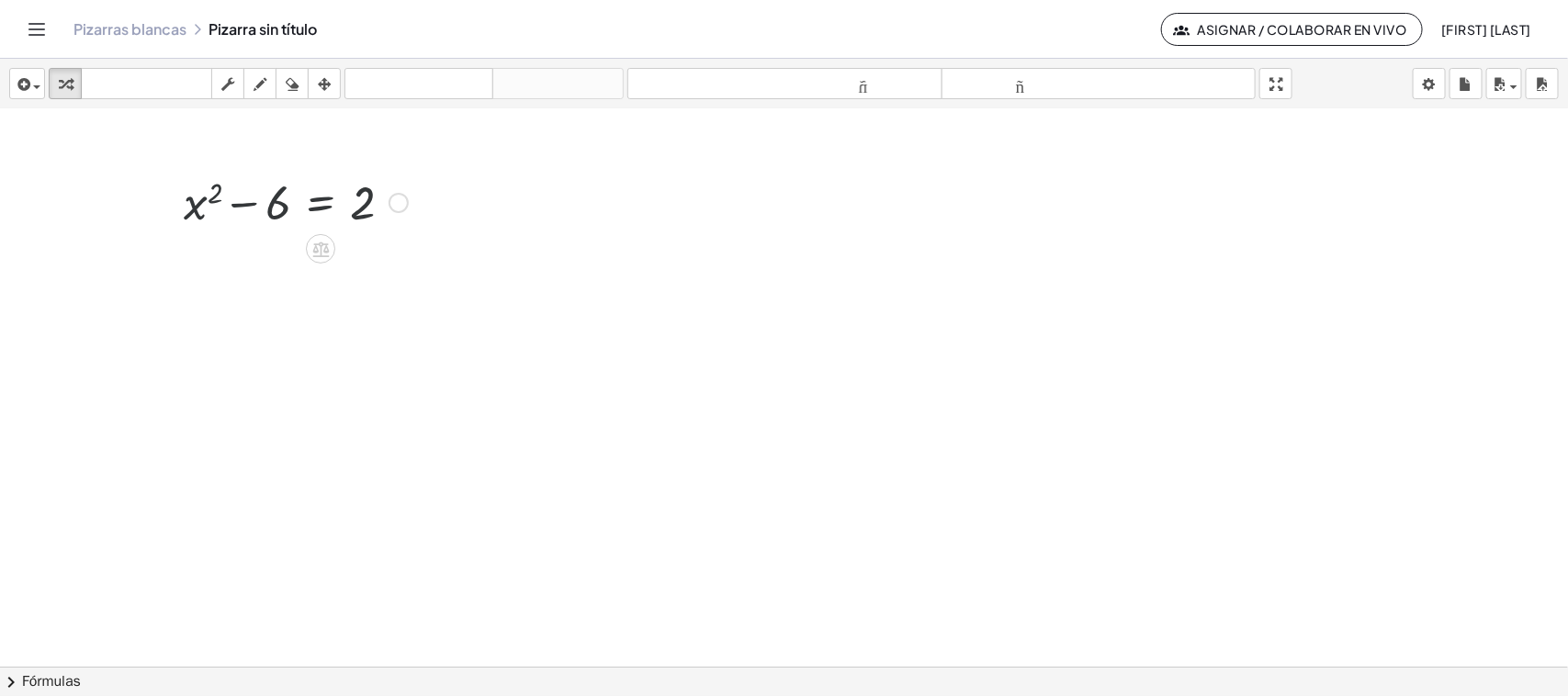 click at bounding box center [296, 201] 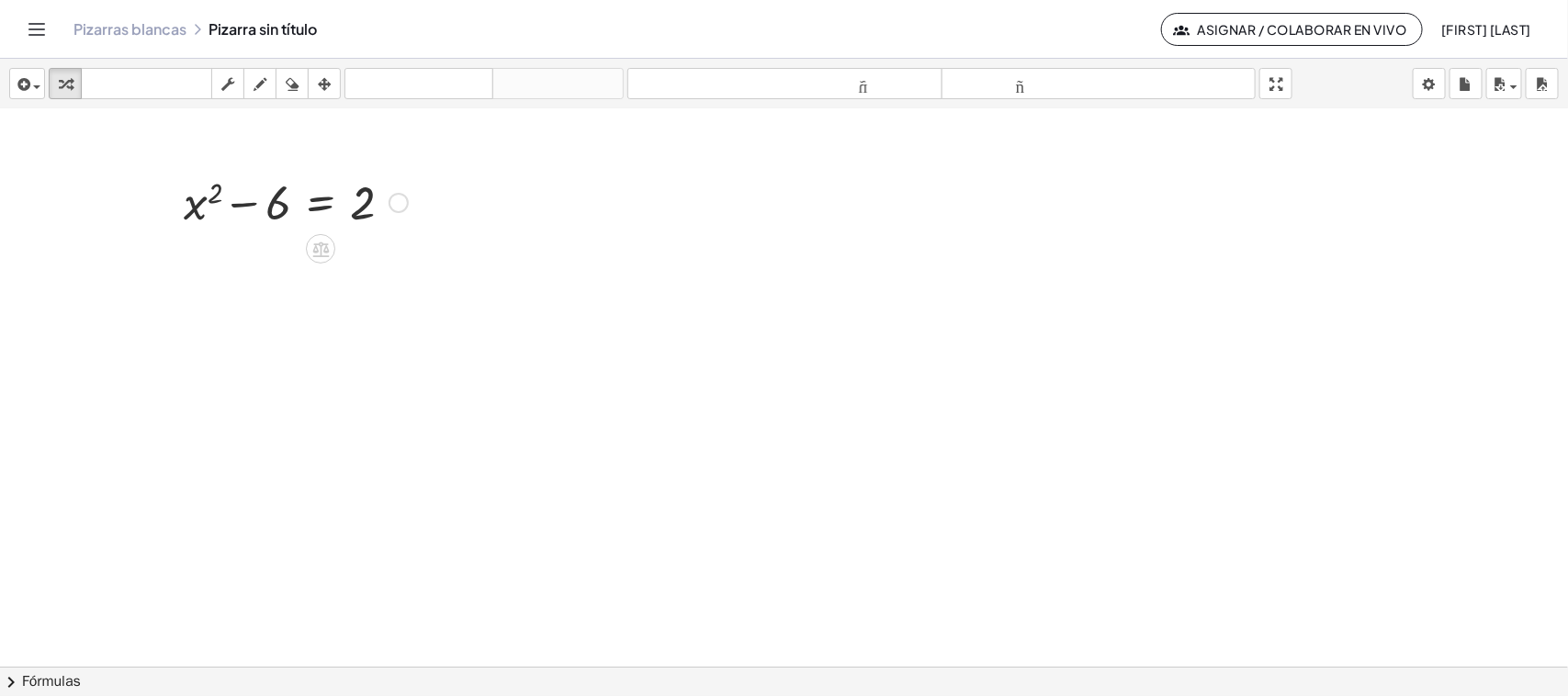 click at bounding box center (296, 201) 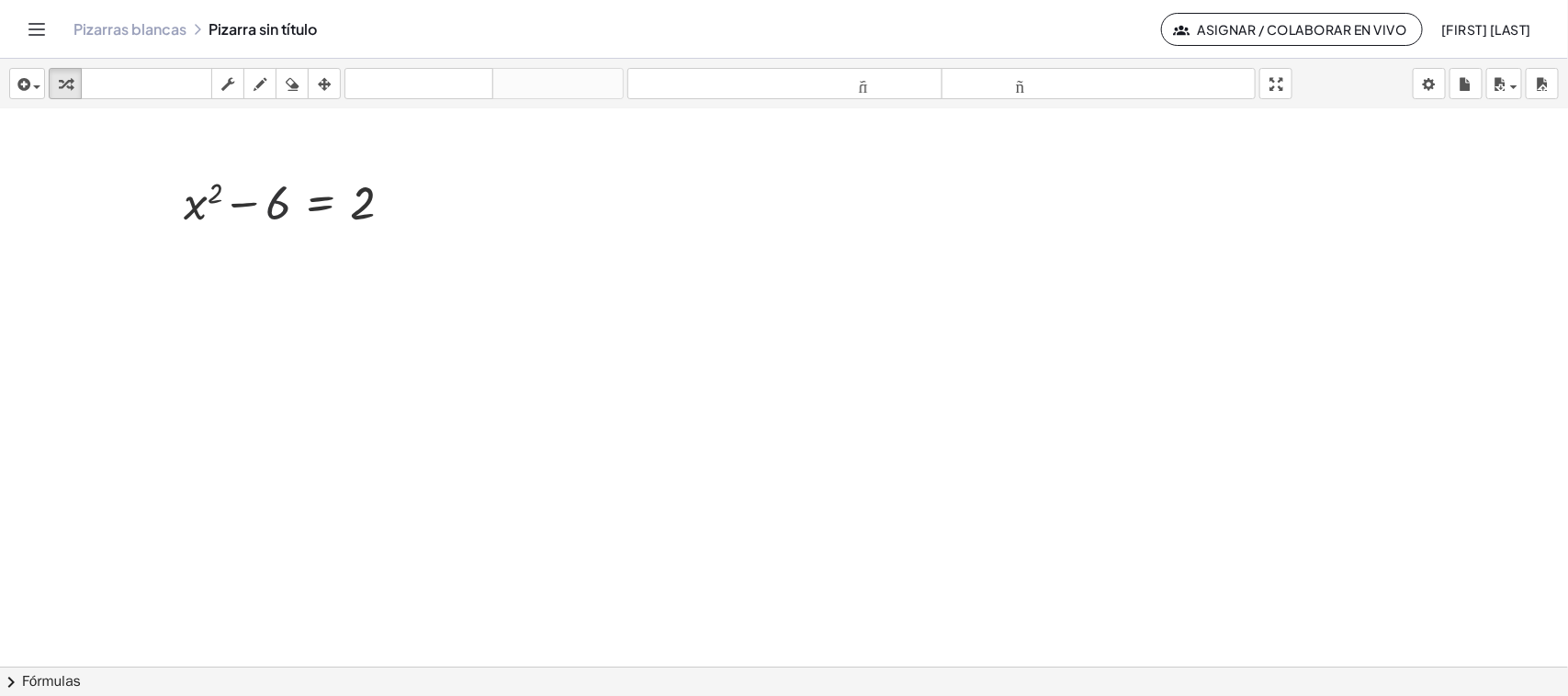 click at bounding box center (784, 391) 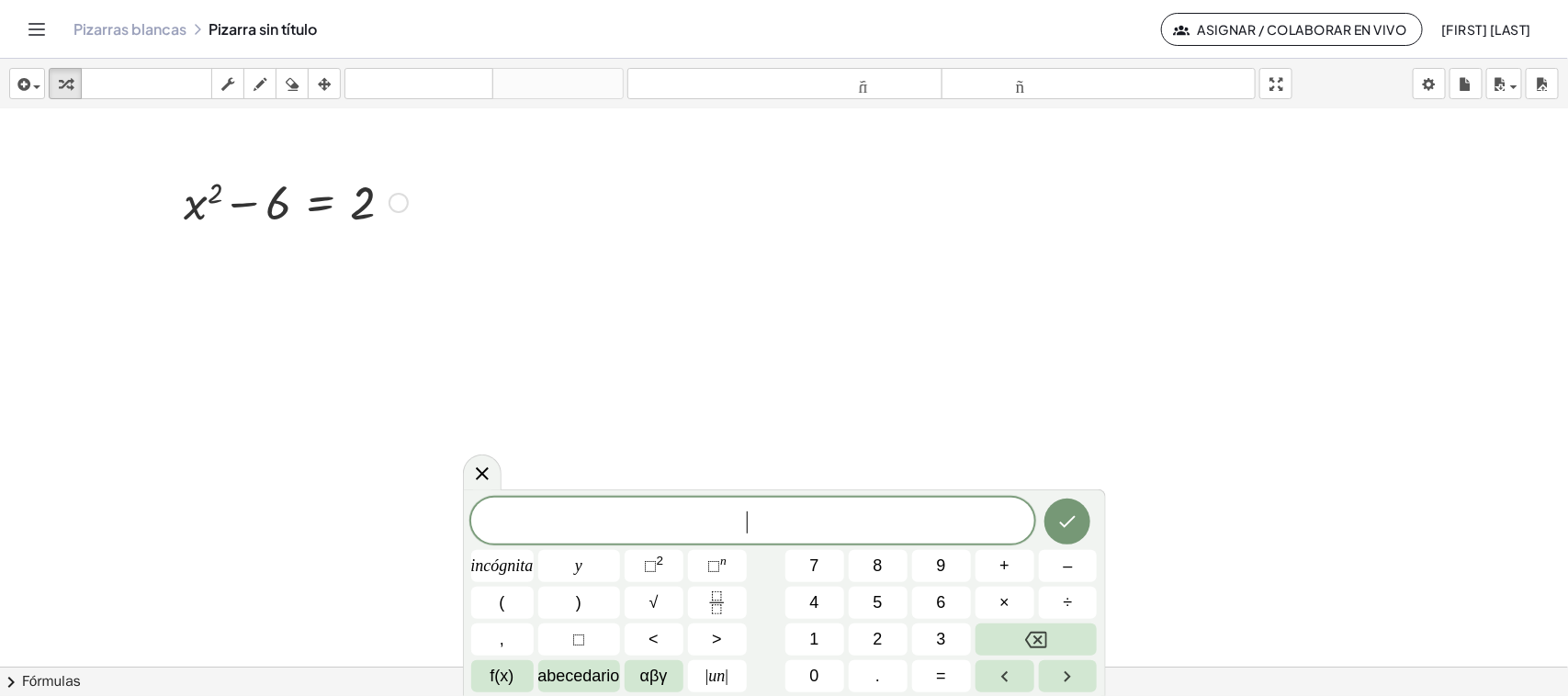 click 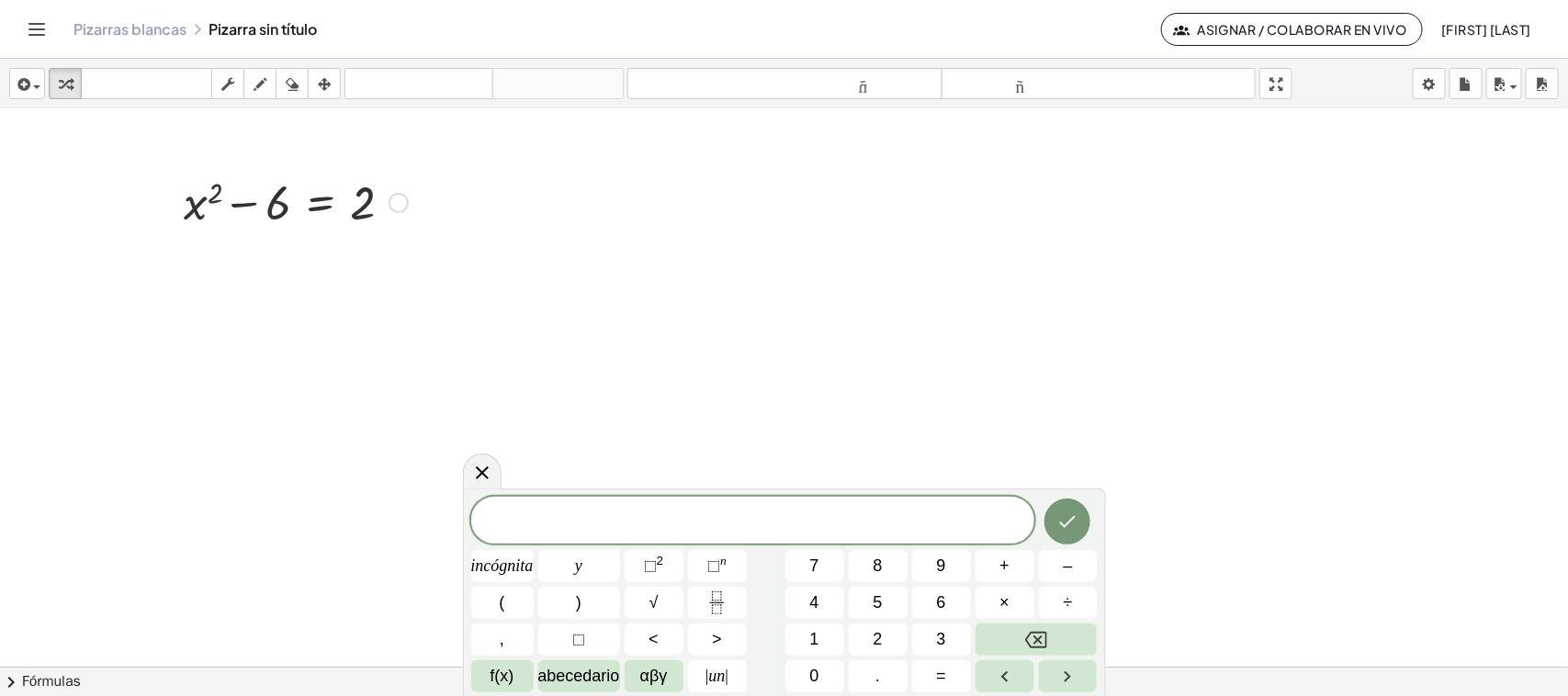 click at bounding box center [296, 201] 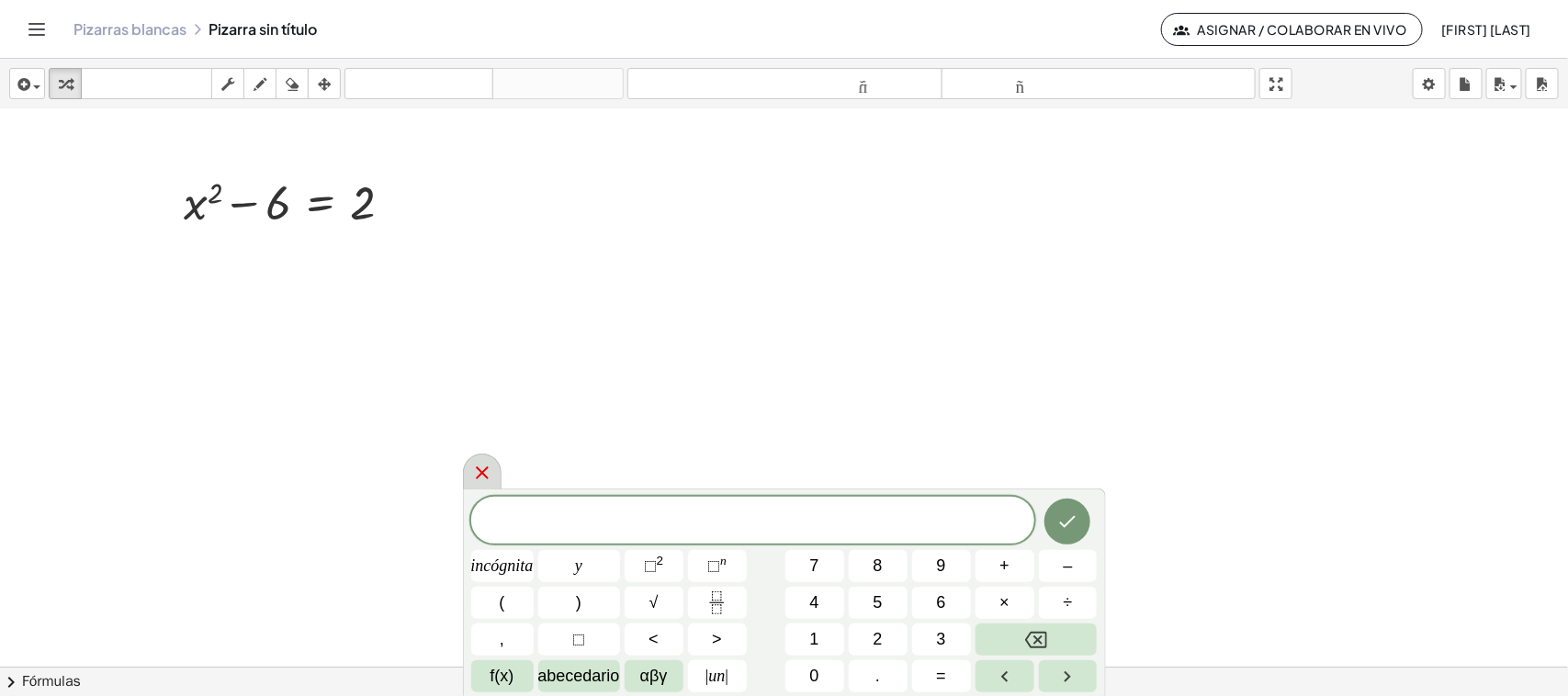 click 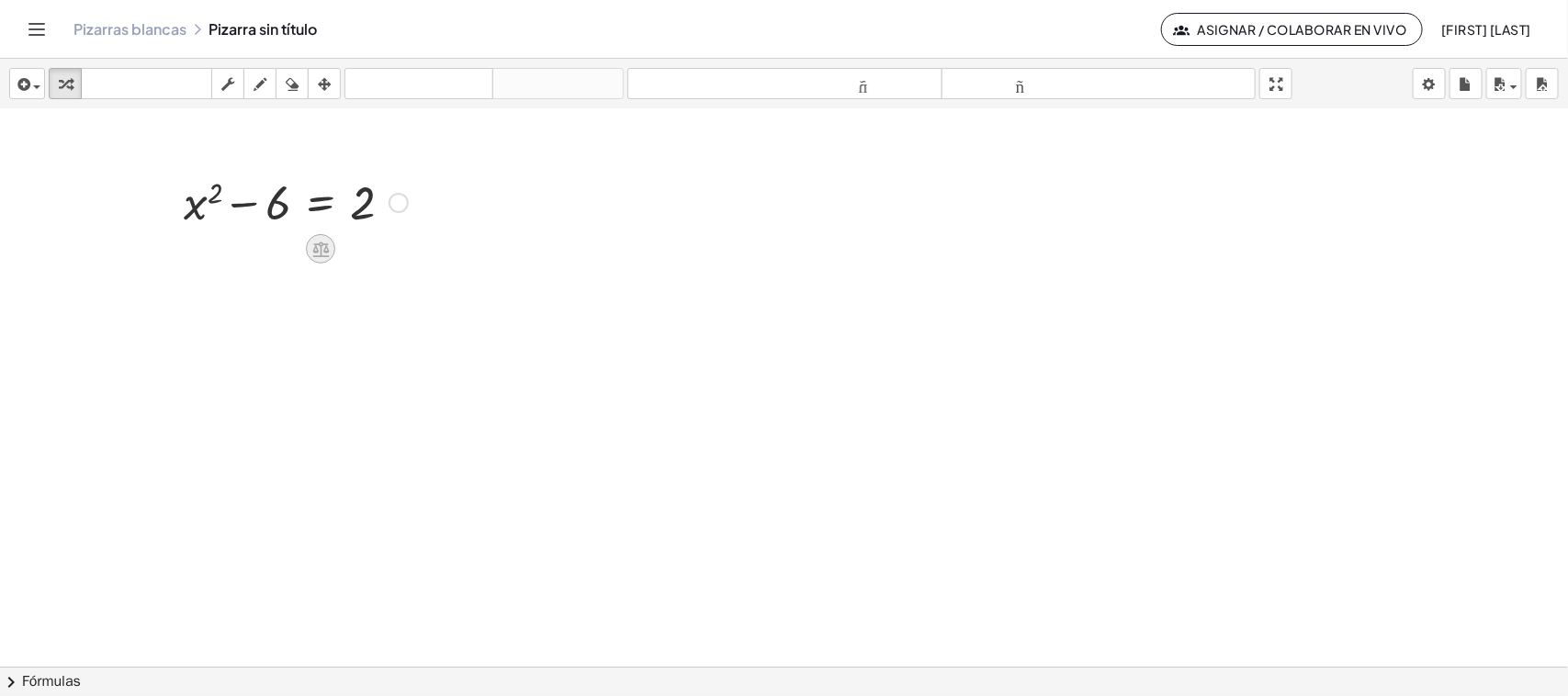 click at bounding box center [321, 249] 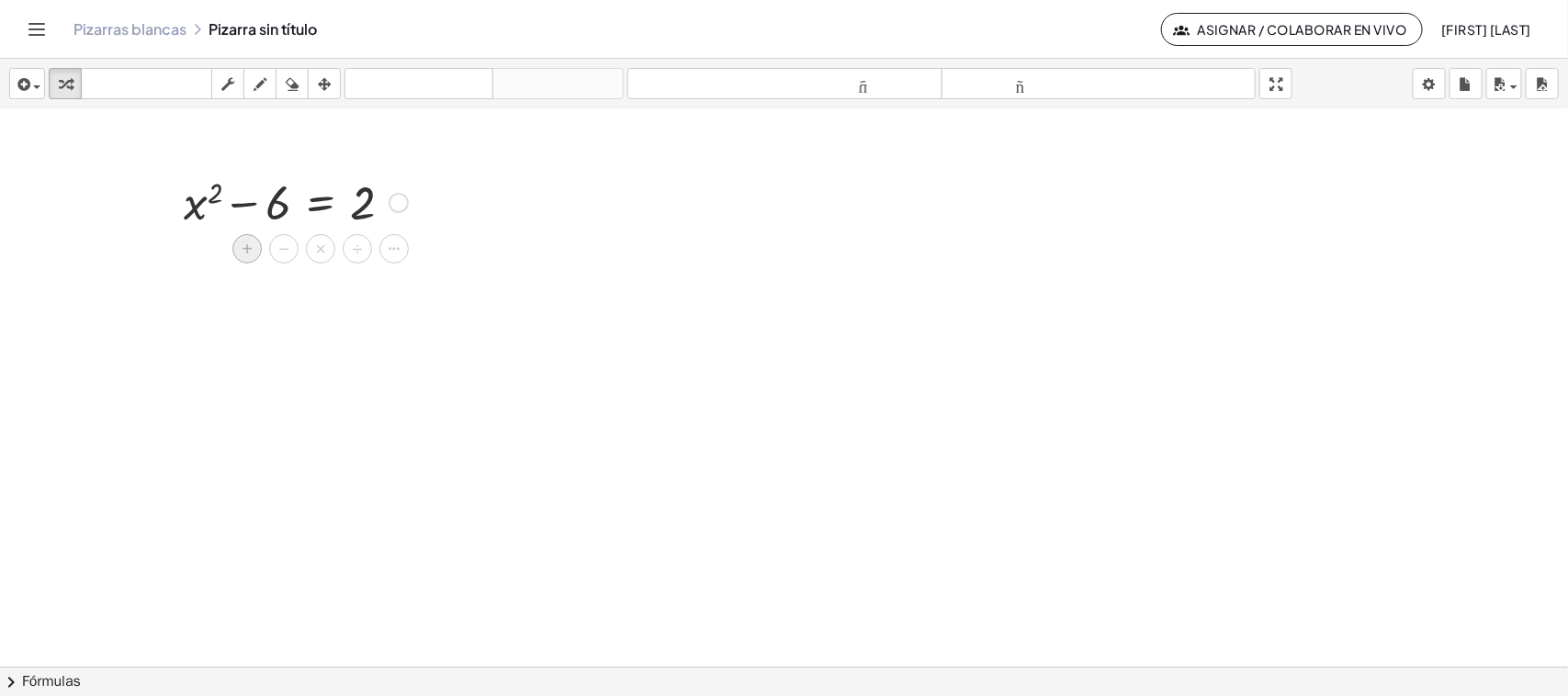 click on "+" at bounding box center (247, 249) 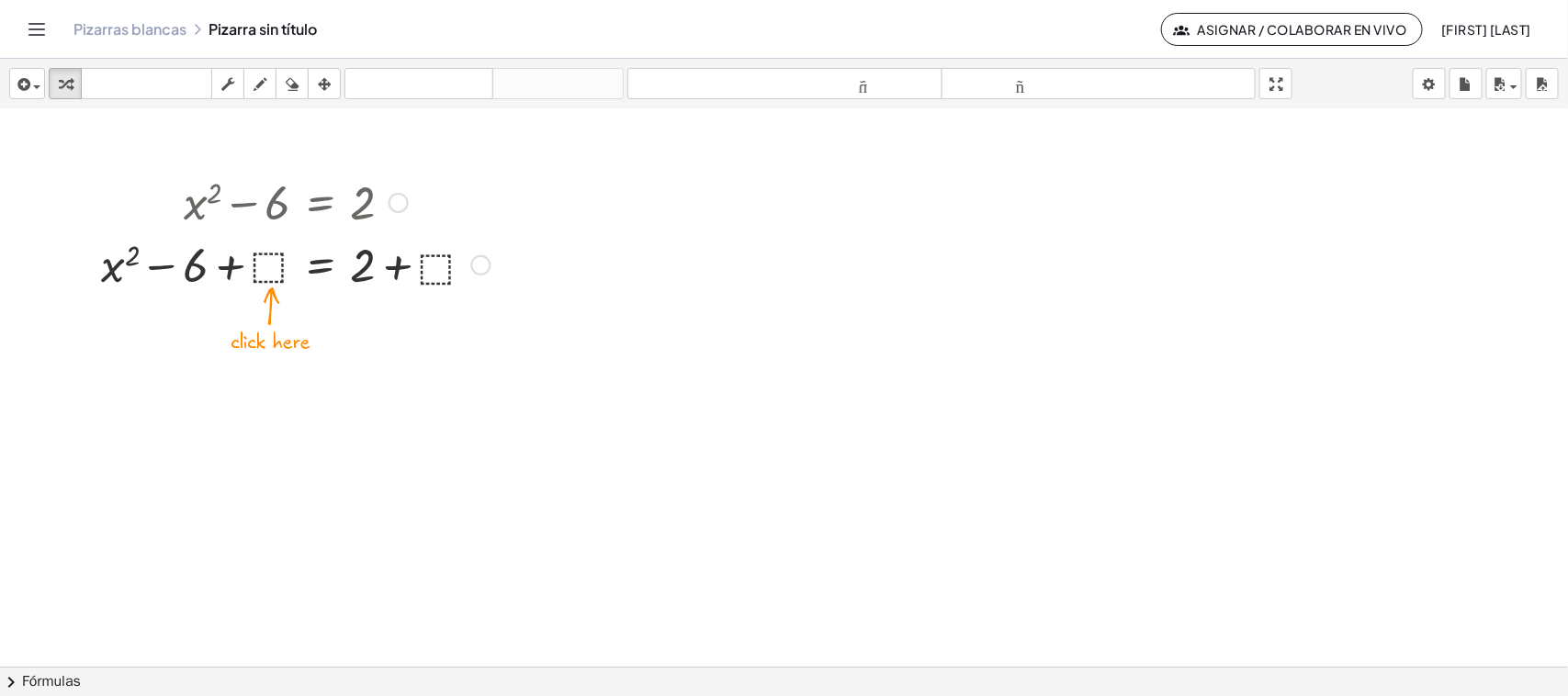 click at bounding box center (295, 264) 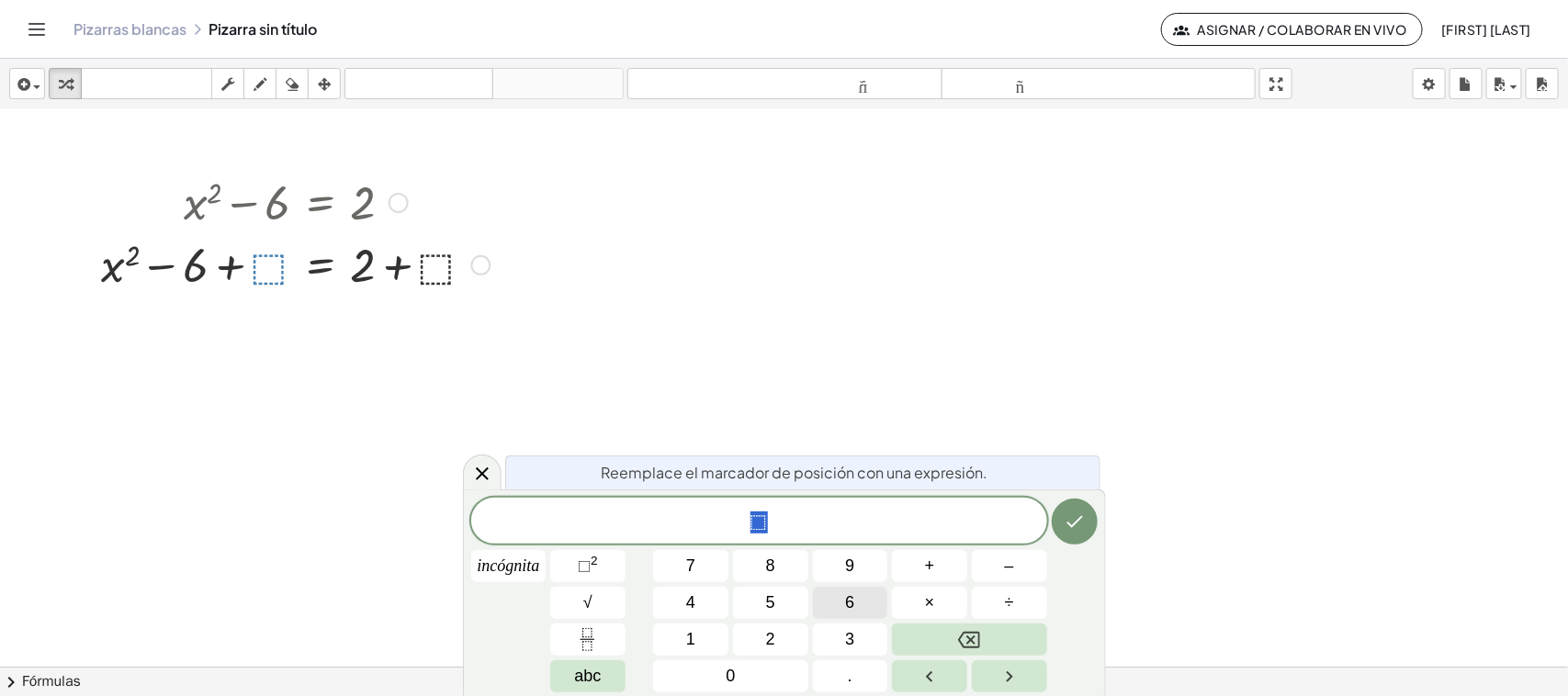 click on "6" at bounding box center [851, 602] 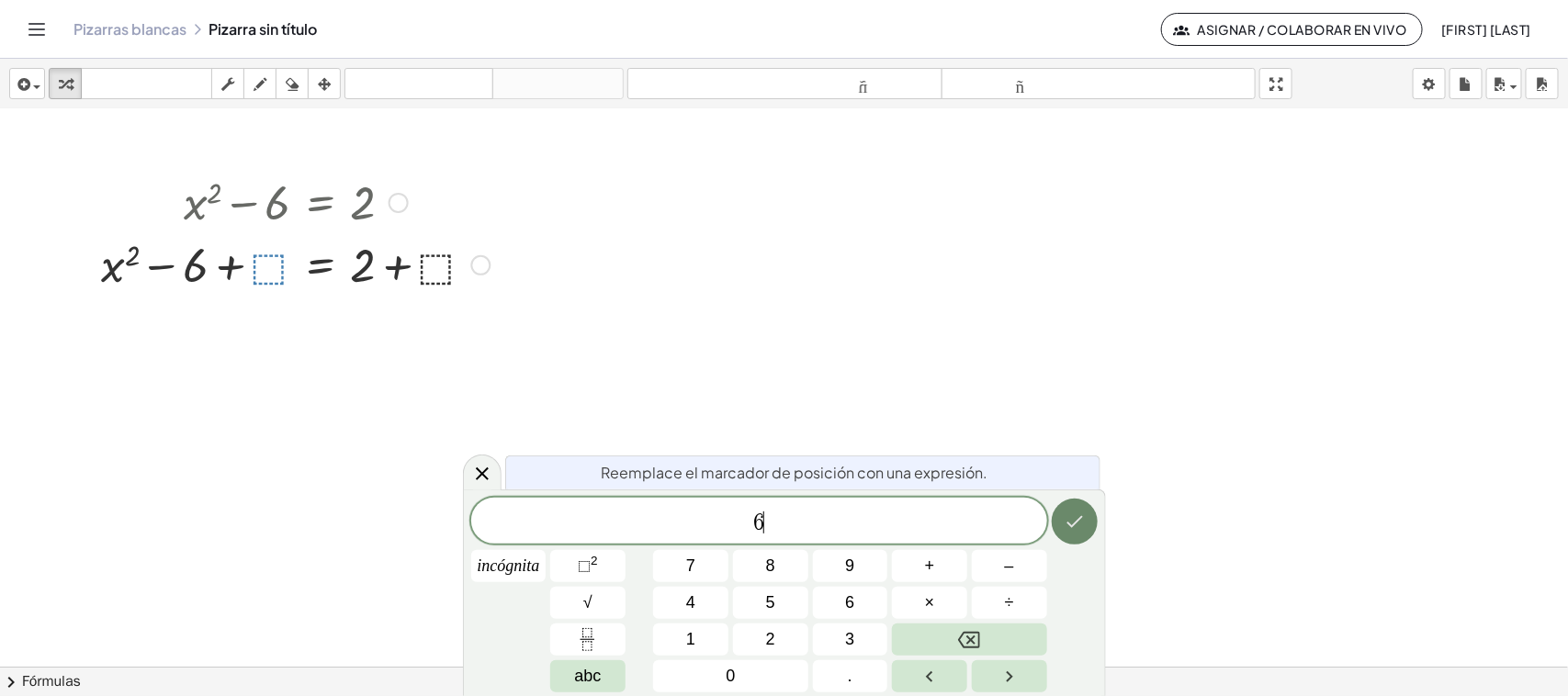 click 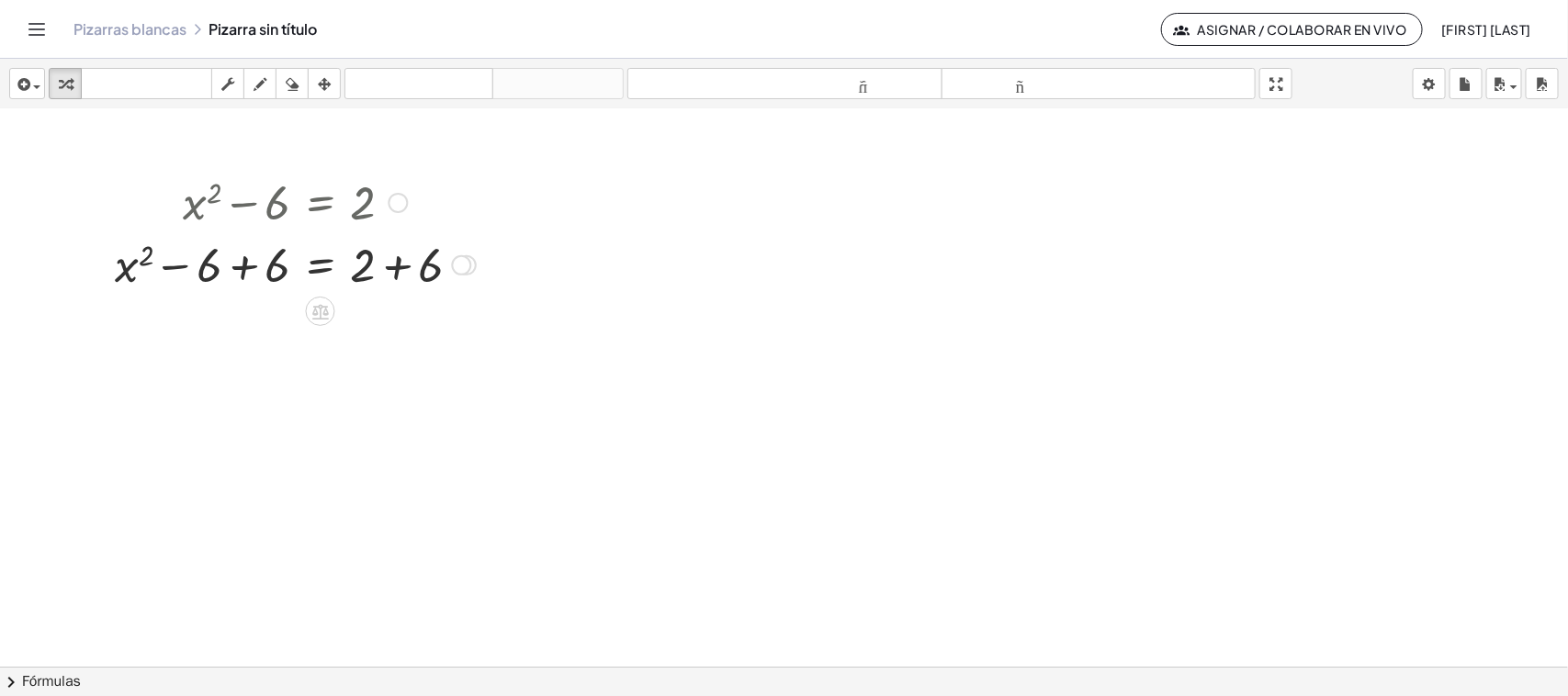 click at bounding box center (295, 264) 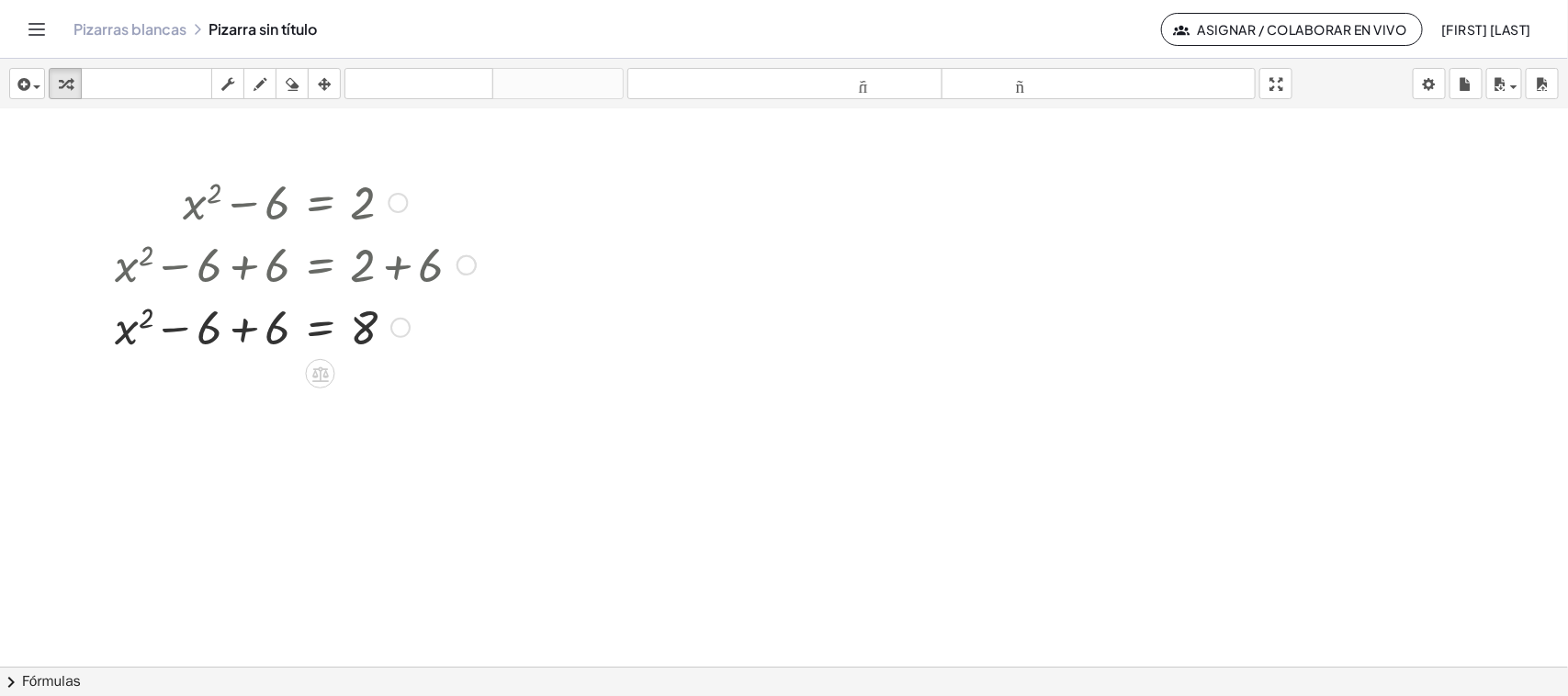 click at bounding box center [295, 326] 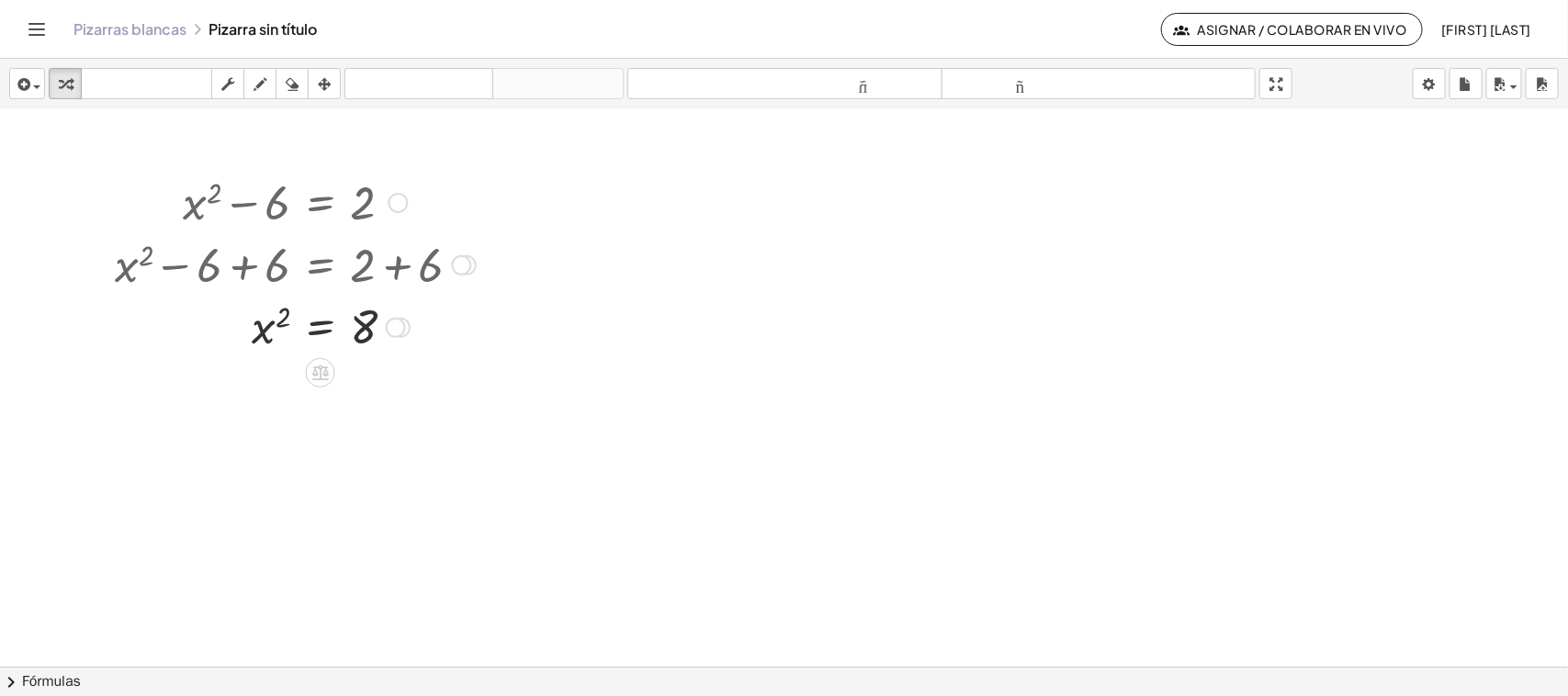 click at bounding box center (396, 328) 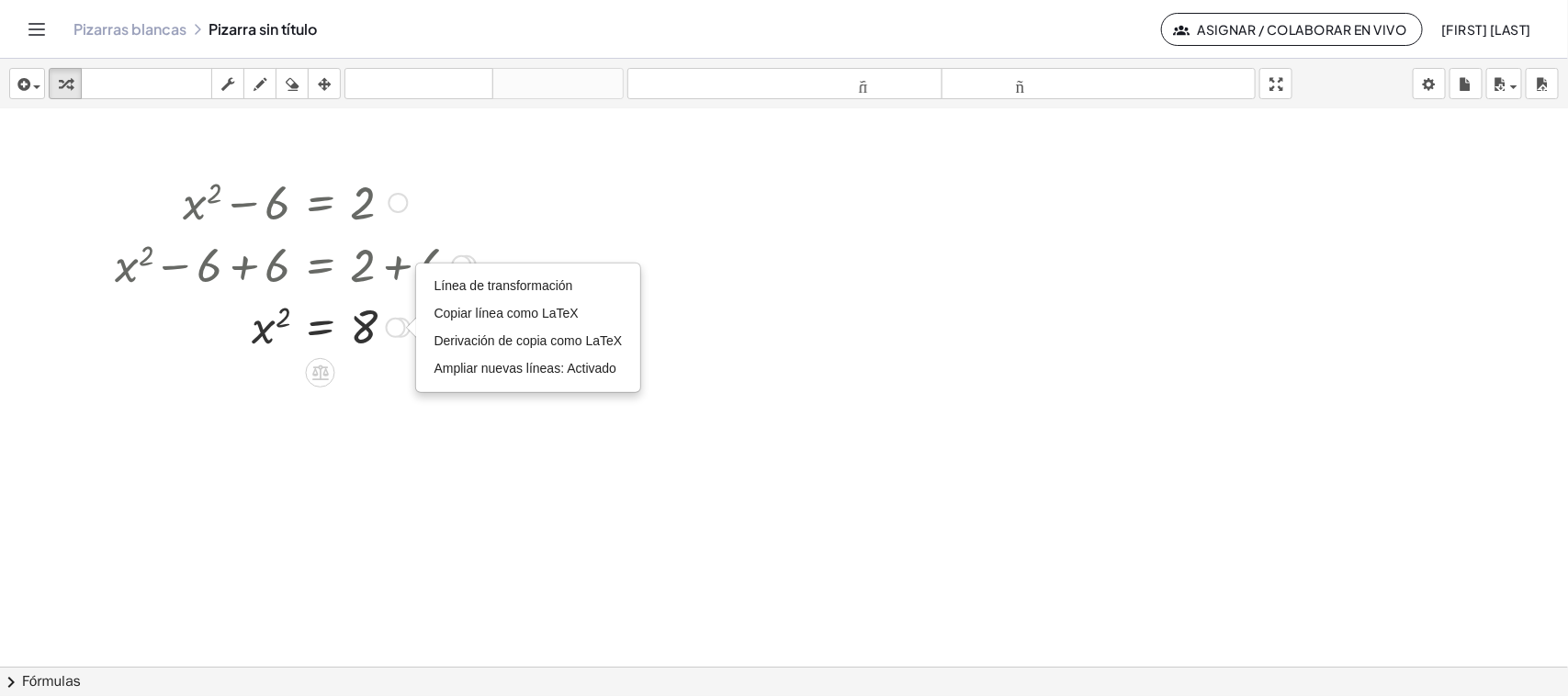 click at bounding box center [328, 370] 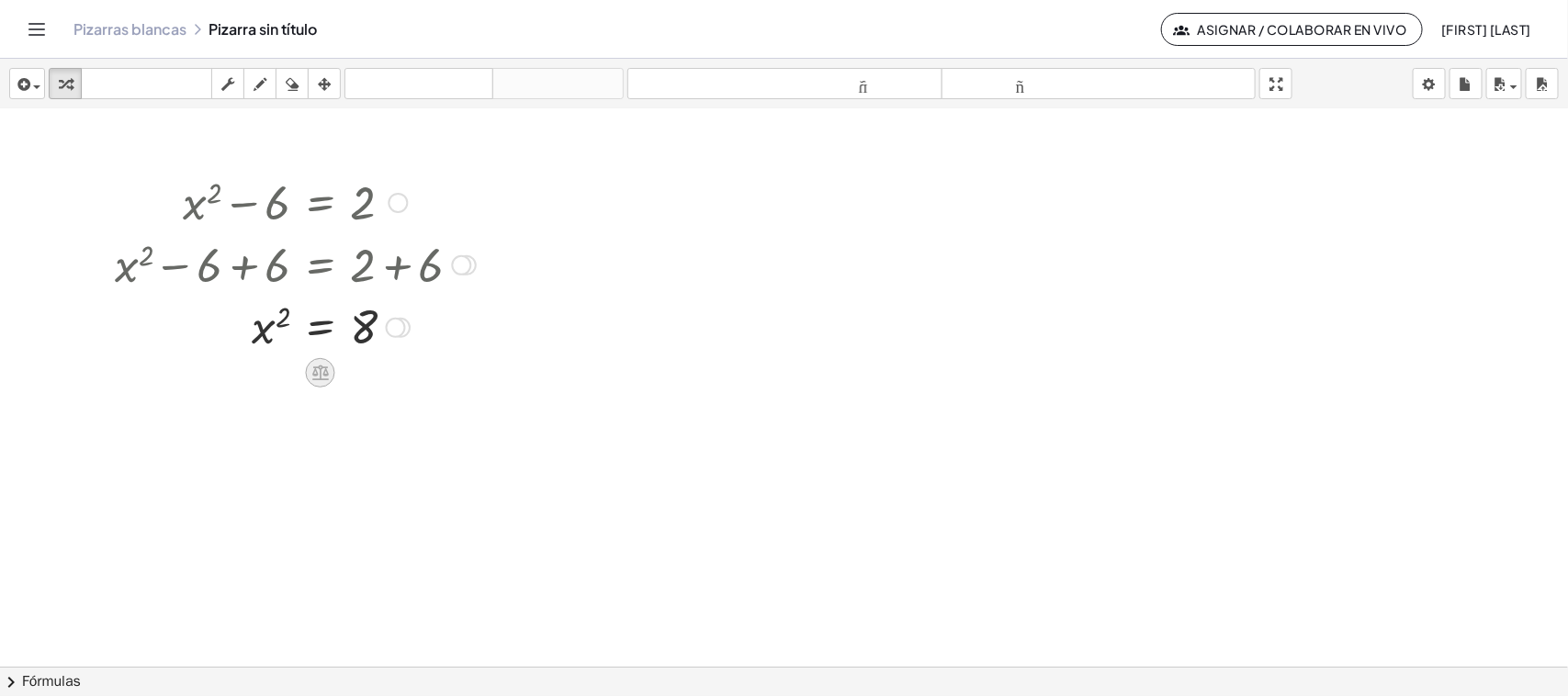 click 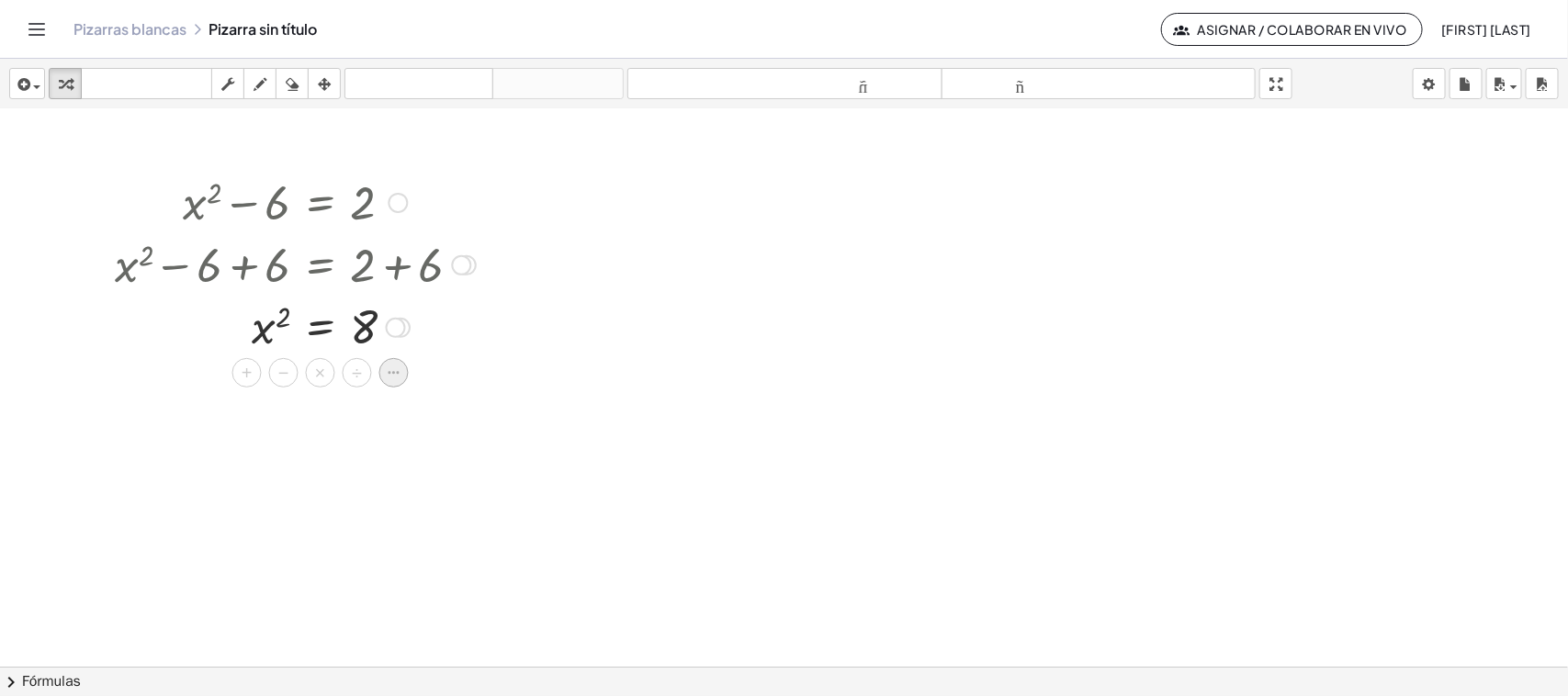 click 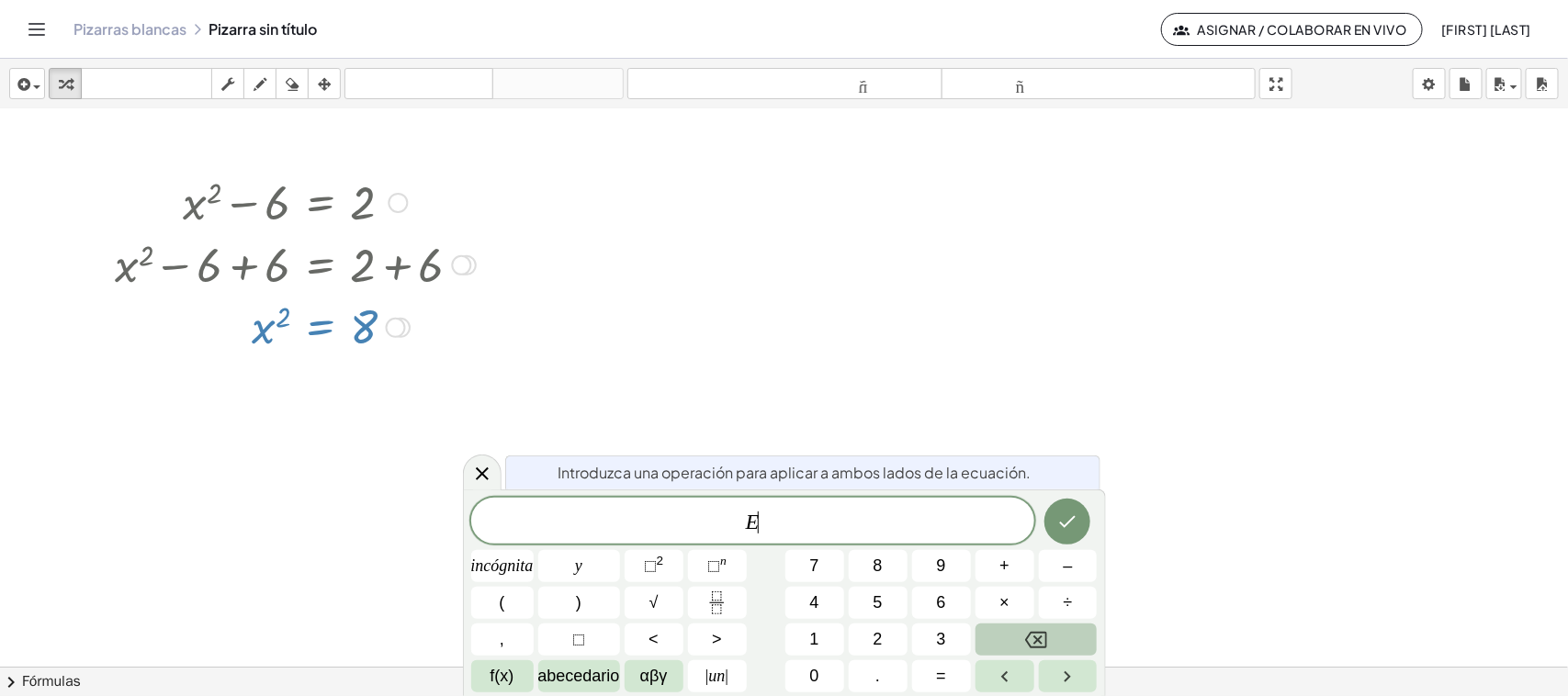 click at bounding box center [1036, 639] 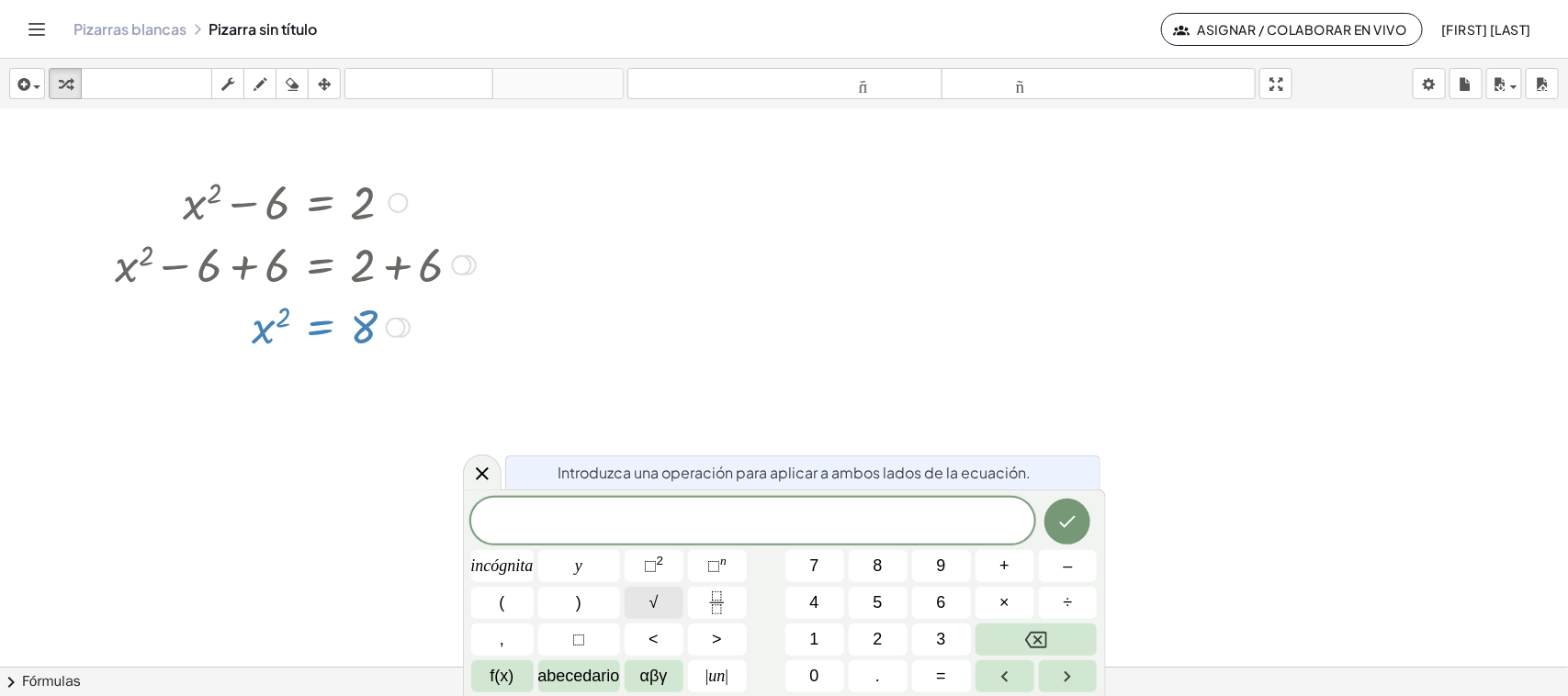 click on "√" at bounding box center (654, 602) 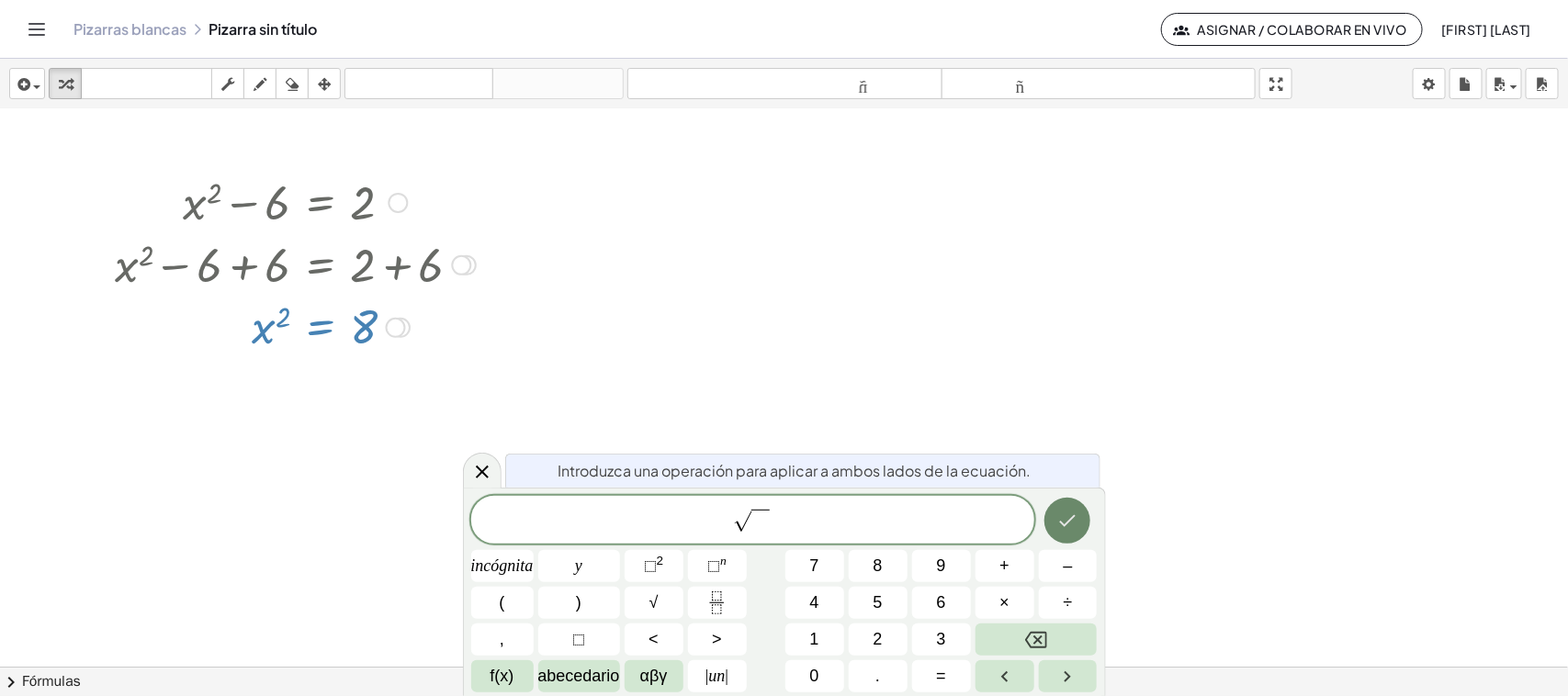 click 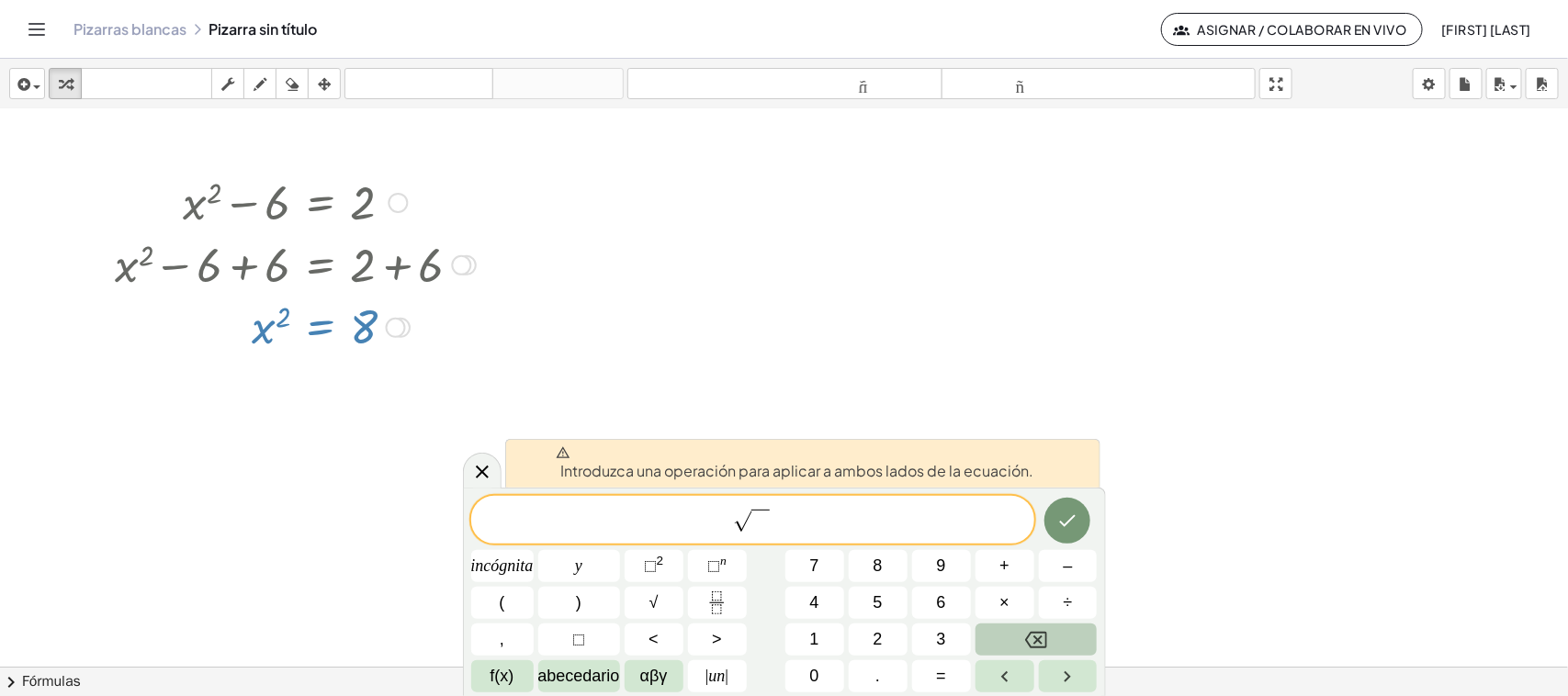 click at bounding box center (1036, 639) 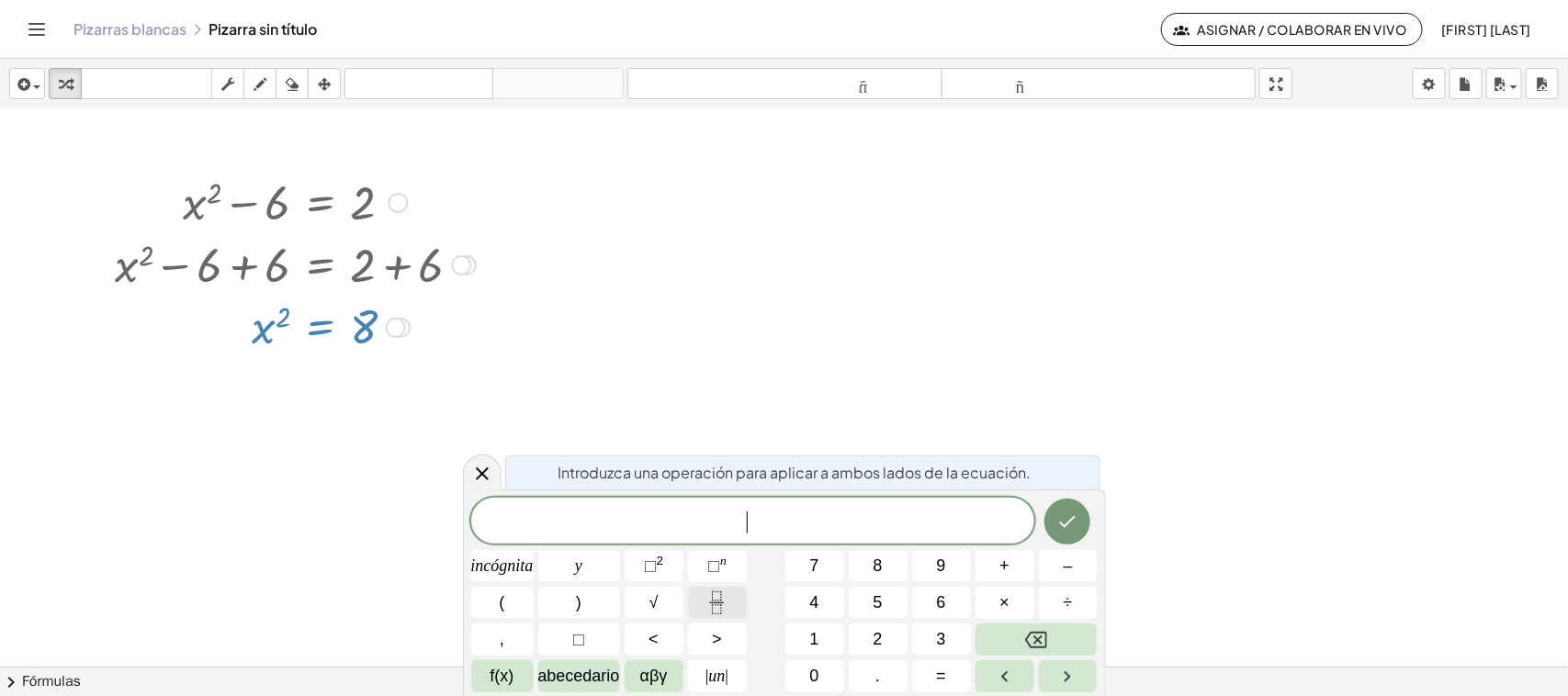 click at bounding box center [717, 602] 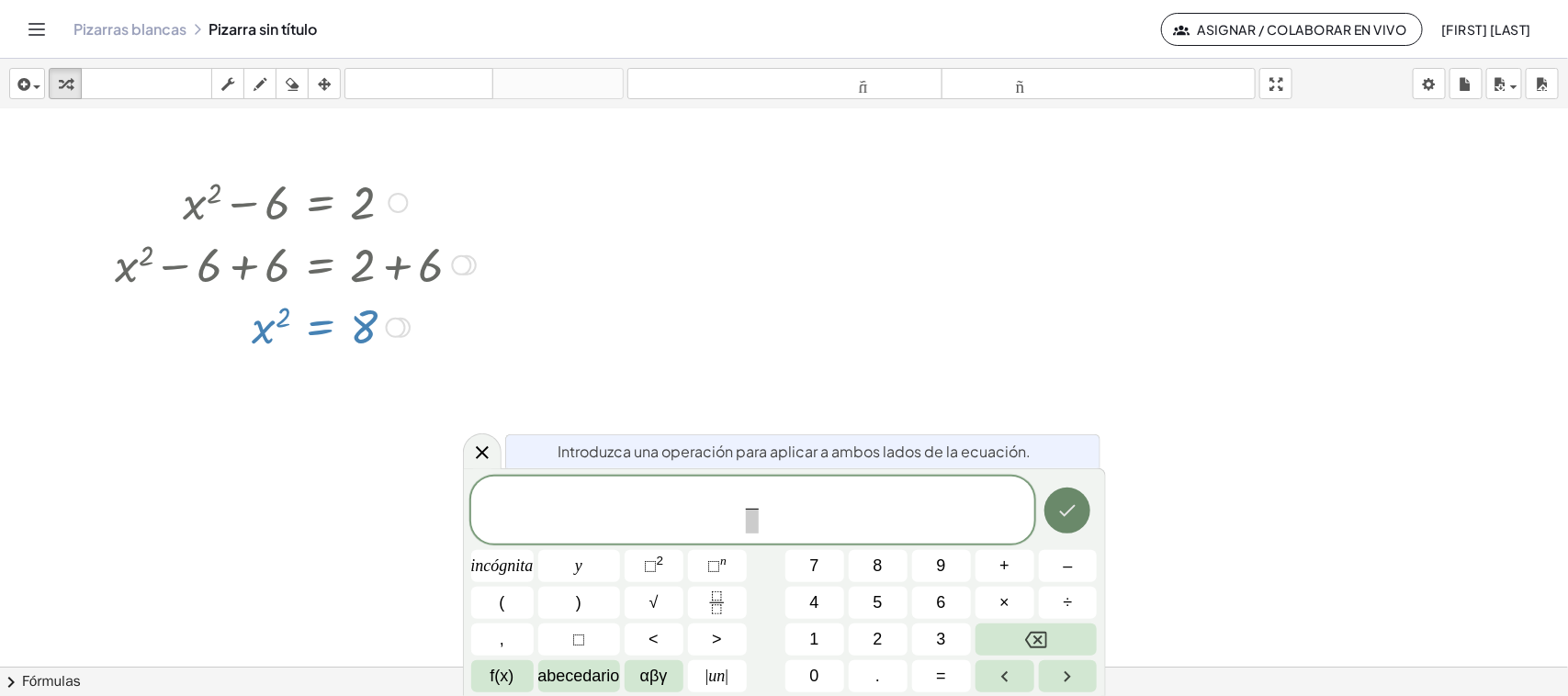 click 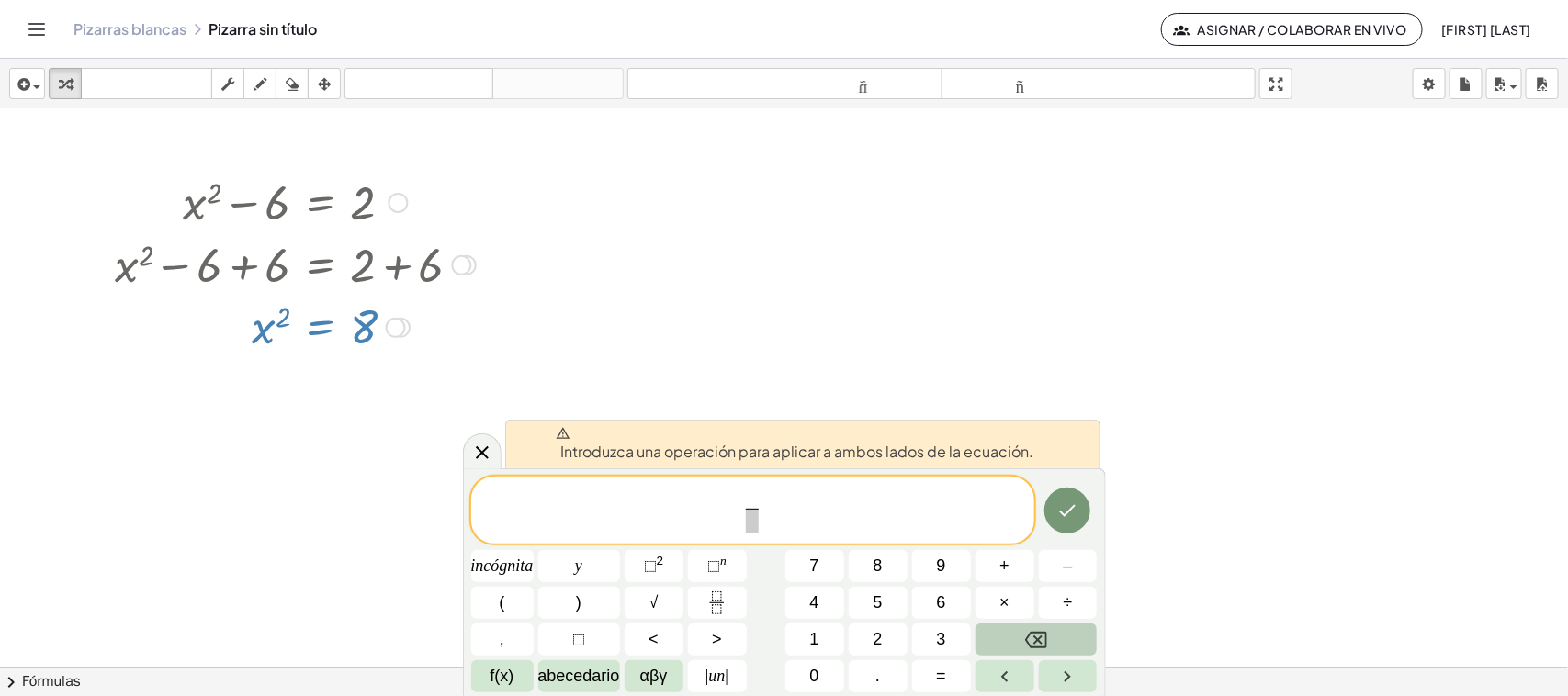 click at bounding box center [1036, 639] 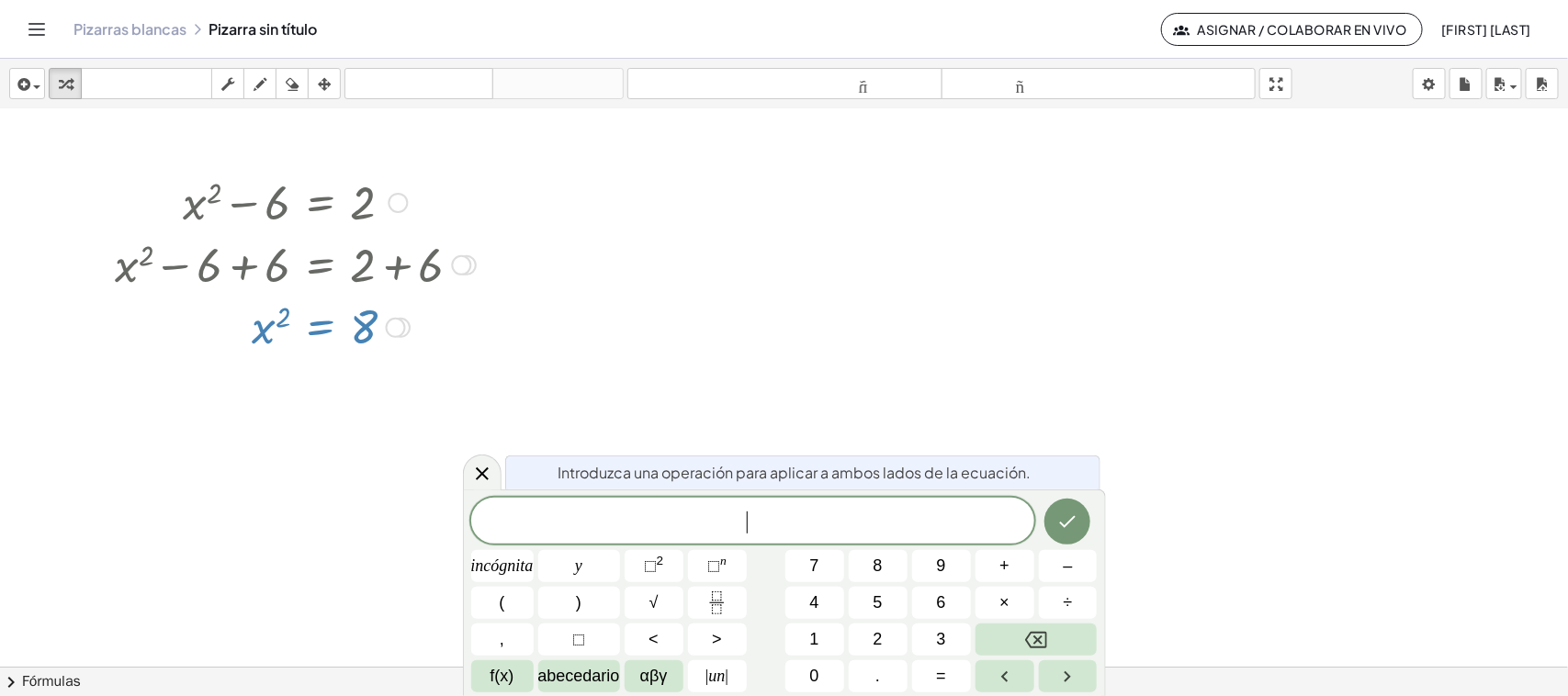 click at bounding box center (295, 326) 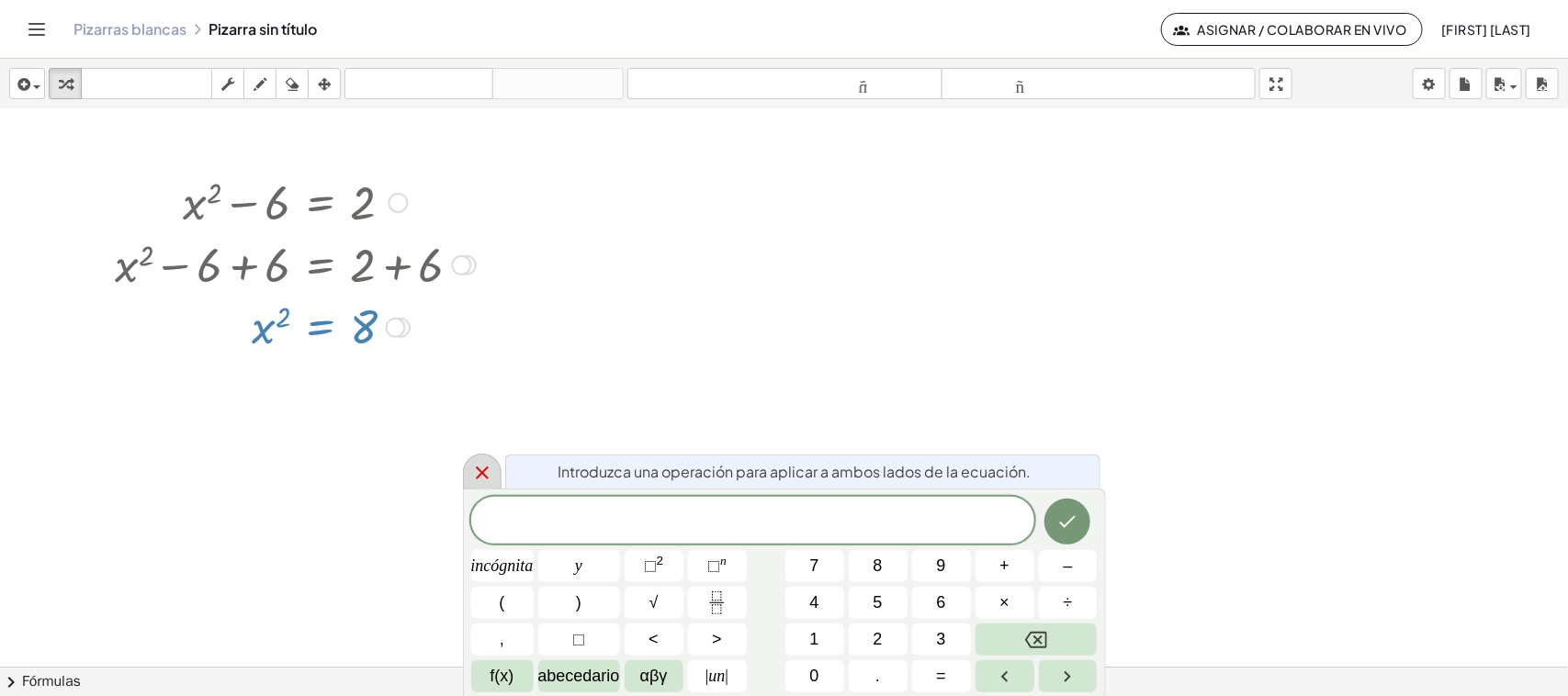click 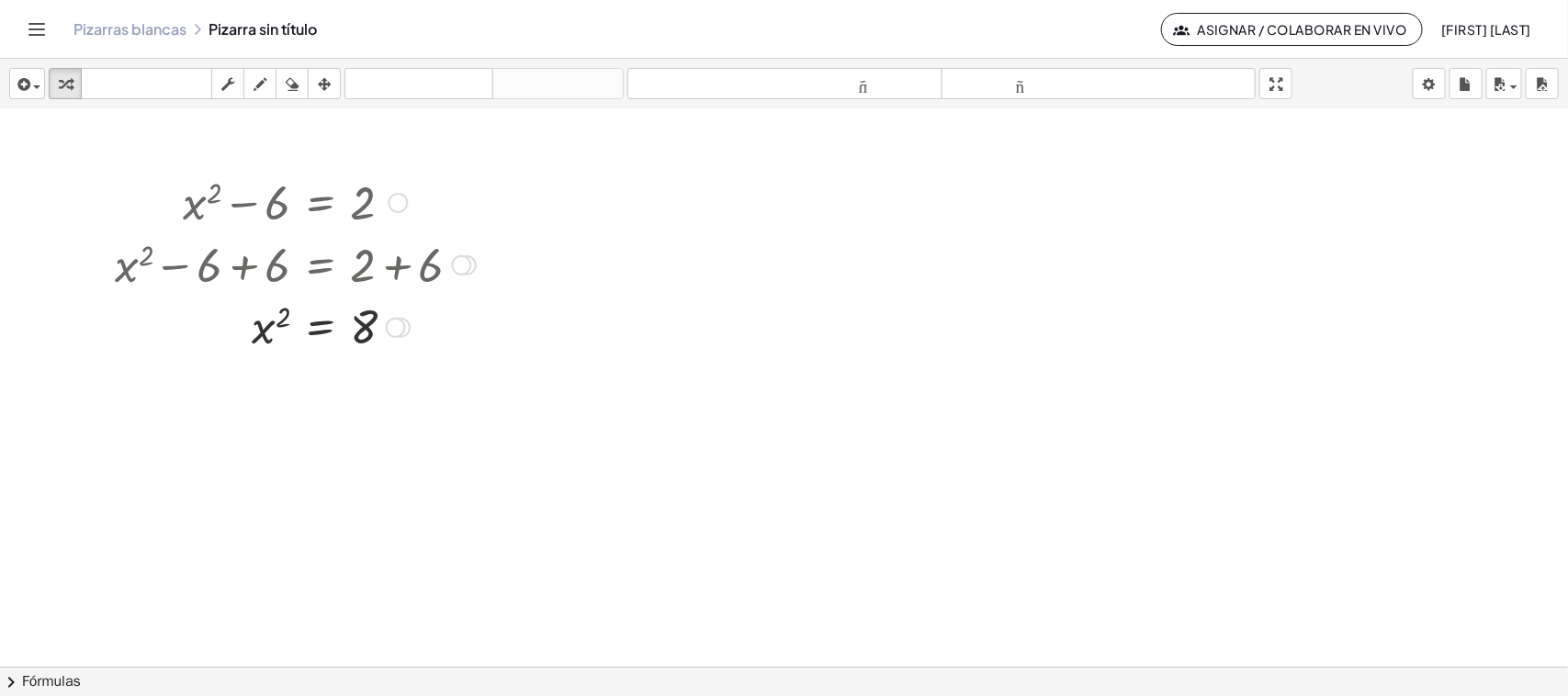 click at bounding box center (295, 326) 